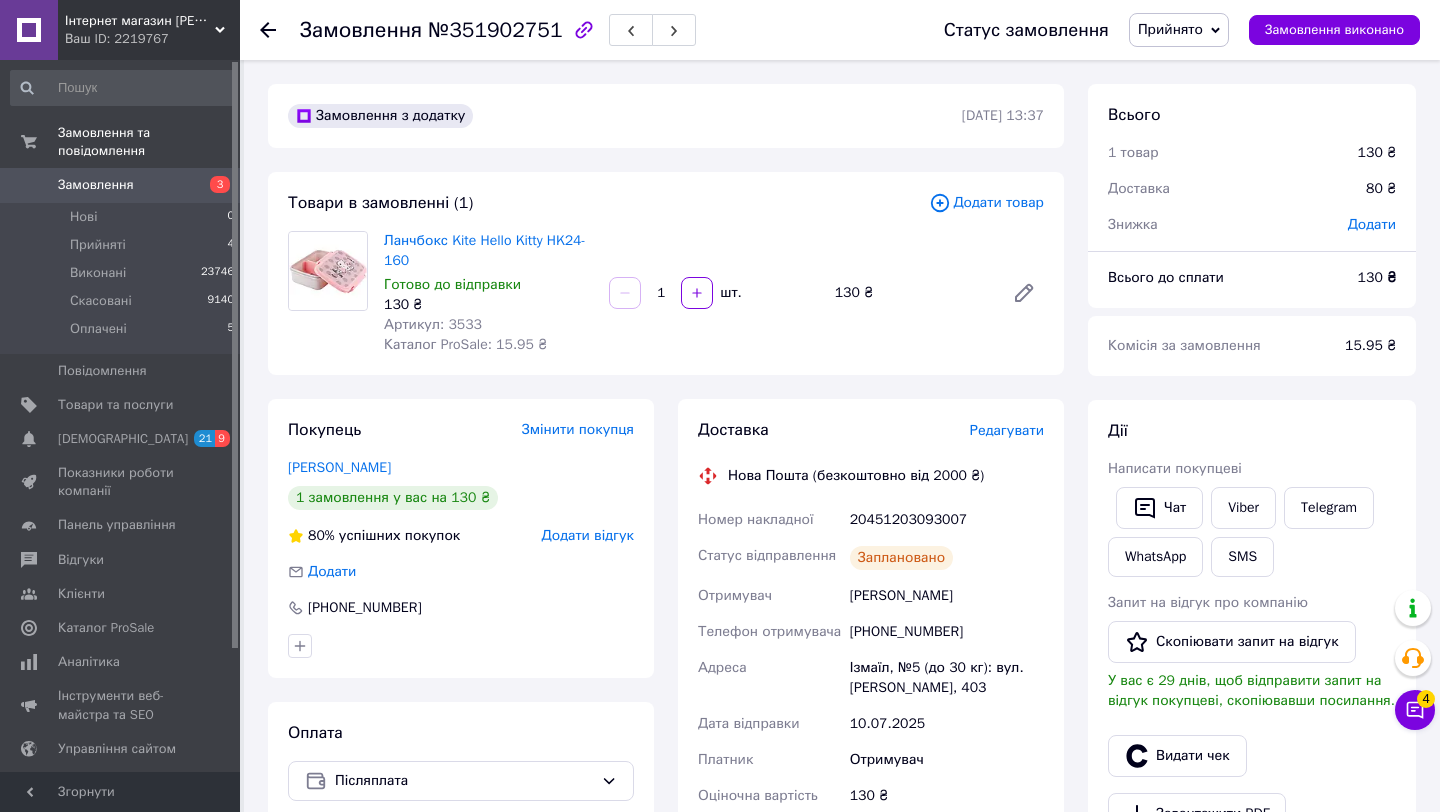 scroll, scrollTop: 335, scrollLeft: 0, axis: vertical 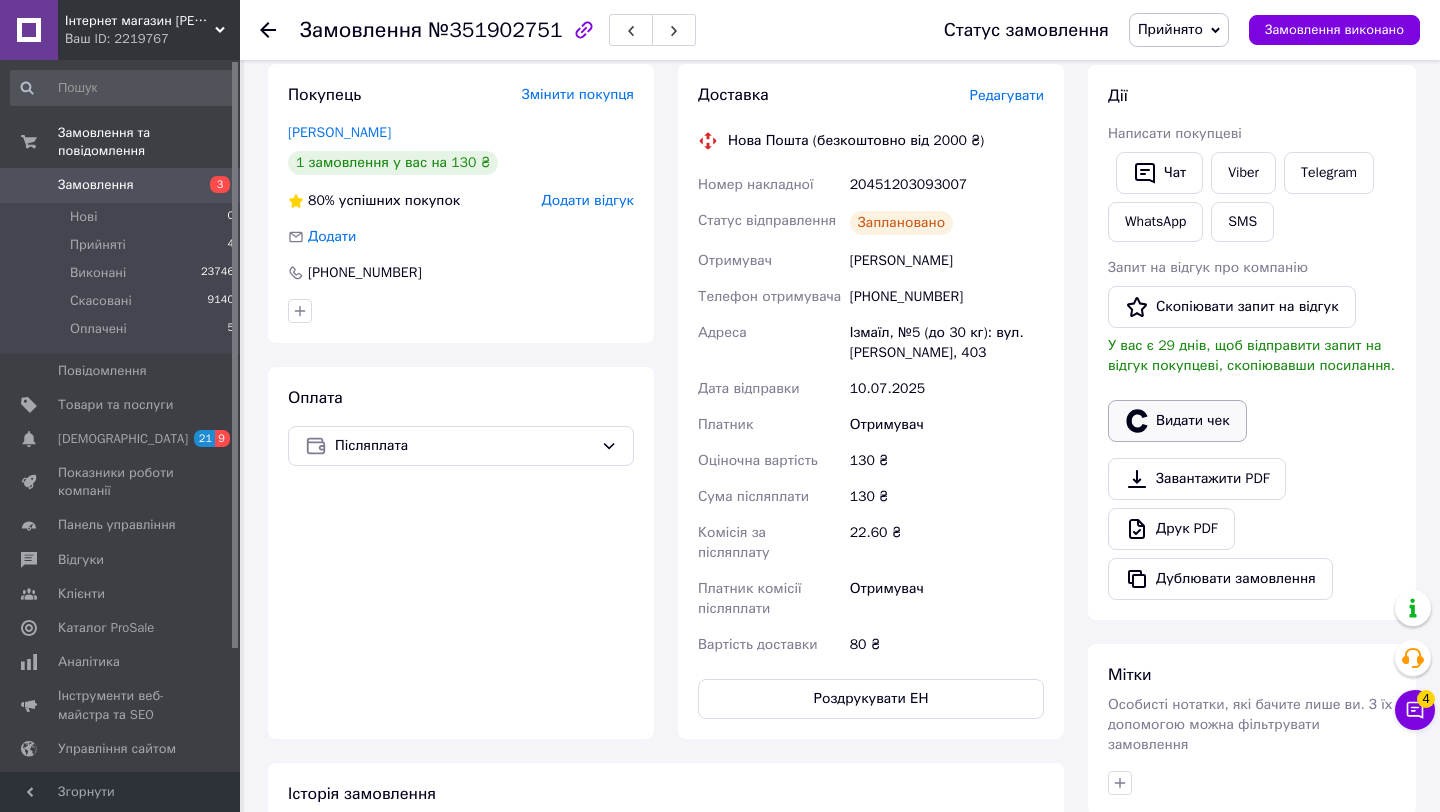 click on "Видати чек" at bounding box center (1177, 421) 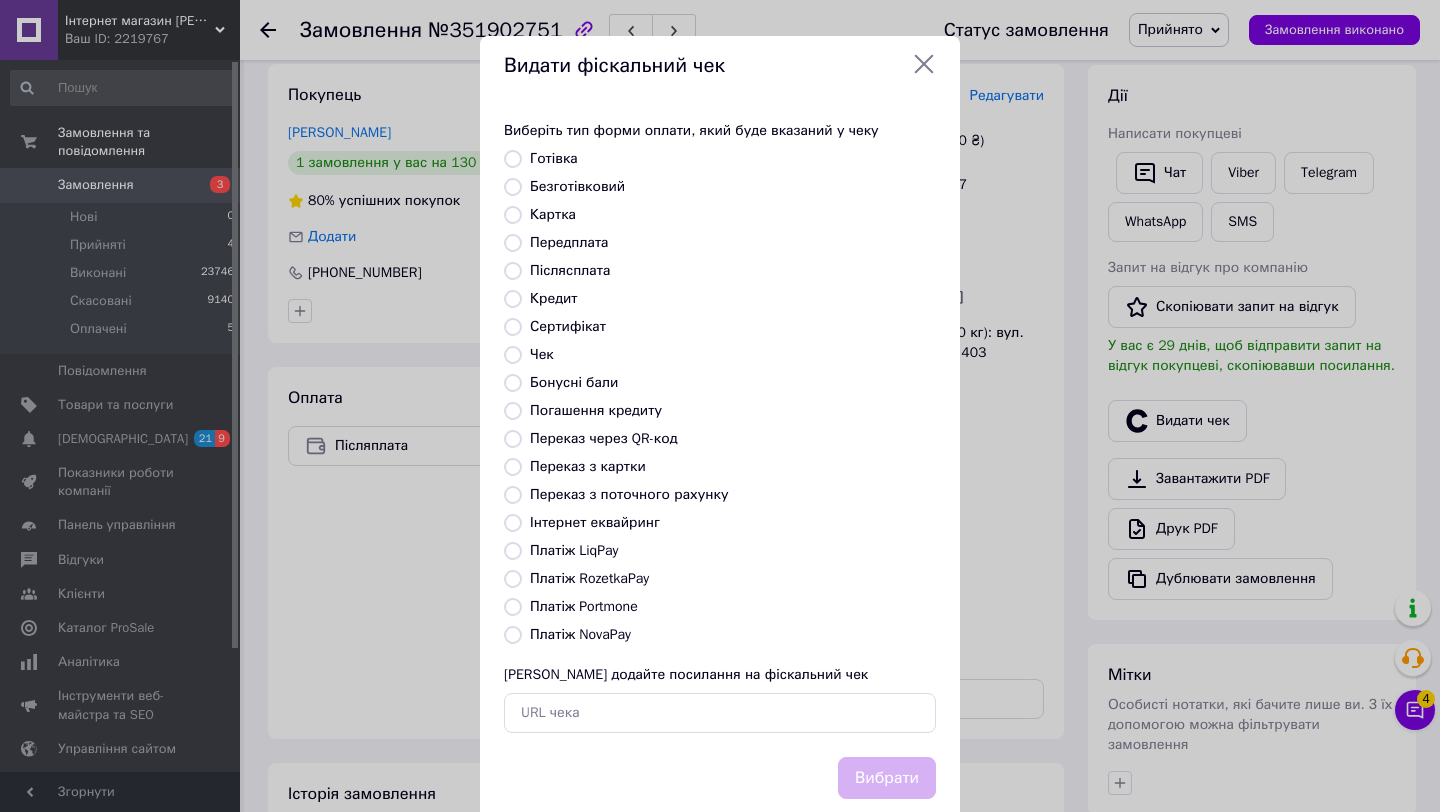 click on "Виберіть тип форми оплати, який буде вказаний у чеку Готівка Безготівковий Картка Передплата Післясплата Кредит Сертифікат Чек Бонусні бали Погашення кредиту Переказ через QR-код Переказ з картки Переказ з поточного рахунку Інтернет еквайринг Платіж LiqPay Платіж RozetkaPay Платіж Portmone Платіж NovaPay Або додайте посилання на фіскальний чек" at bounding box center (720, 427) 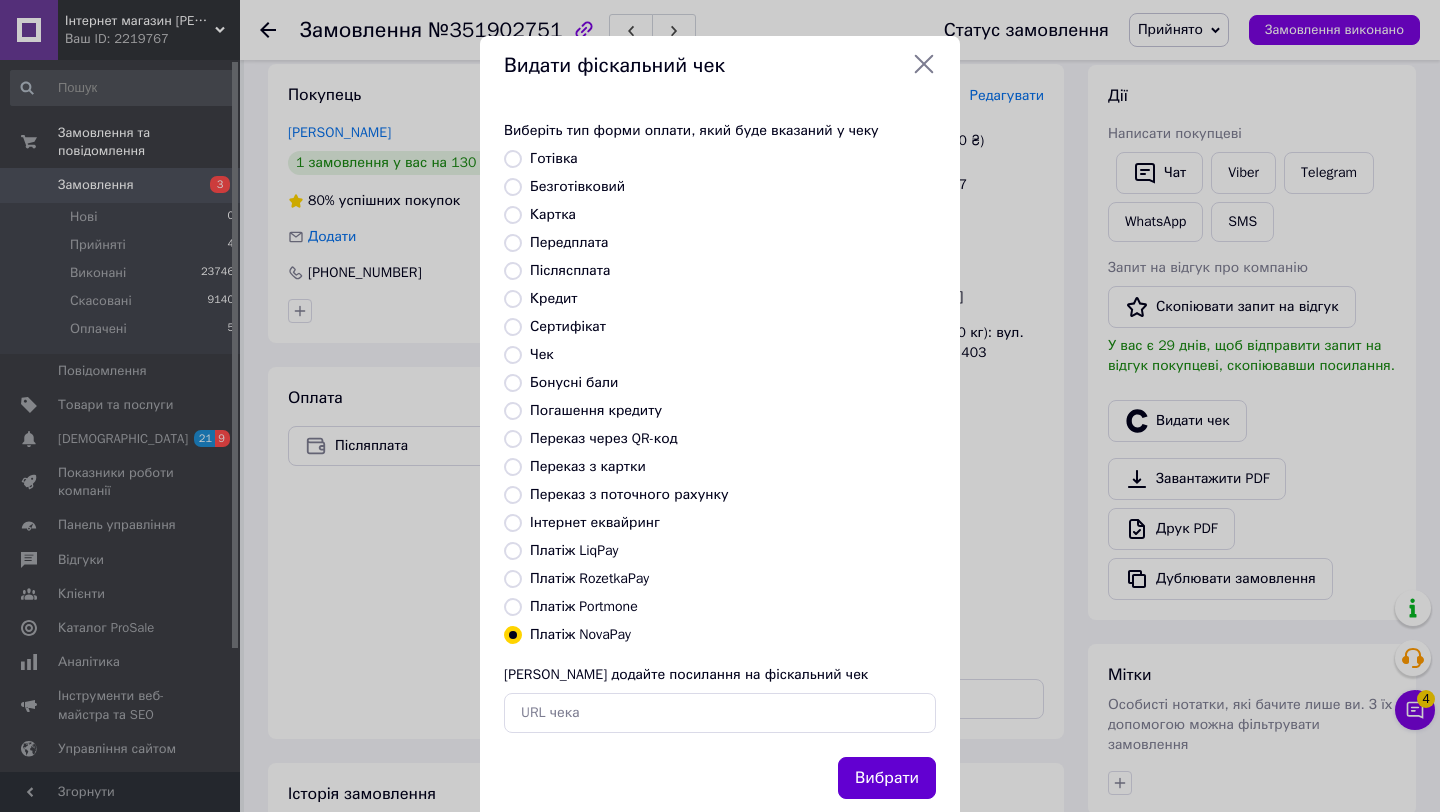 click on "Вибрати" at bounding box center [887, 778] 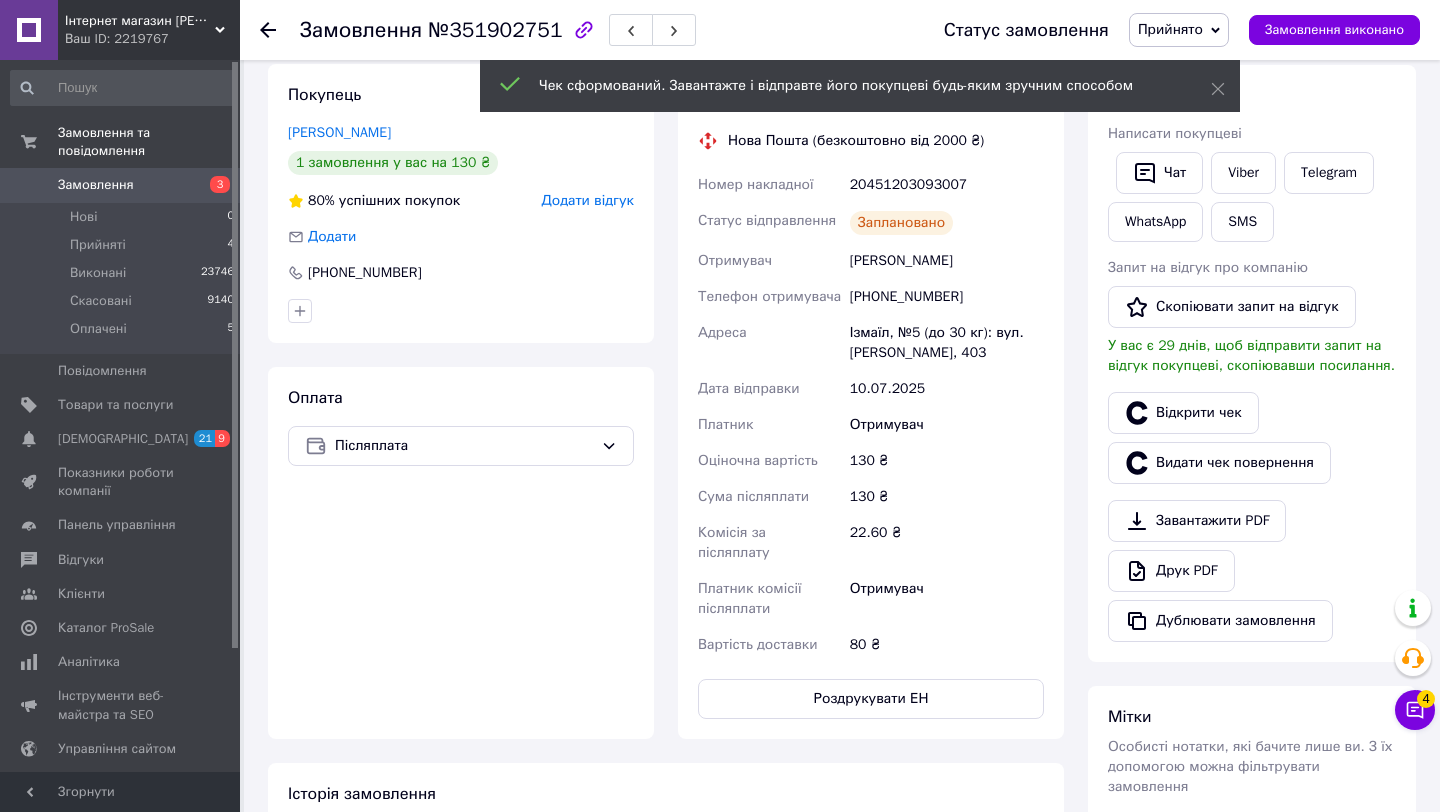 click on "Замовлення виконано" at bounding box center (1334, 30) 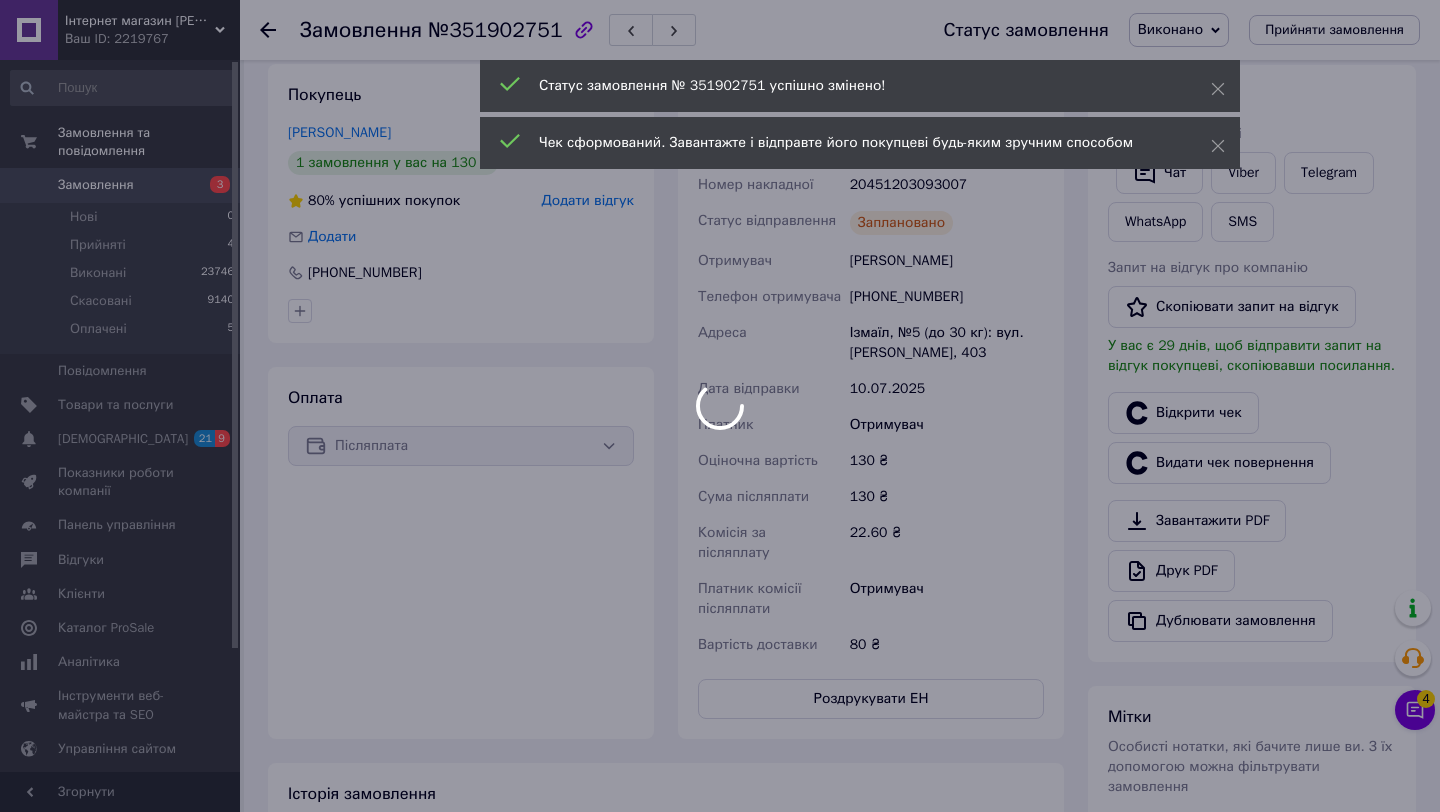 click at bounding box center [720, 406] 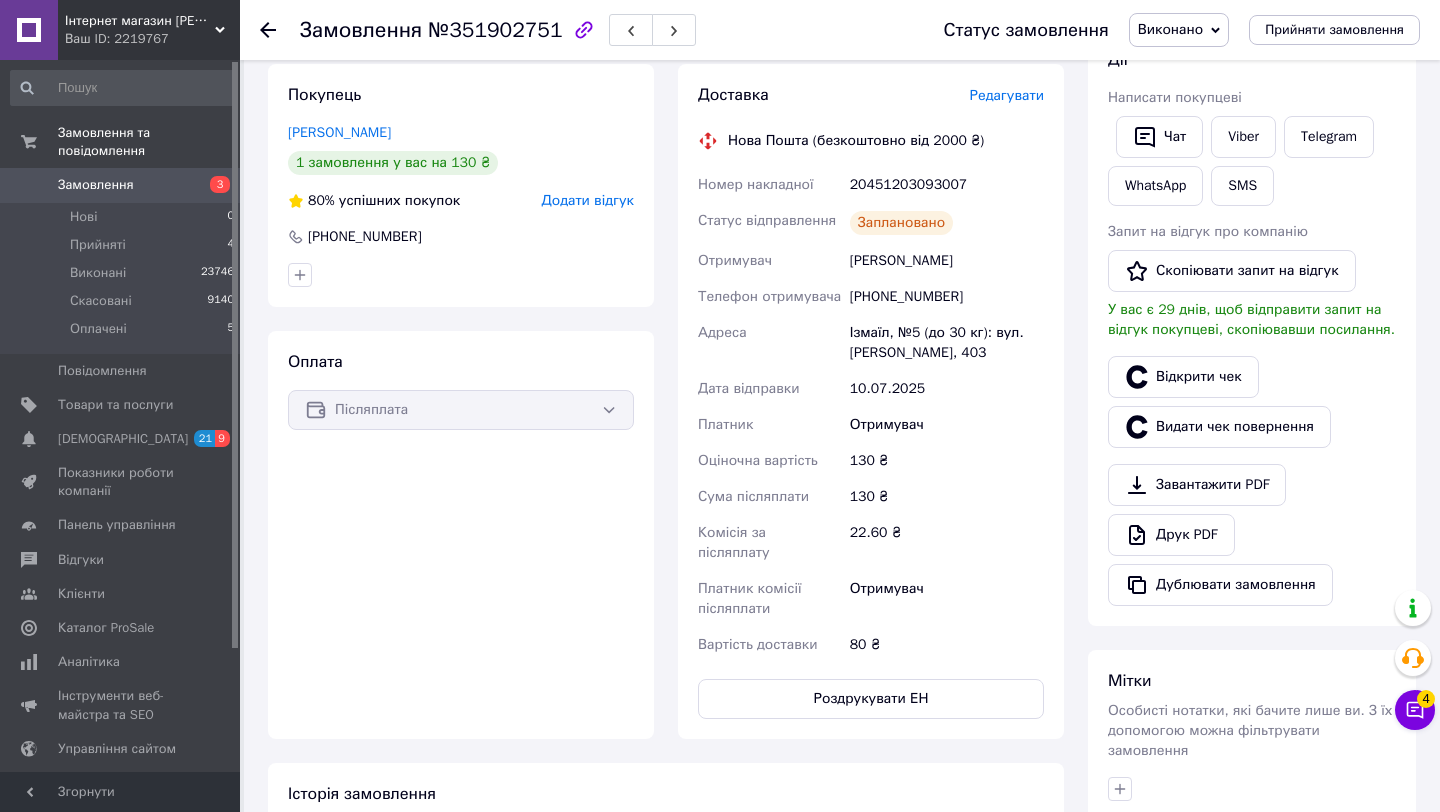 click on "Оплачені 5" at bounding box center [123, 334] 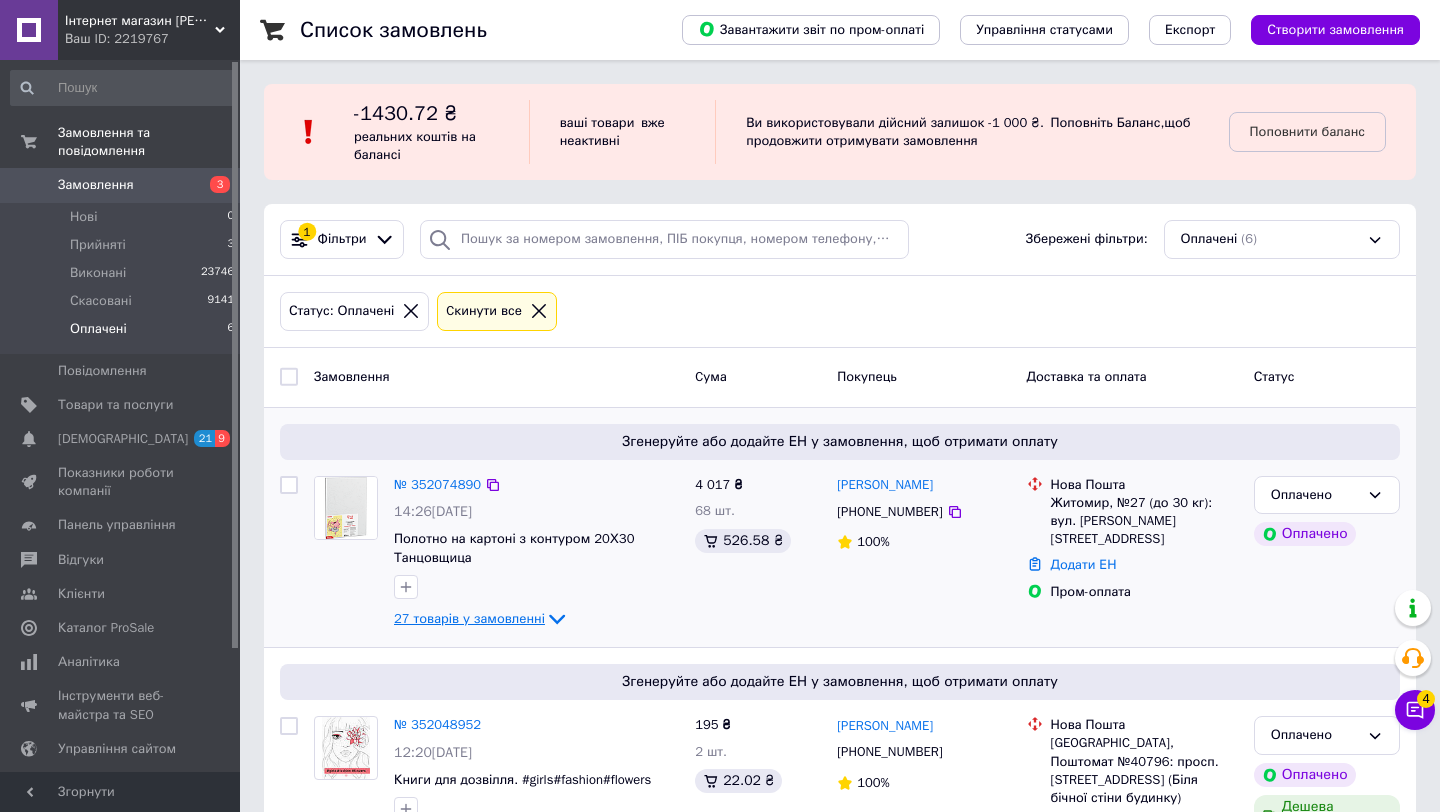 click on "27 товарів у замовленні" at bounding box center [469, 618] 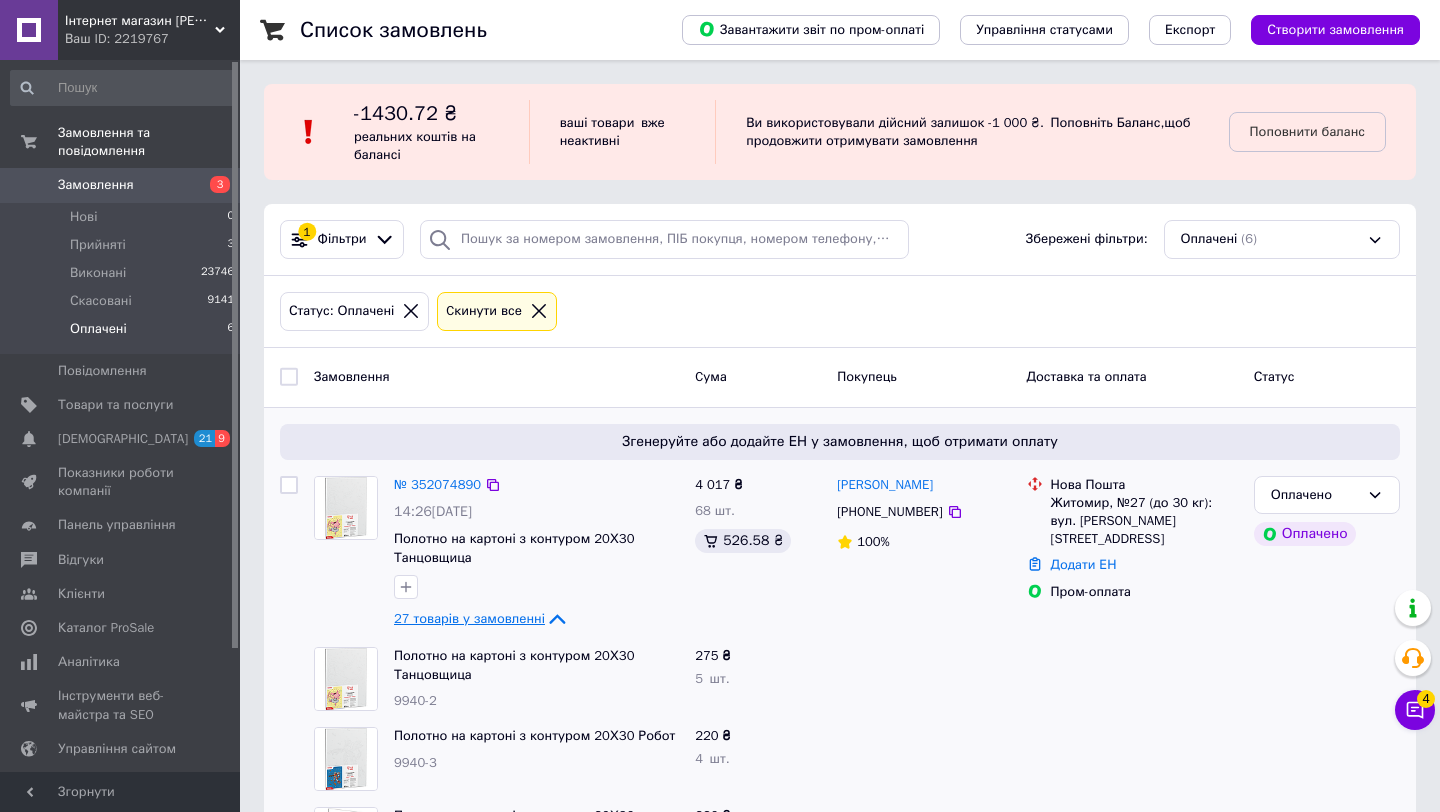 click on "27 товарів у замовленні" at bounding box center [469, 618] 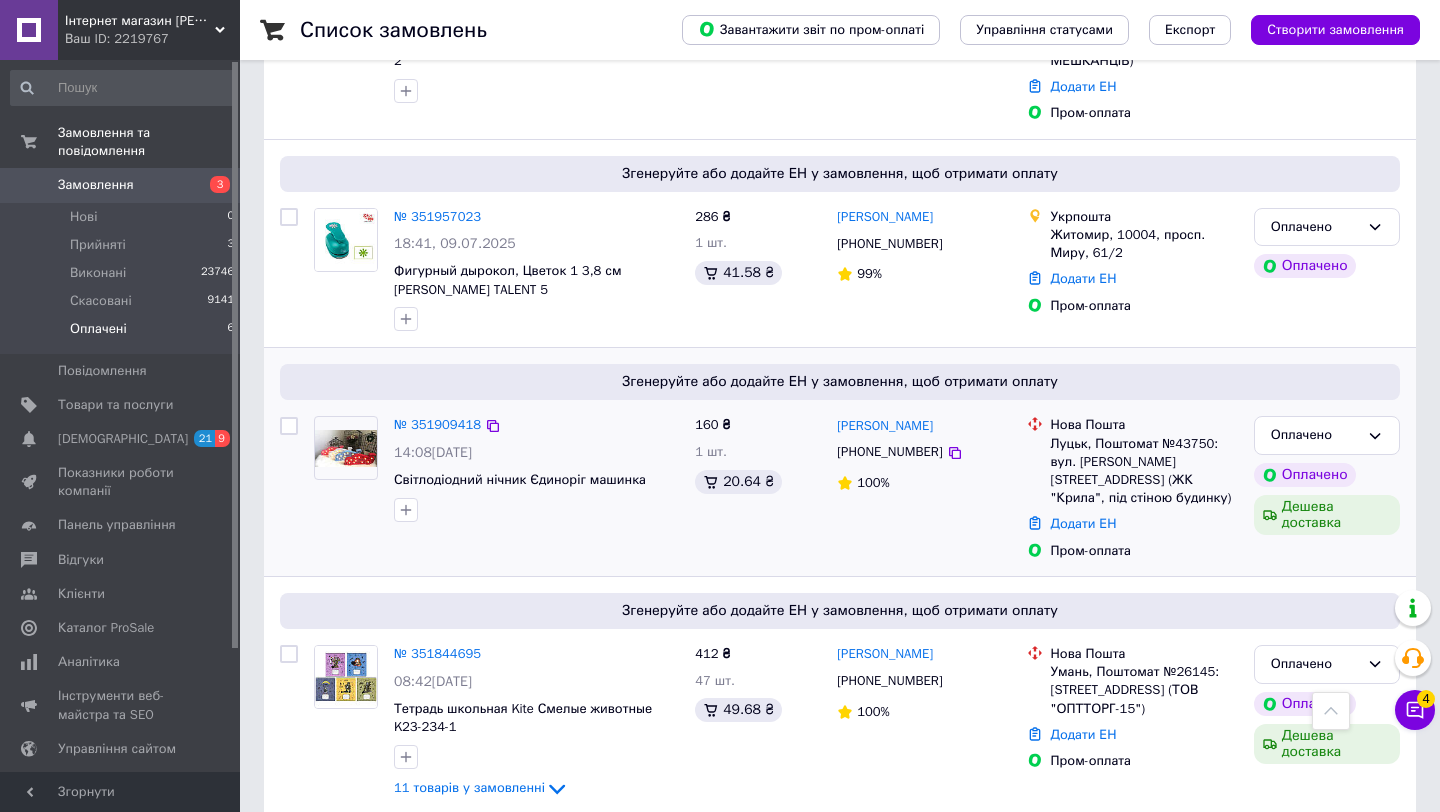 scroll, scrollTop: 995, scrollLeft: 0, axis: vertical 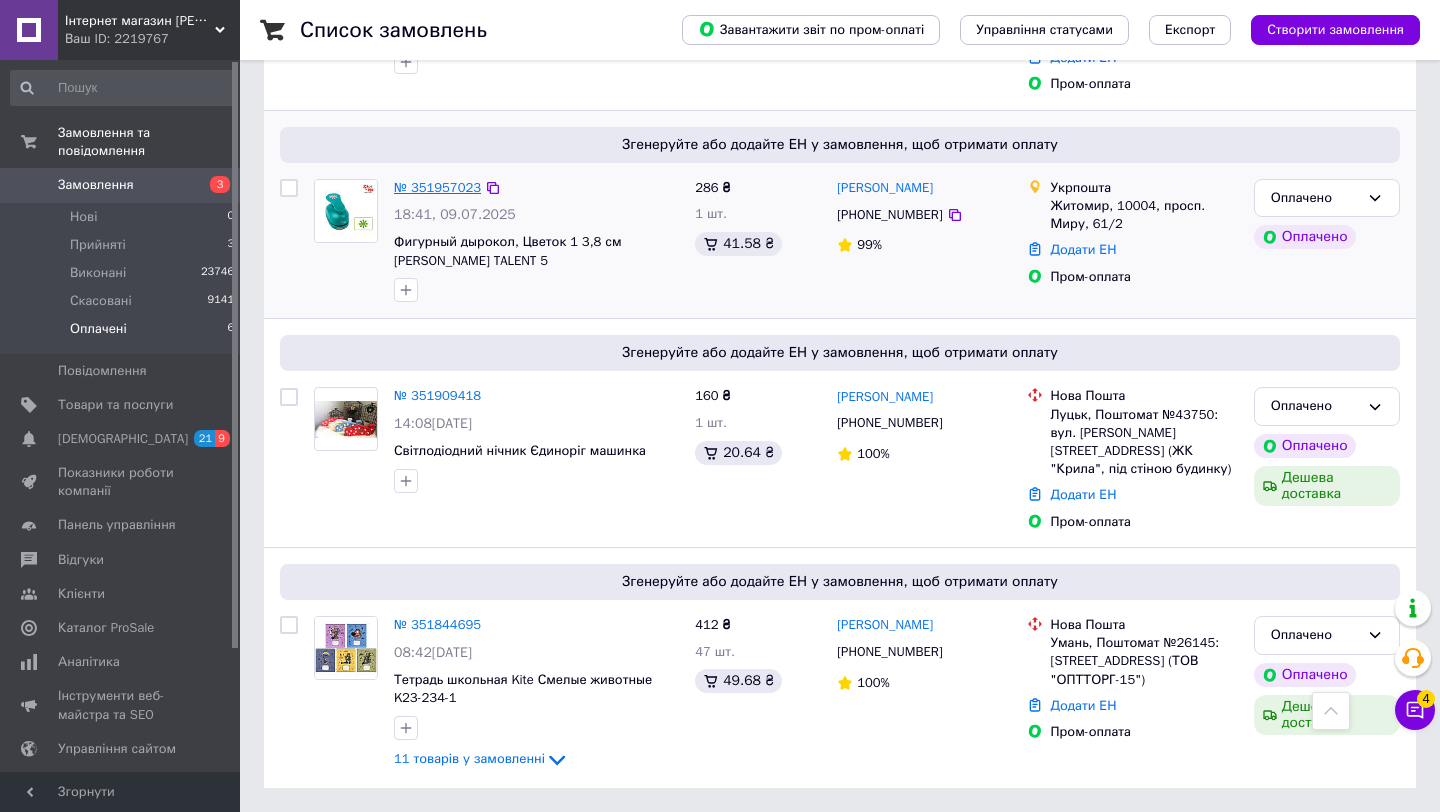 click on "№ 351957023" at bounding box center (437, 187) 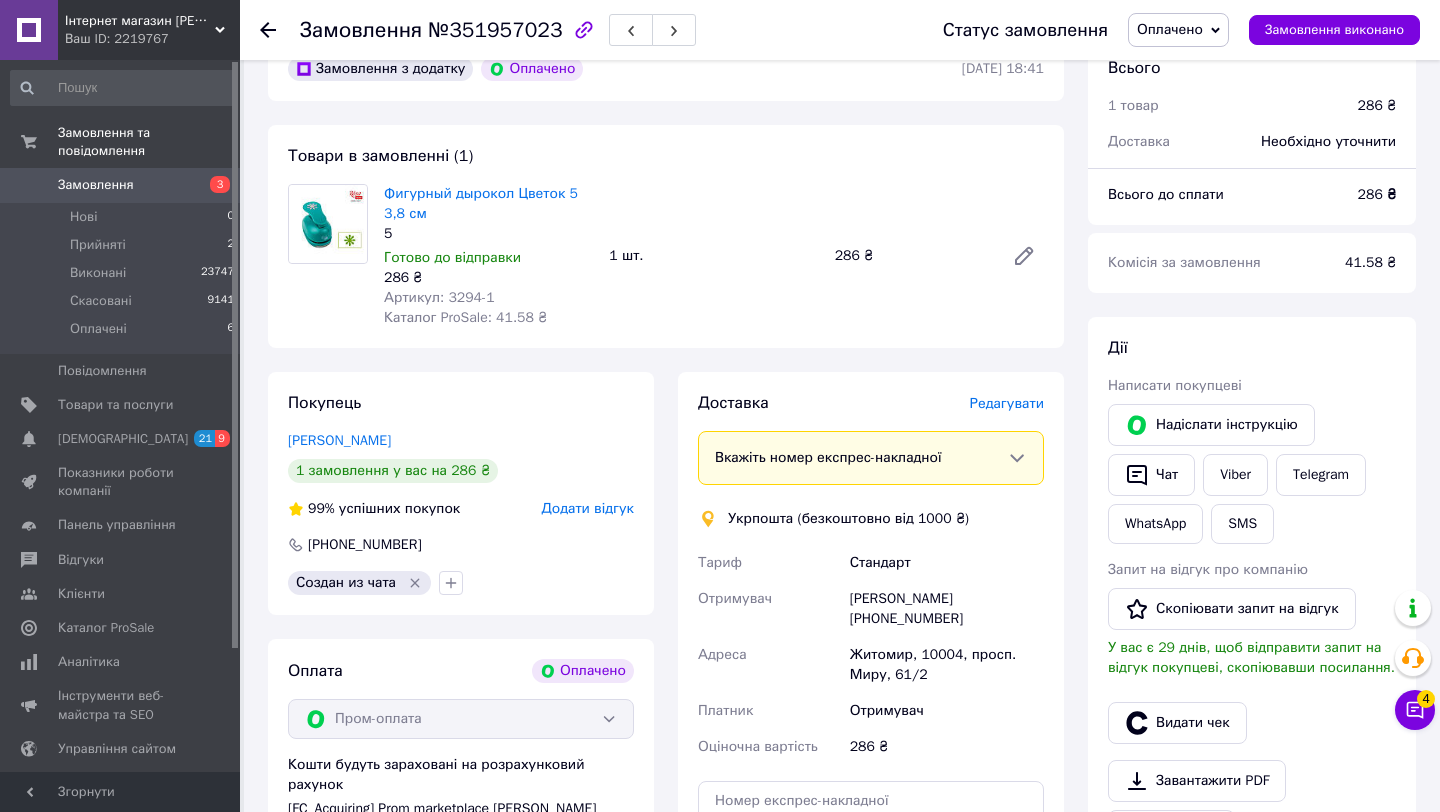 scroll, scrollTop: 98, scrollLeft: 0, axis: vertical 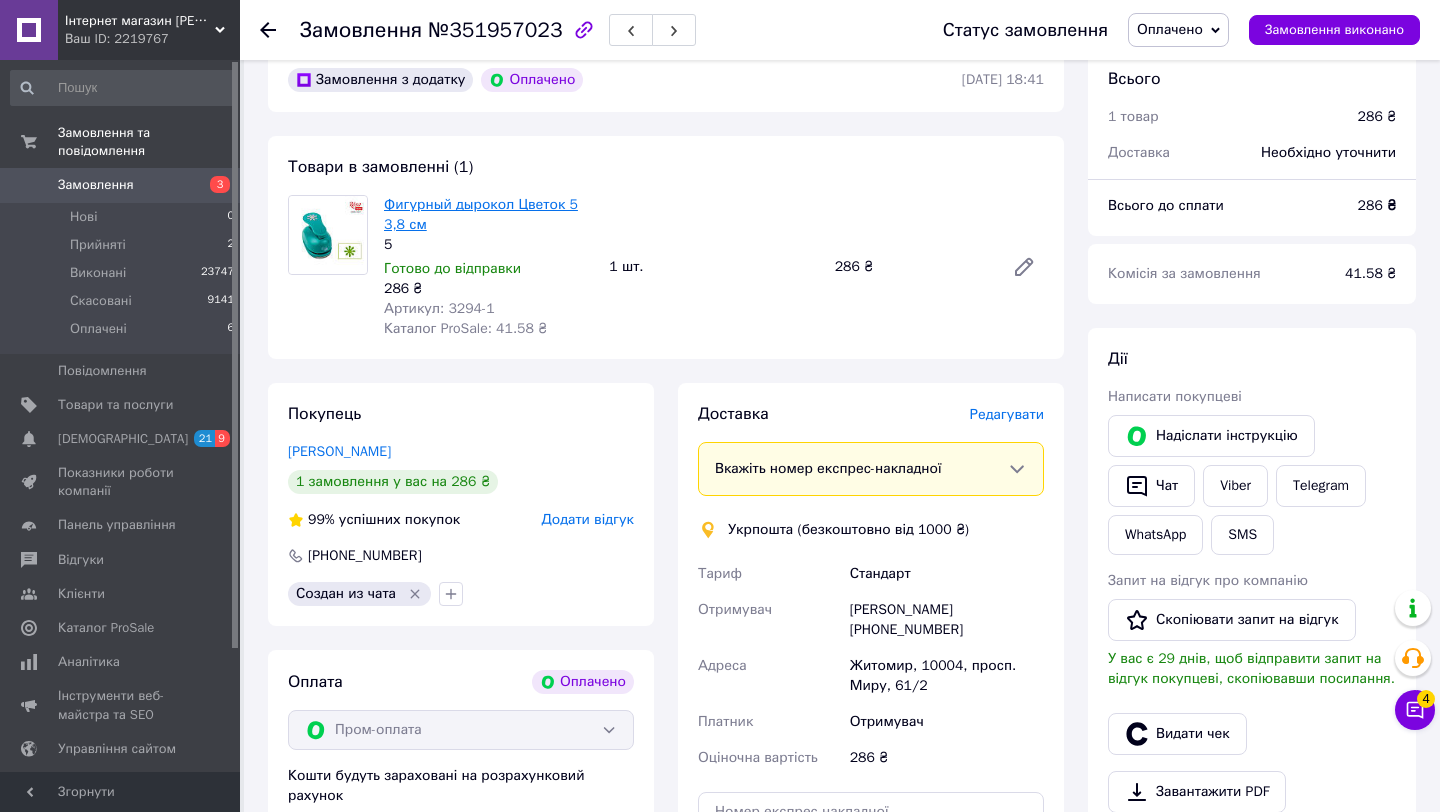 click on "Фигурный дырокол Цветок 5 3,8 см" at bounding box center (481, 214) 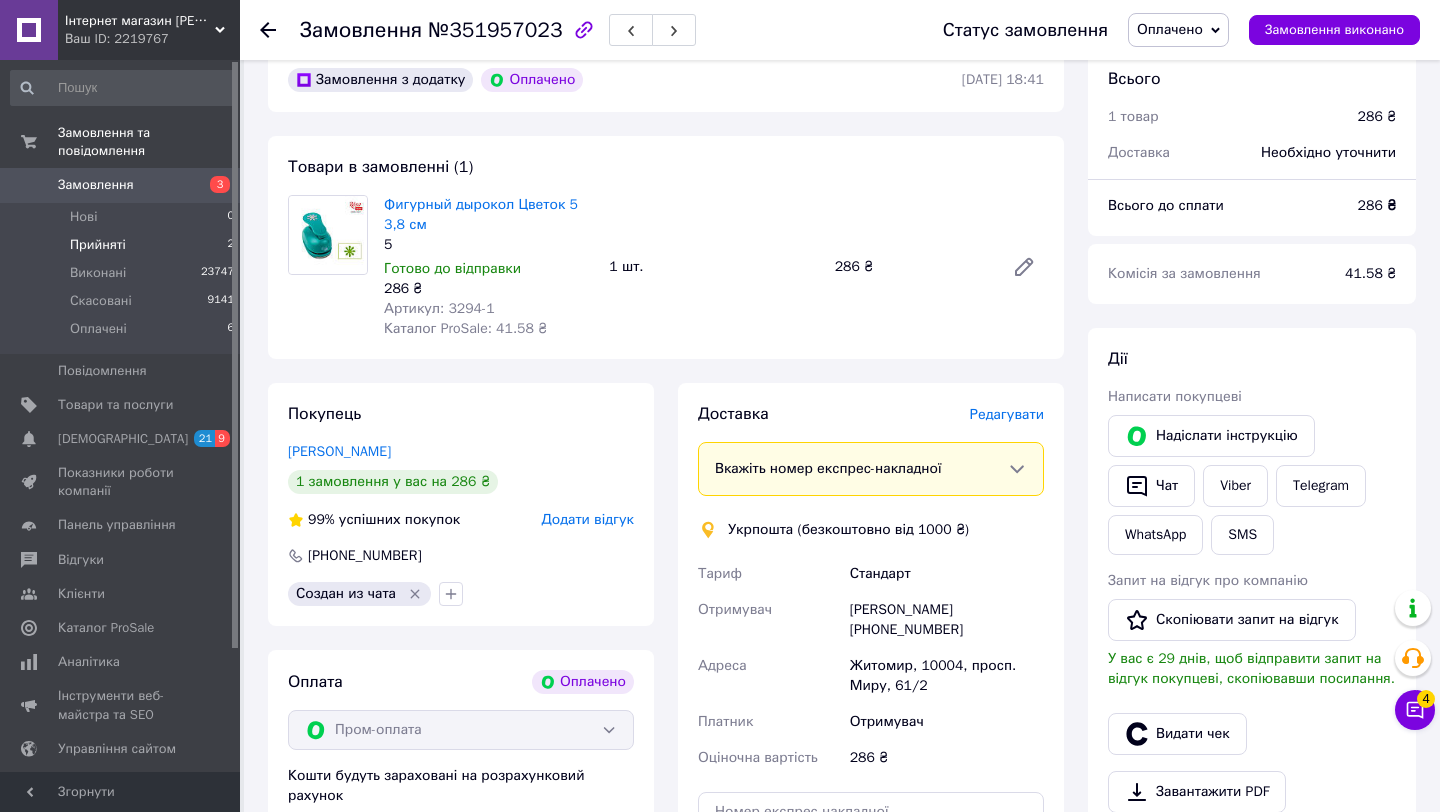 click on "Прийняті" at bounding box center (98, 245) 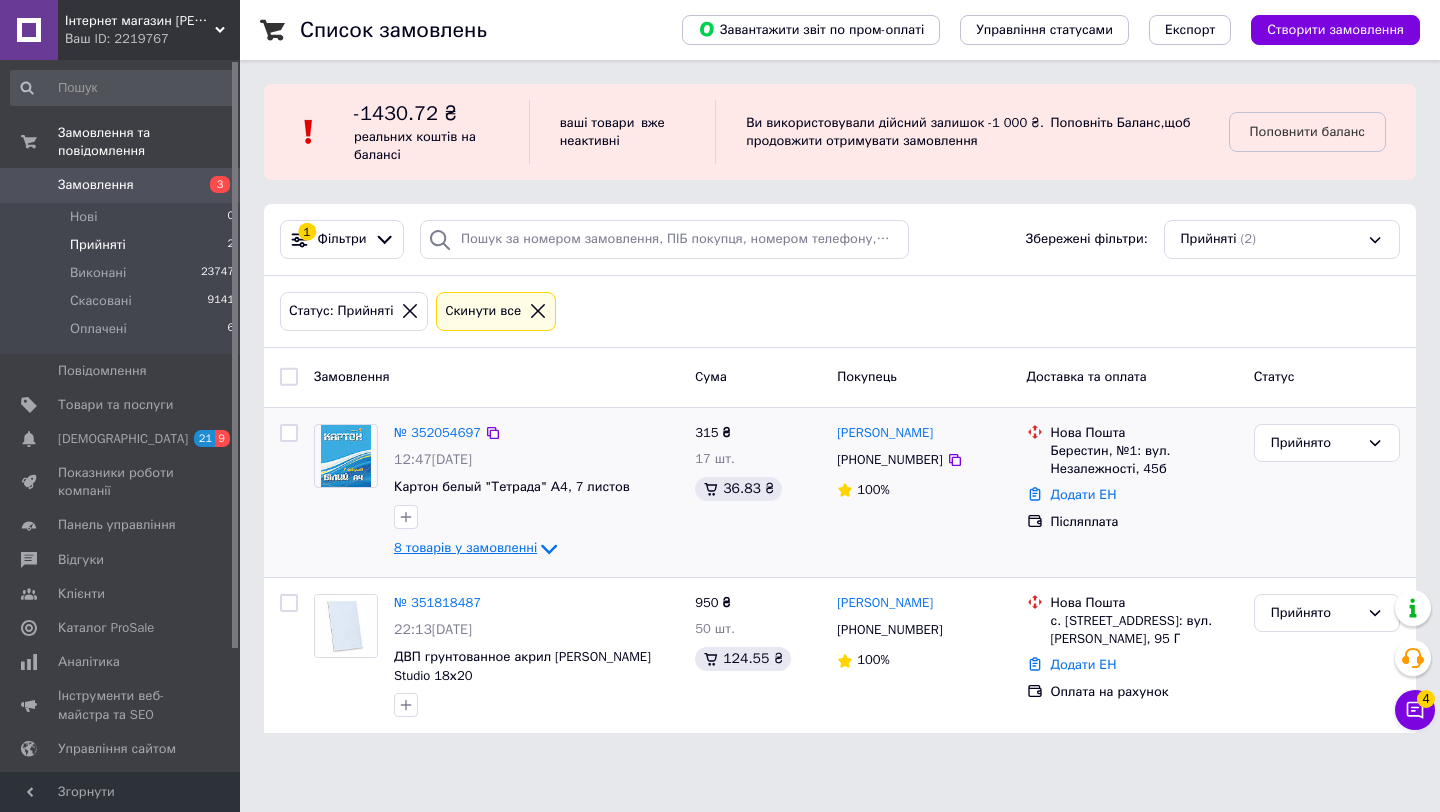 click on "8 товарів у замовленні" at bounding box center [465, 547] 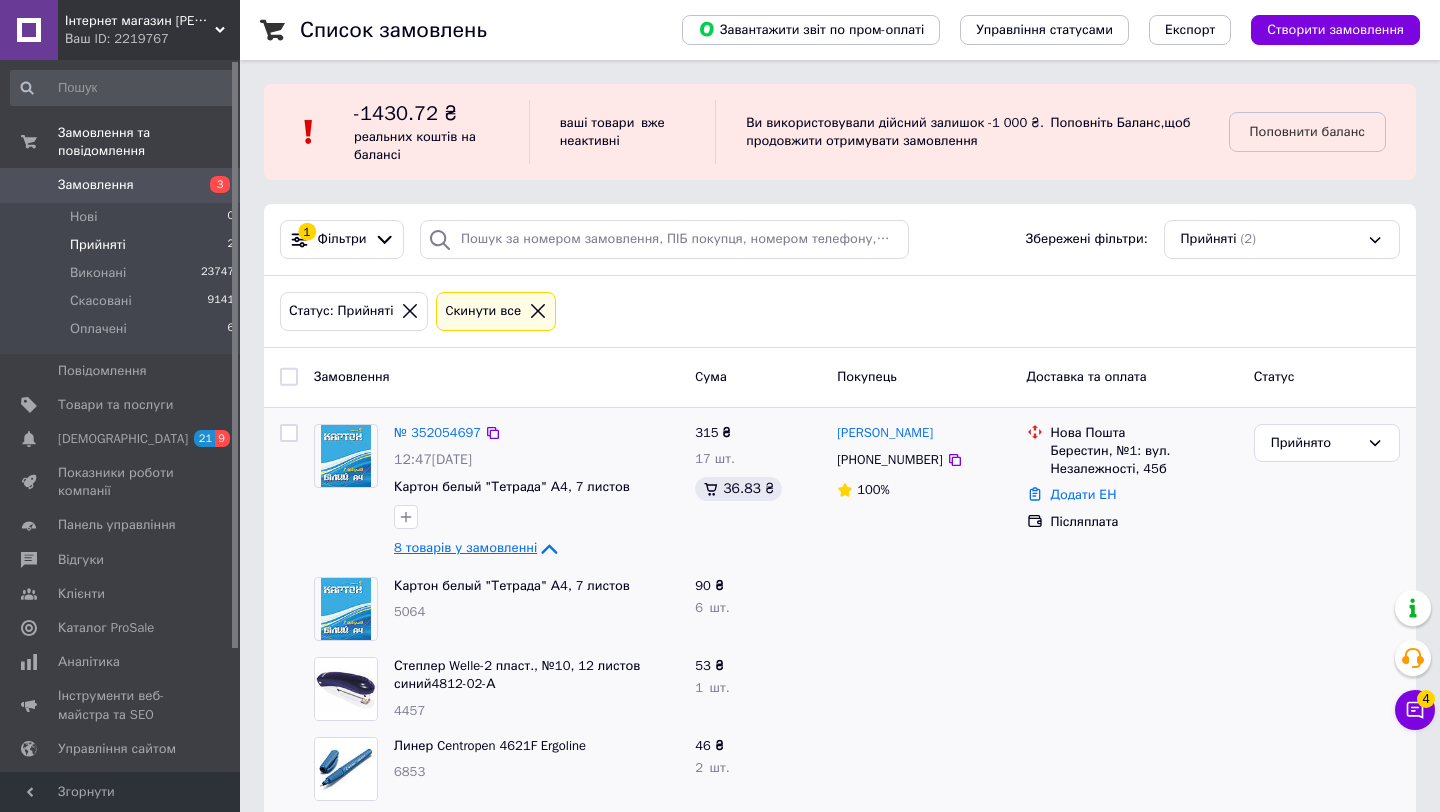 click on "8 товарів у замовленні" at bounding box center (465, 547) 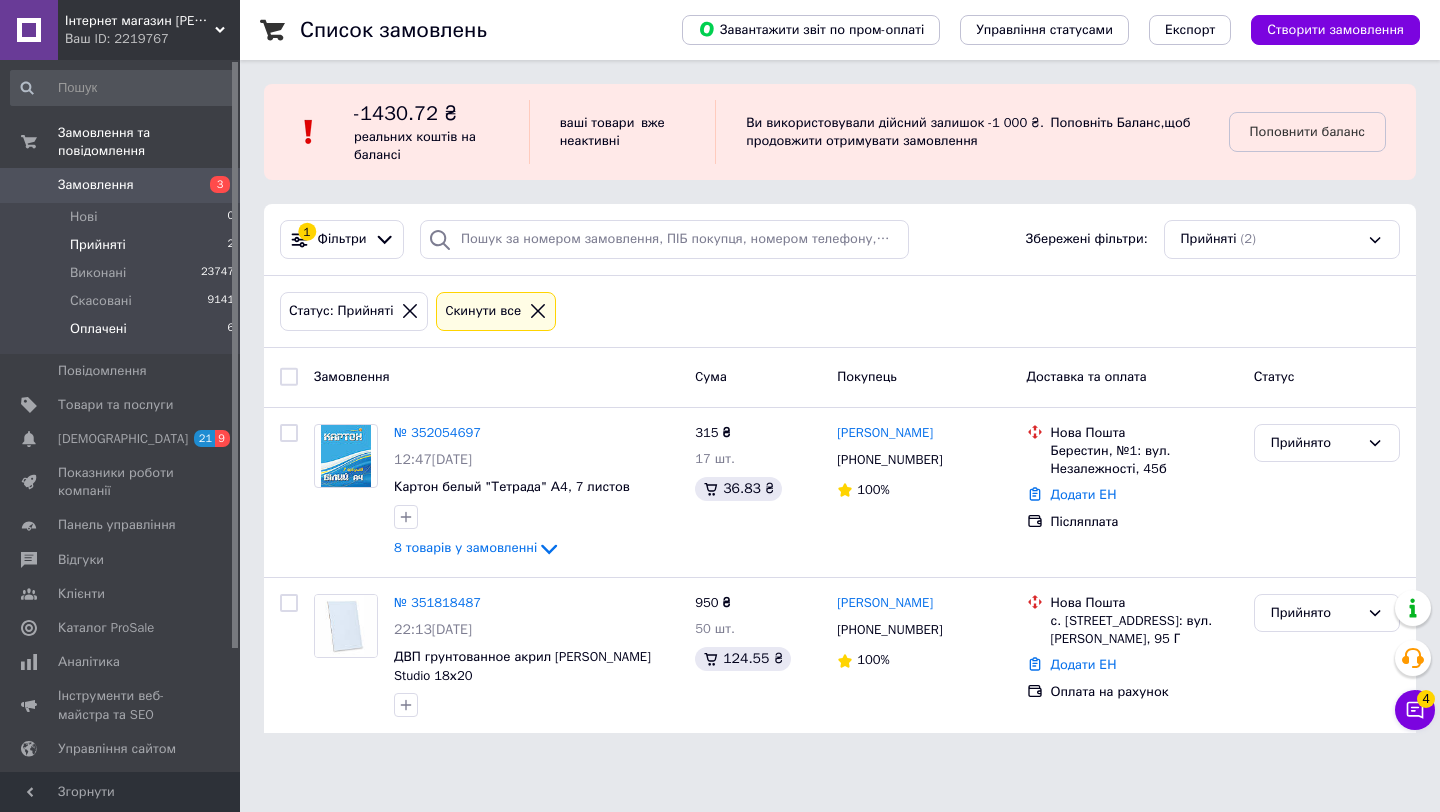 click on "Оплачені 6" at bounding box center [123, 334] 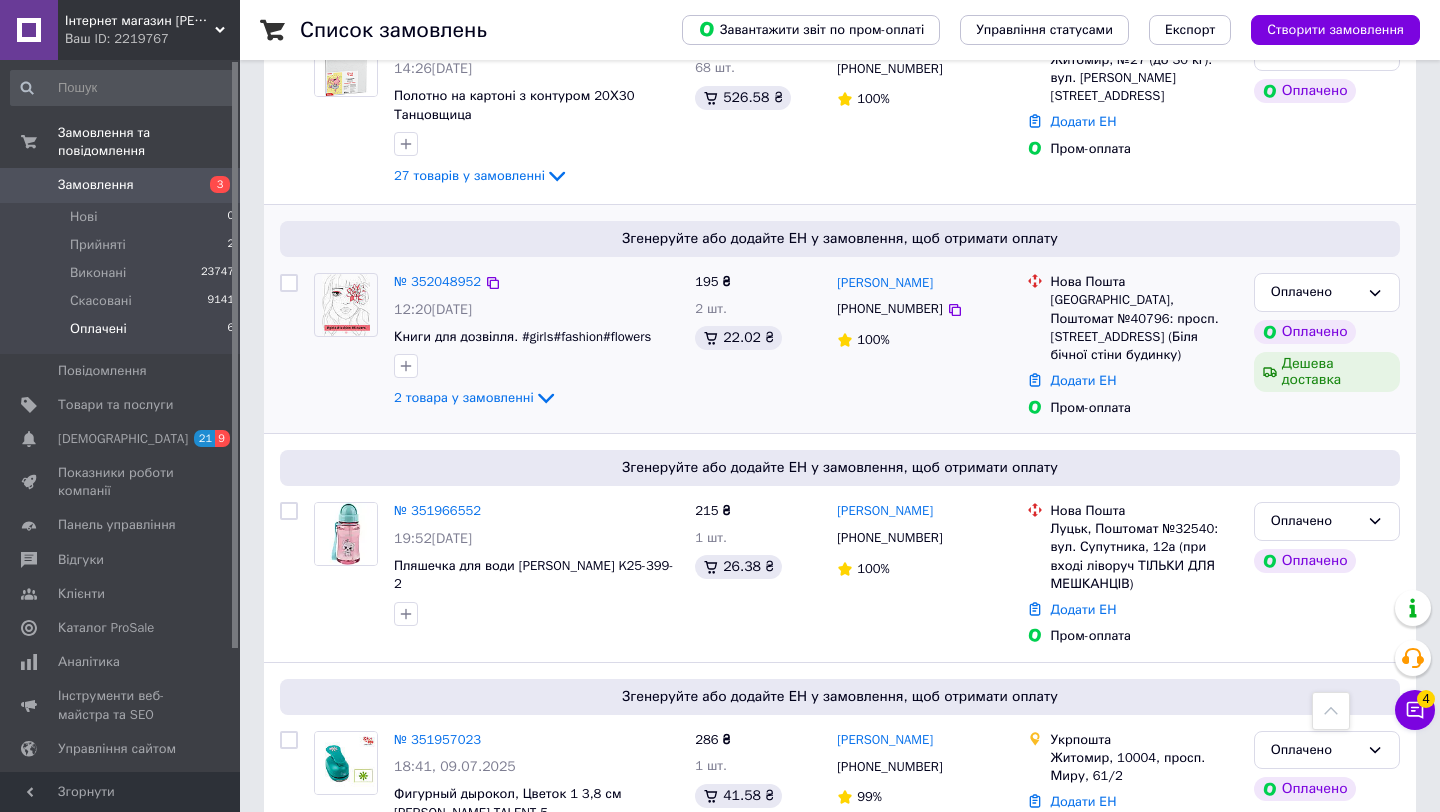 scroll, scrollTop: 382, scrollLeft: 0, axis: vertical 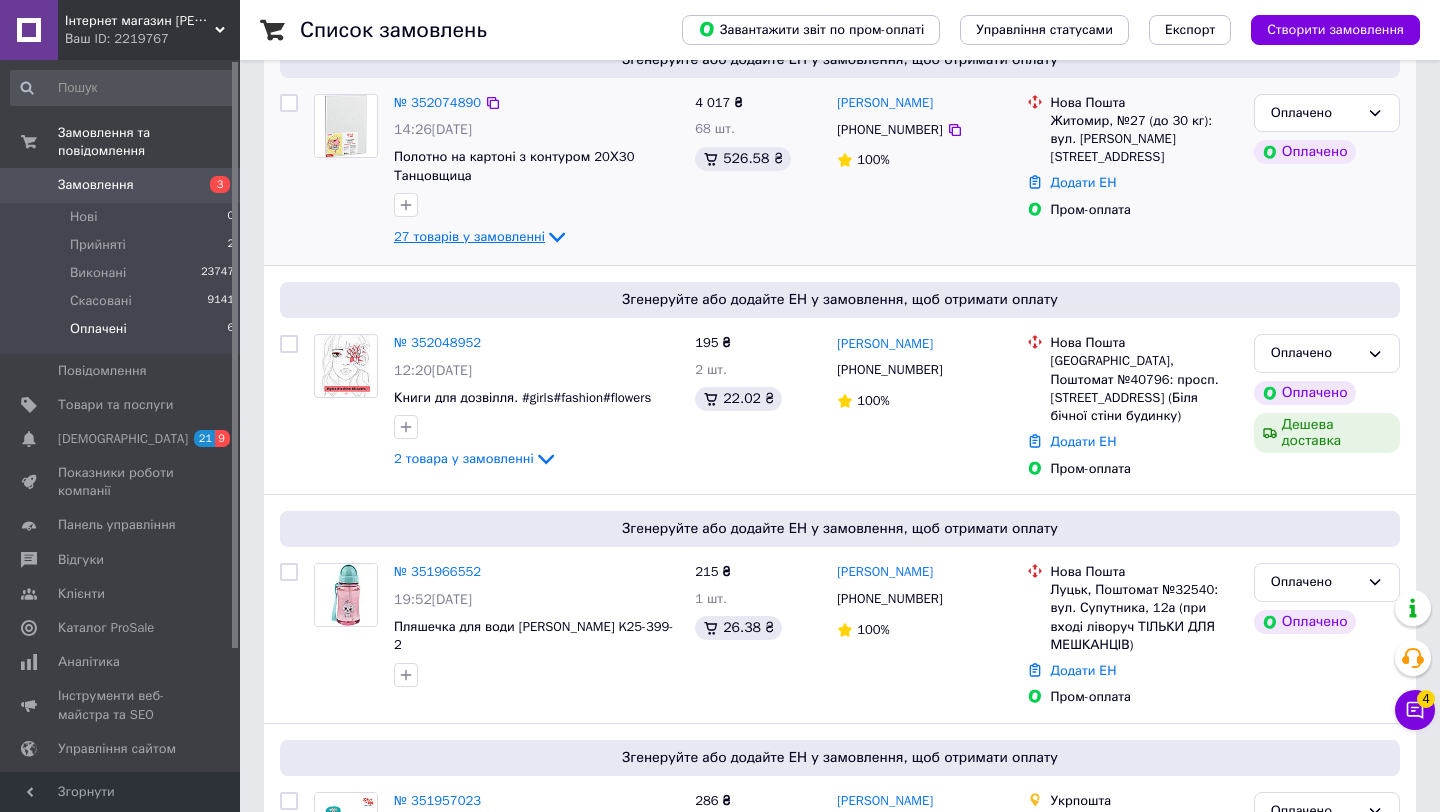 click on "27 товарів у замовленні" at bounding box center [469, 236] 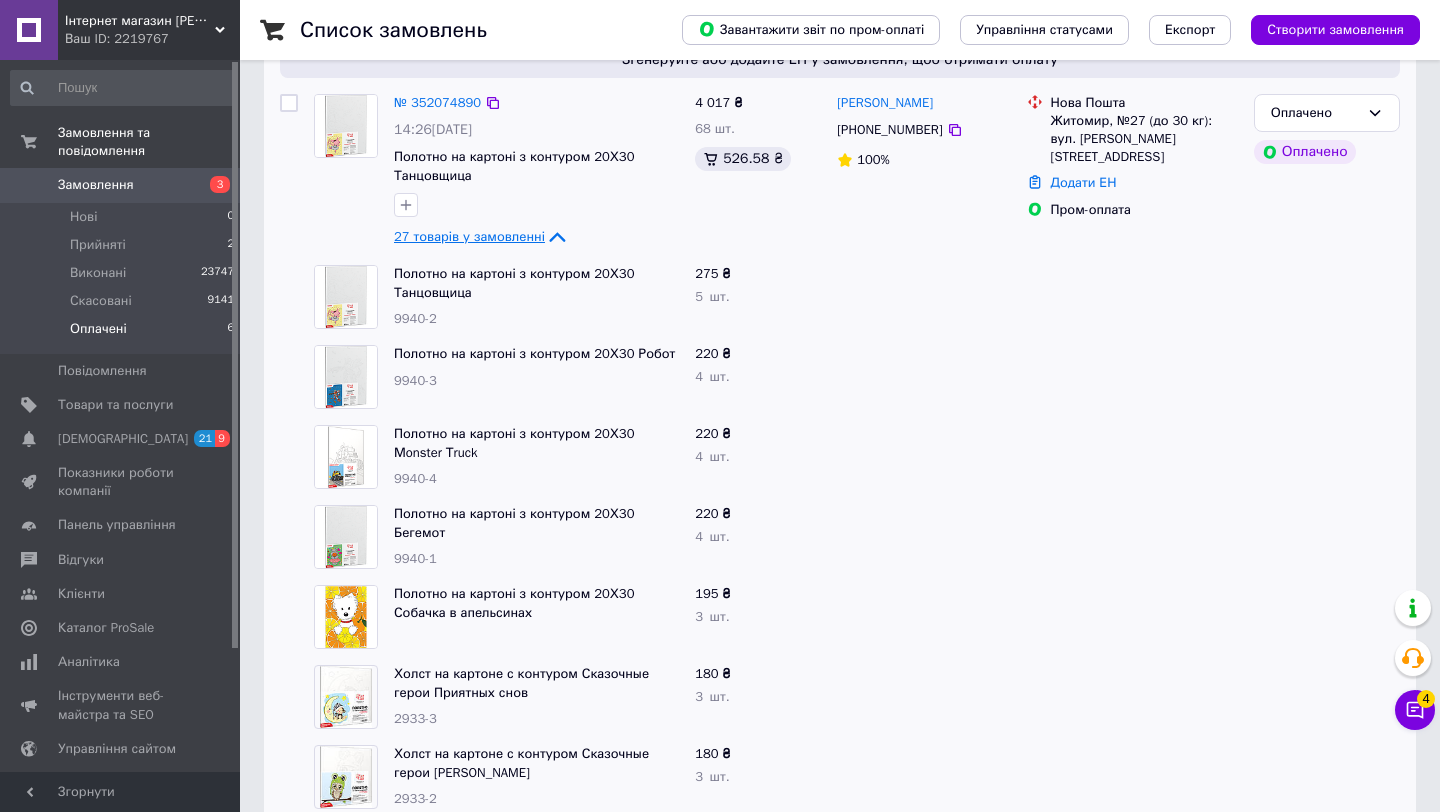 click on "27 товарів у замовленні" at bounding box center [469, 236] 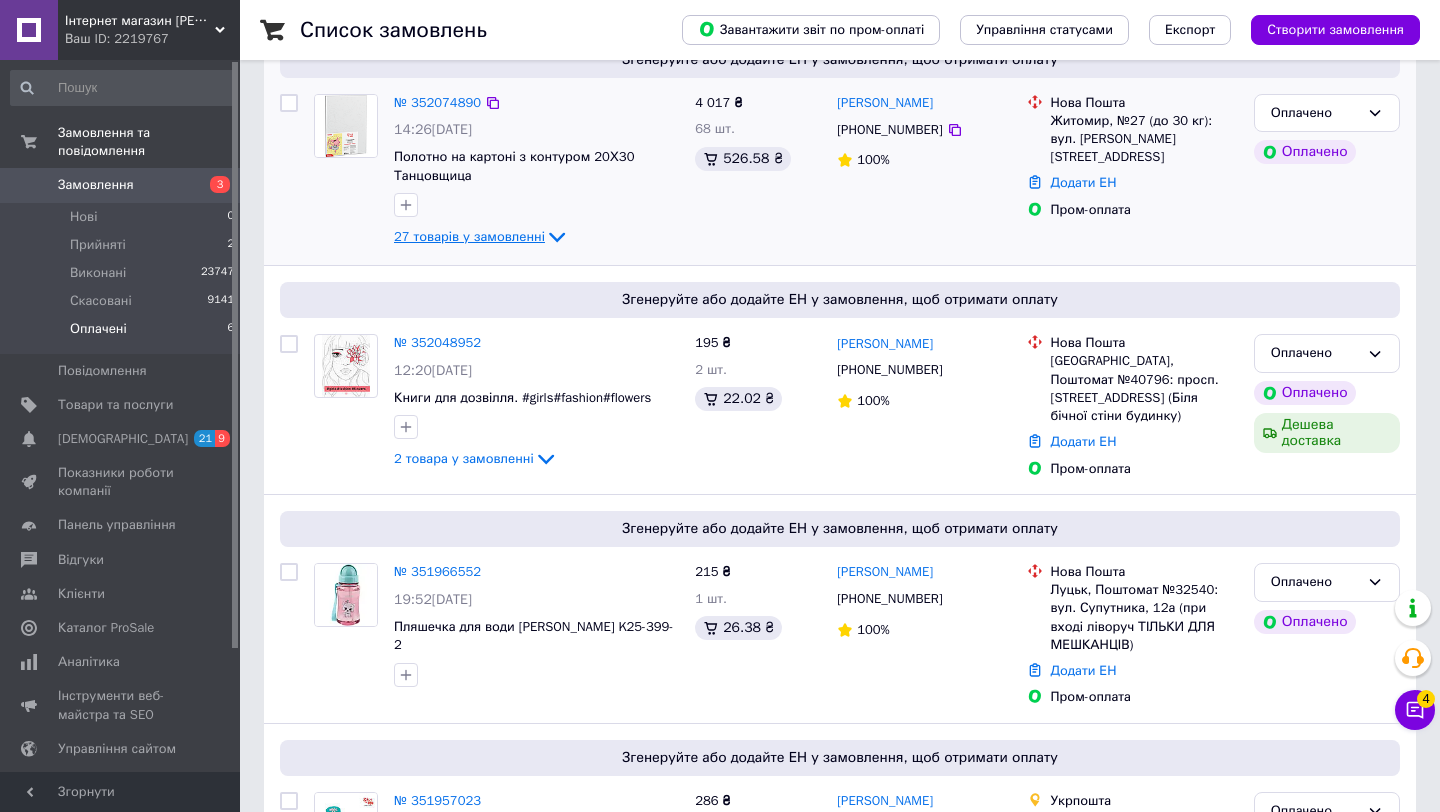 click on "27 товарів у замовленні" at bounding box center (469, 236) 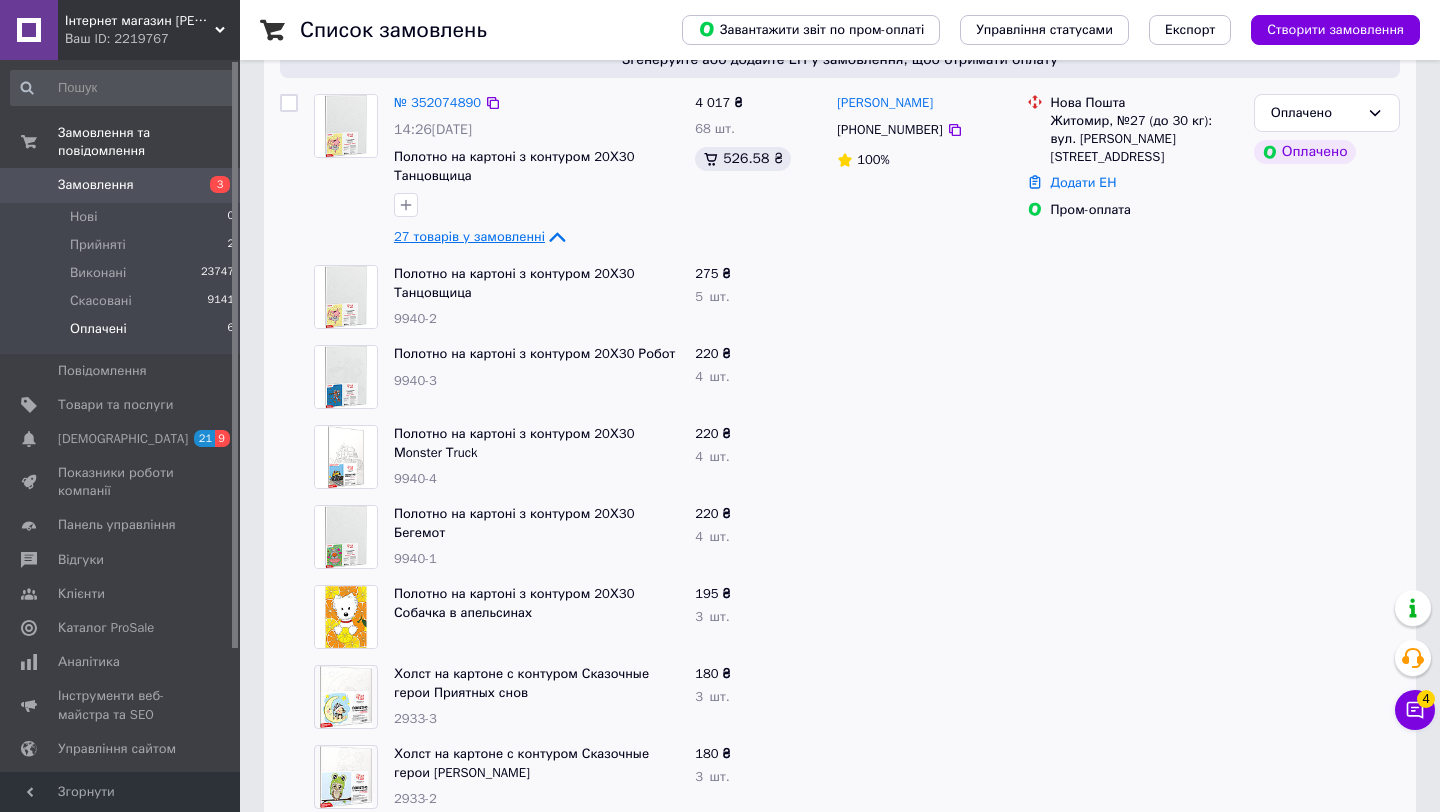click on "27 товарів у замовленні" at bounding box center (469, 236) 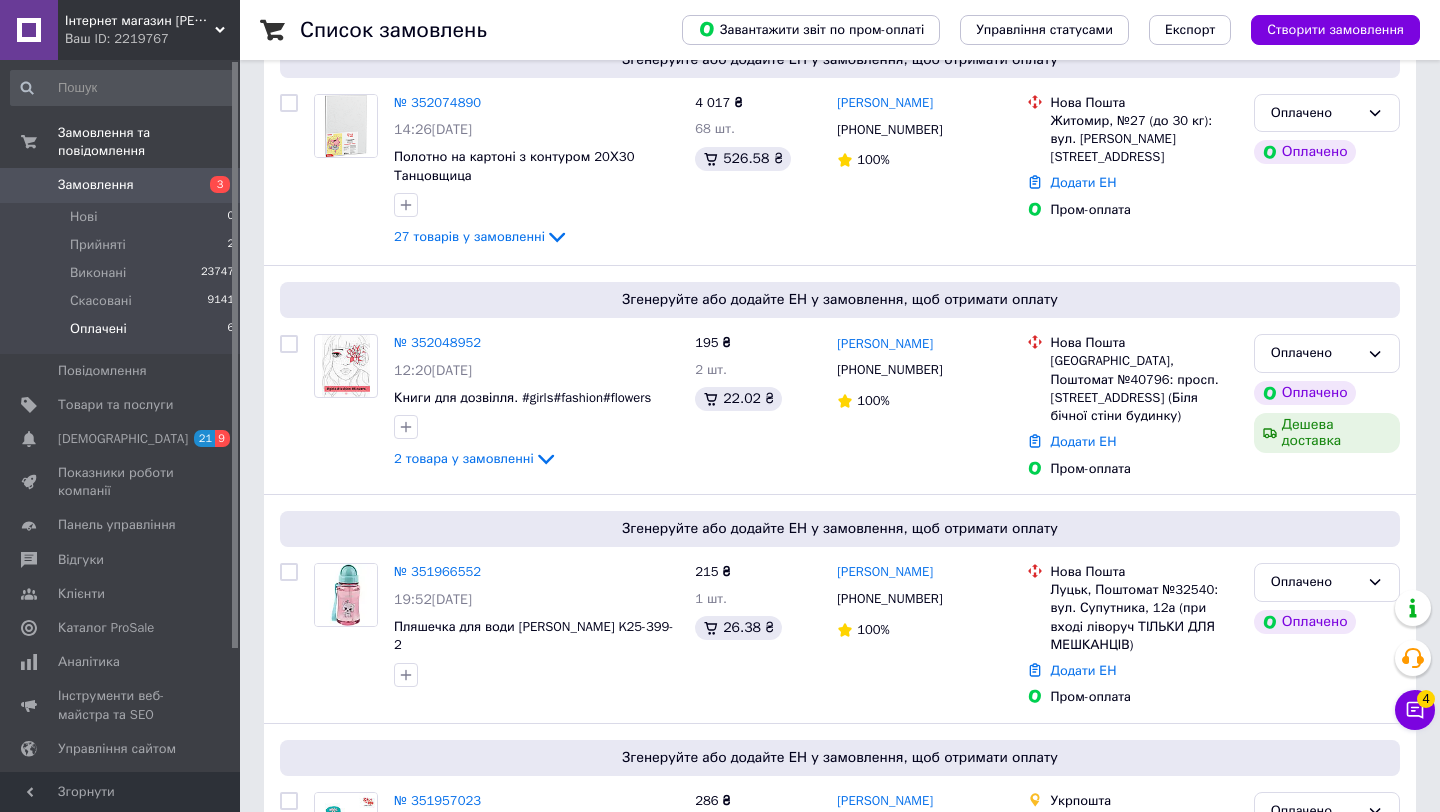 click on "Замовлення" at bounding box center [96, 185] 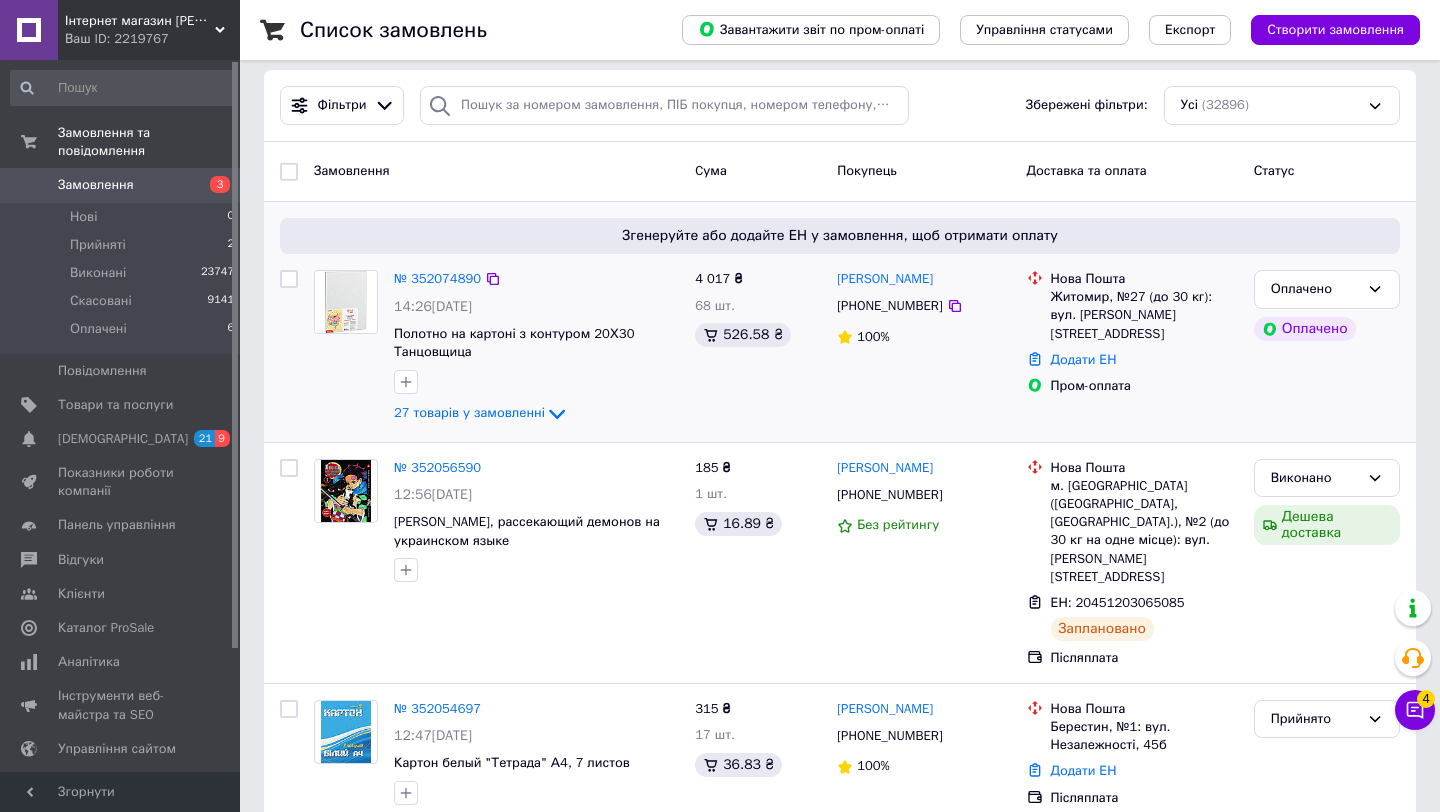 scroll, scrollTop: 130, scrollLeft: 0, axis: vertical 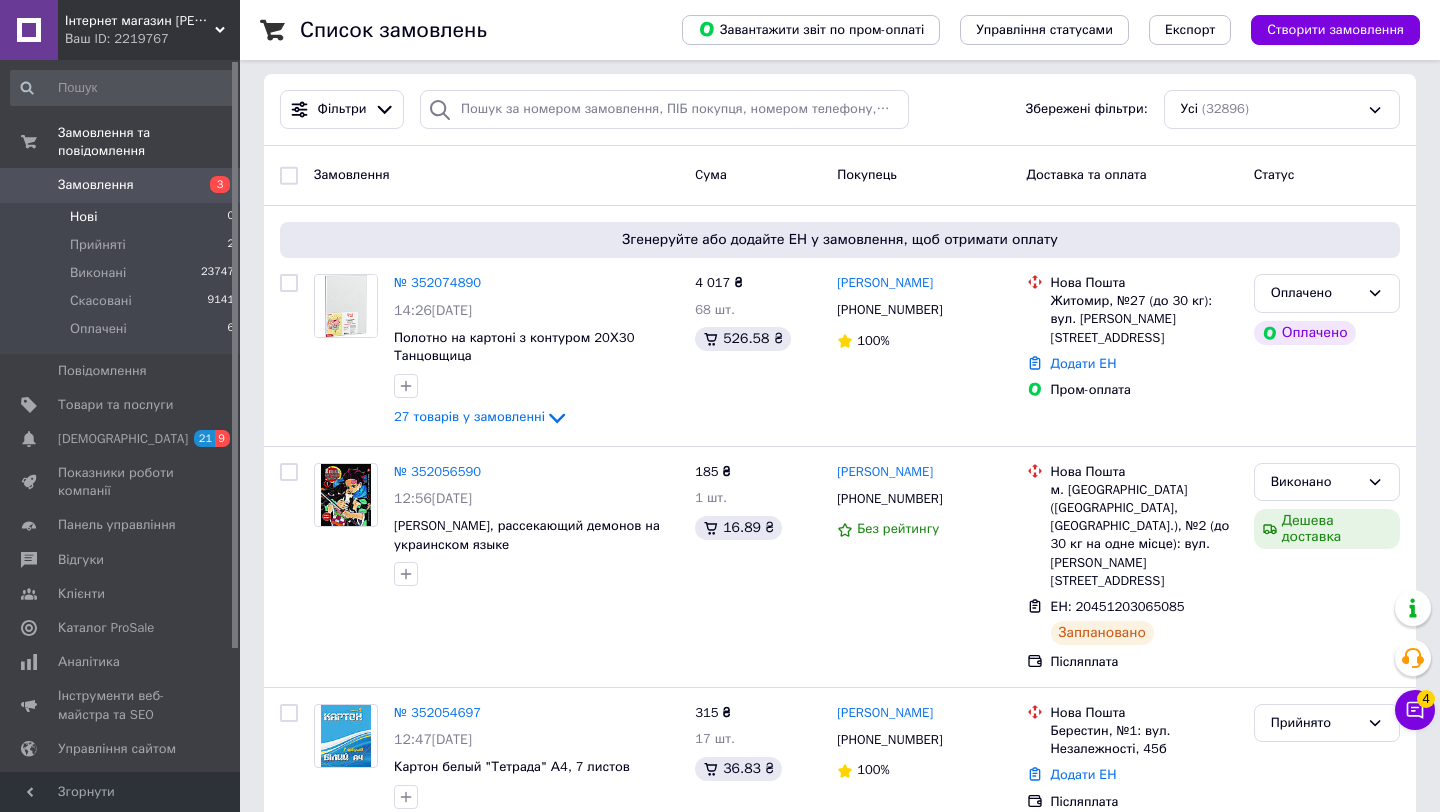 click on "Нові 0" at bounding box center [123, 217] 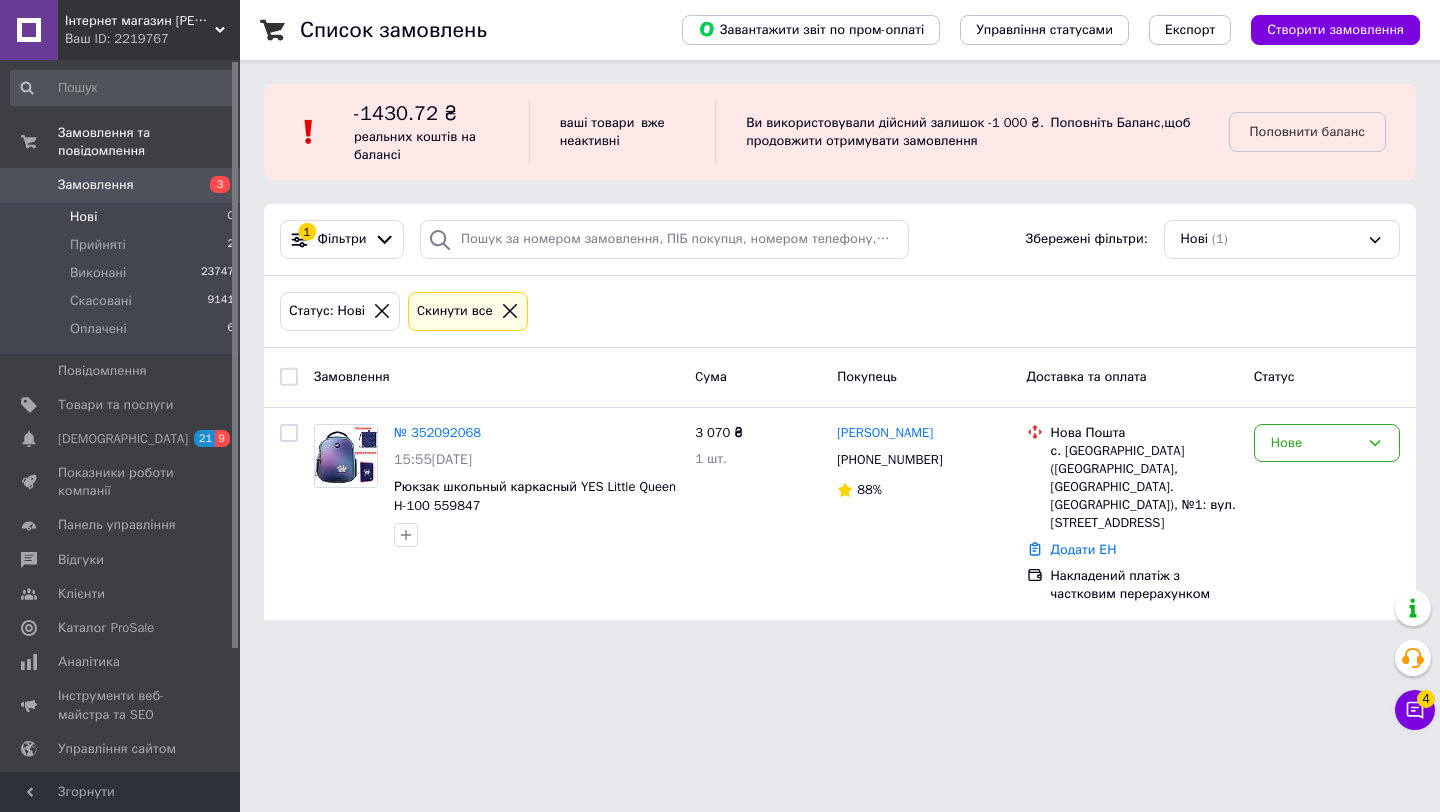 scroll, scrollTop: 0, scrollLeft: 0, axis: both 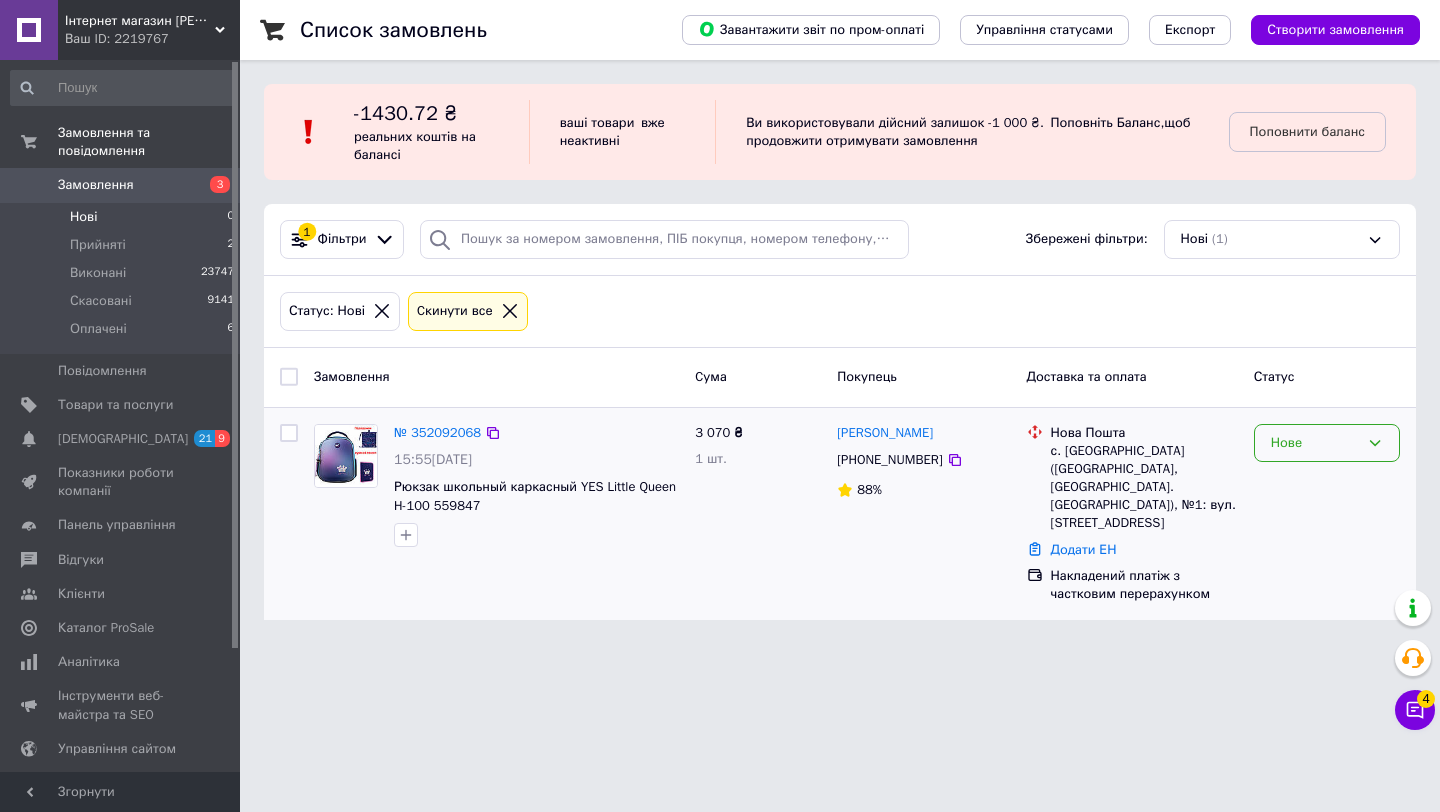 click on "Нове" at bounding box center (1315, 443) 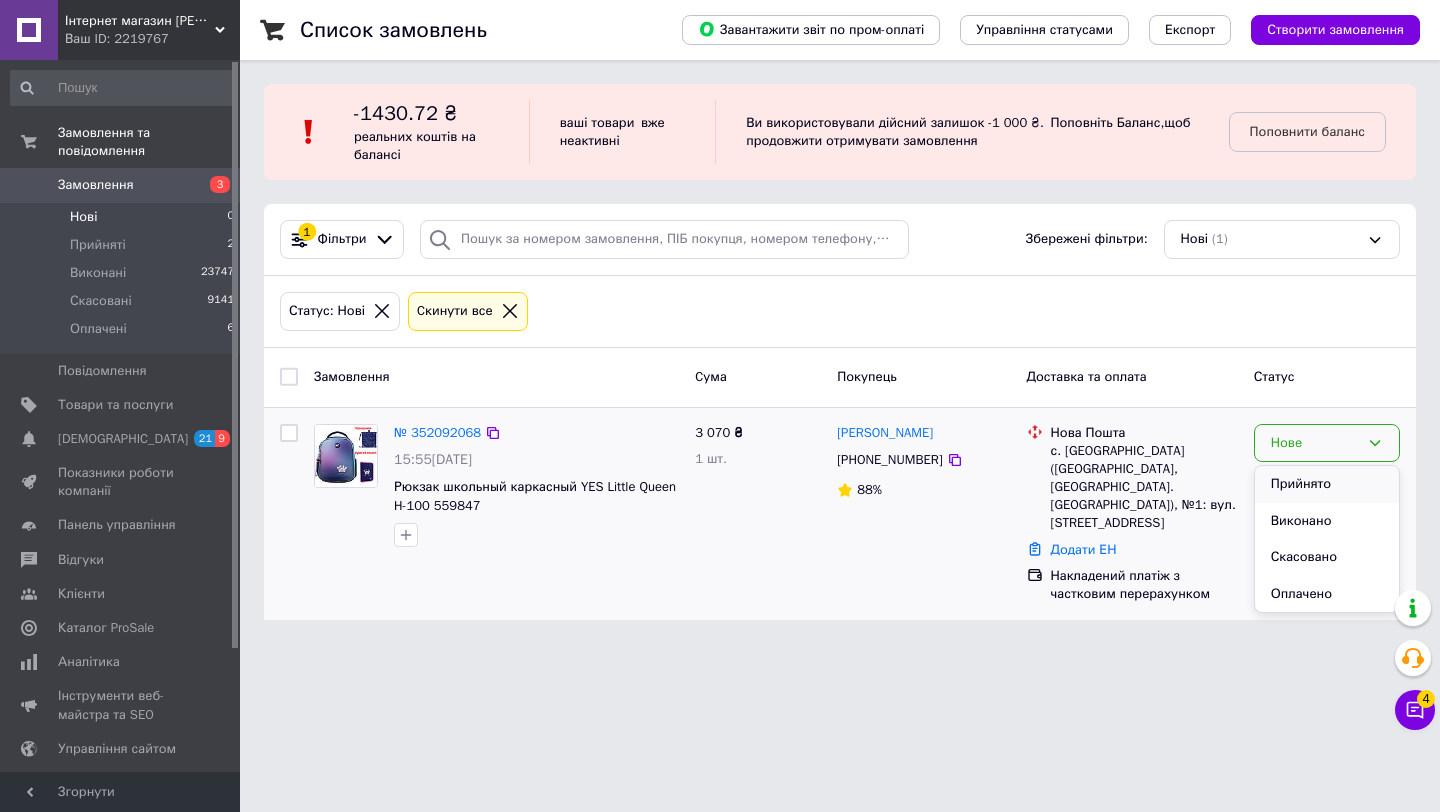 click on "Прийнято" at bounding box center (1327, 484) 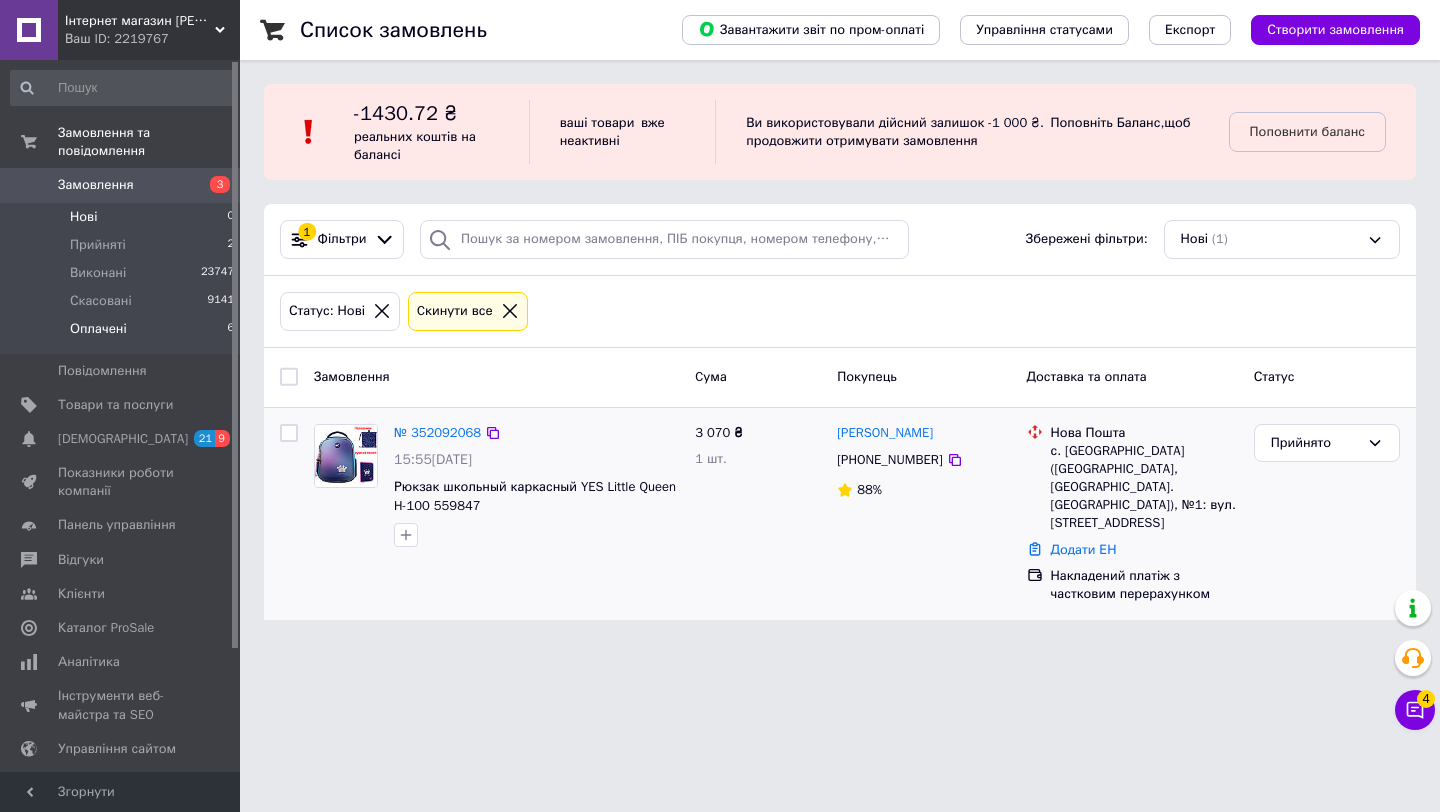 click on "Оплачені 6" at bounding box center [123, 334] 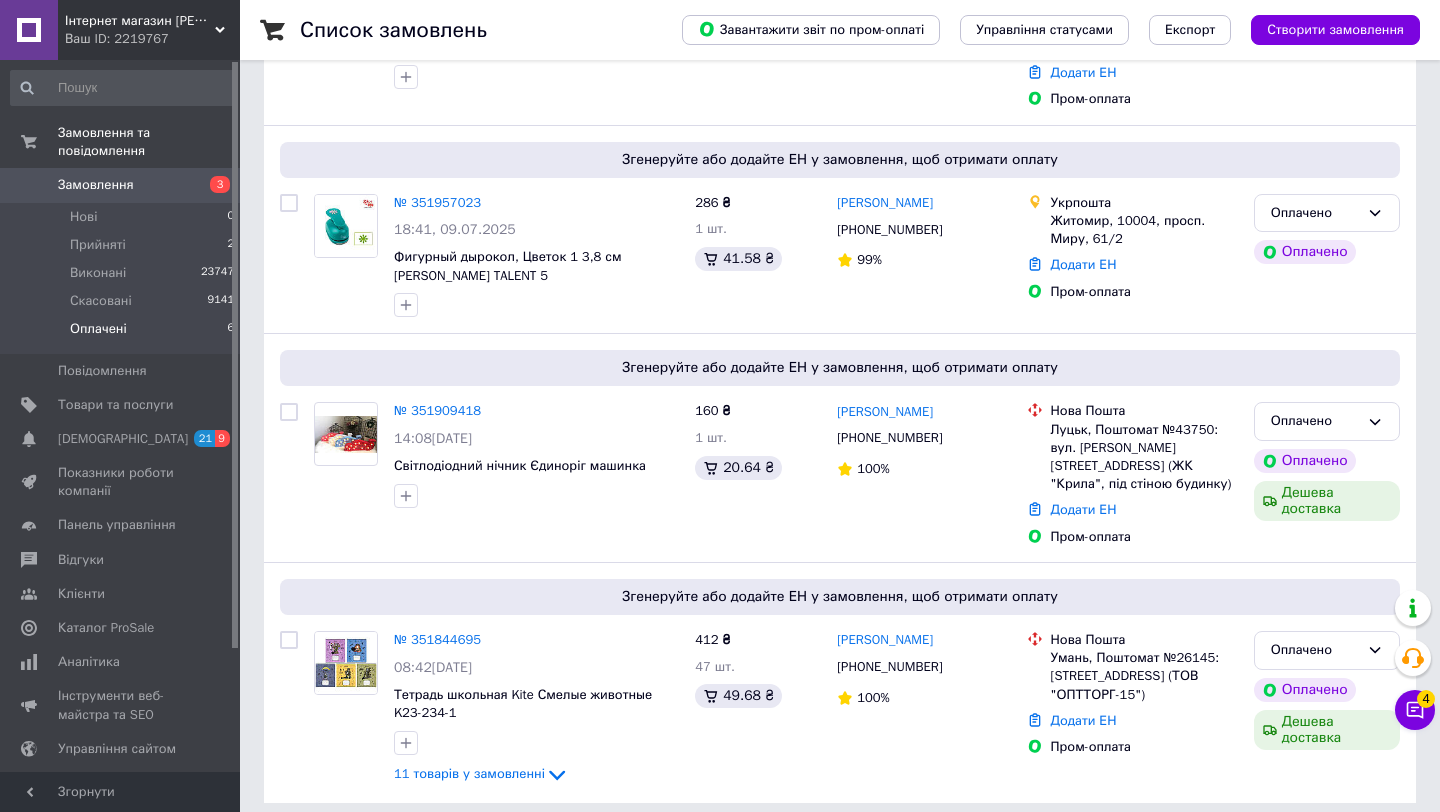 scroll, scrollTop: 995, scrollLeft: 0, axis: vertical 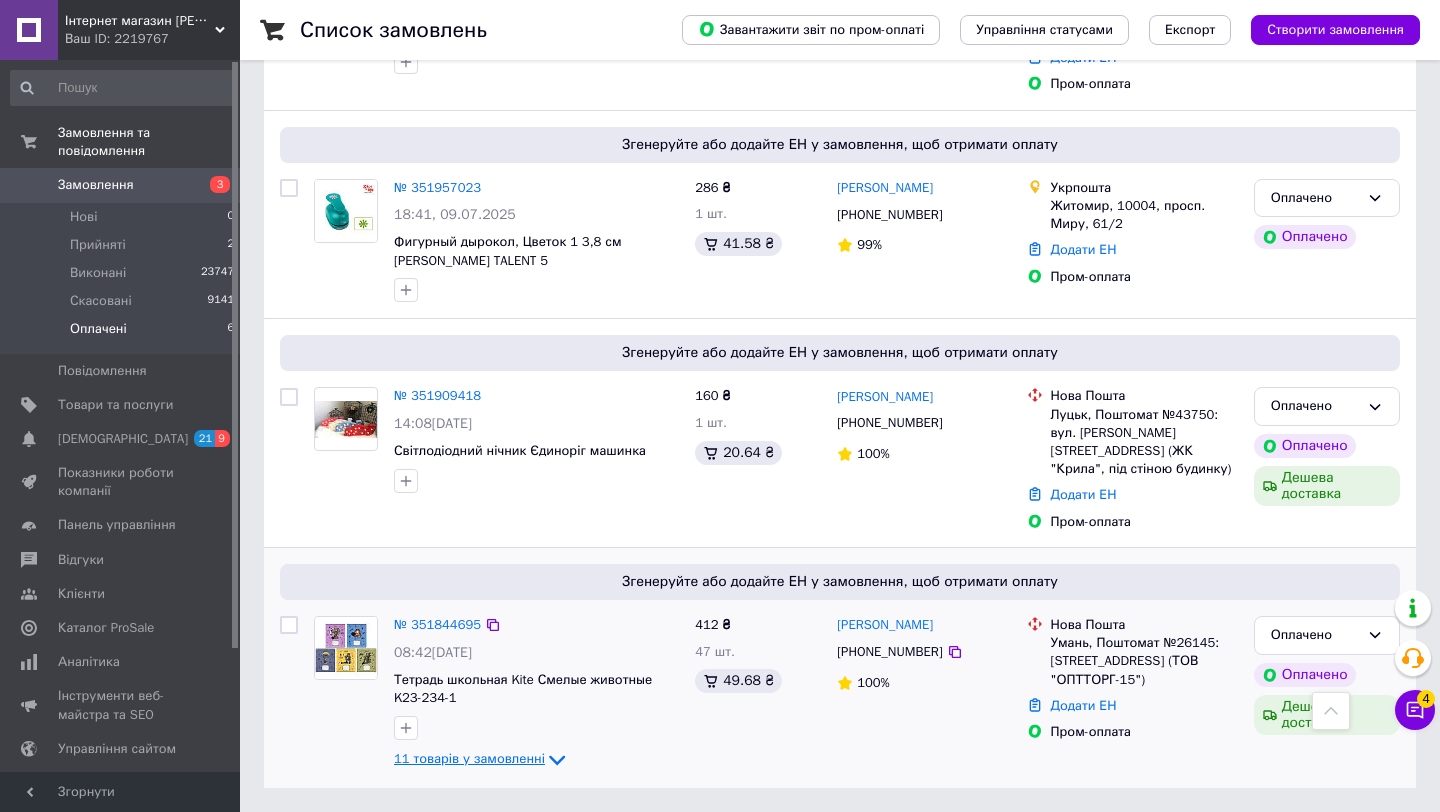 click on "11 товарів у замовленні" at bounding box center (469, 759) 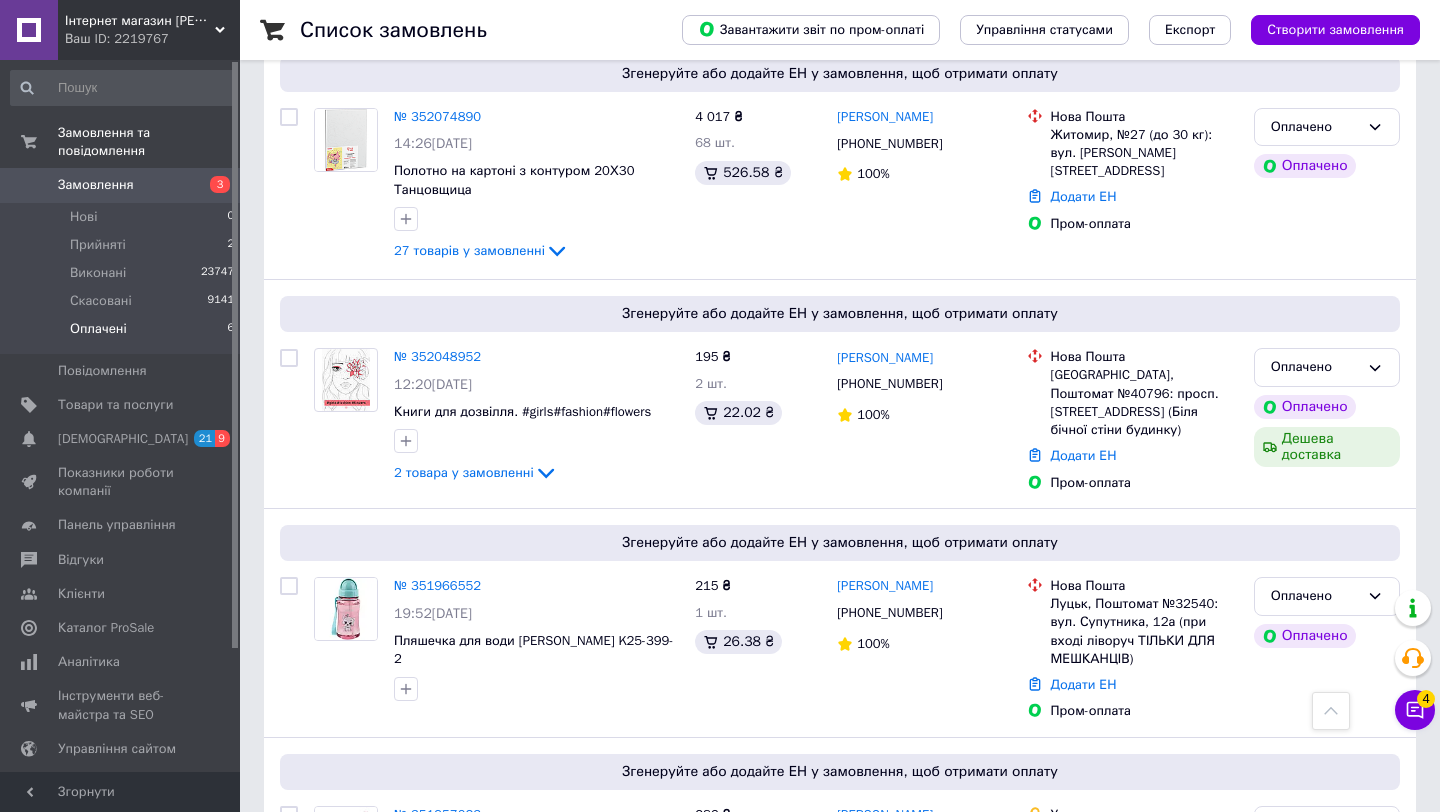 scroll, scrollTop: 0, scrollLeft: 0, axis: both 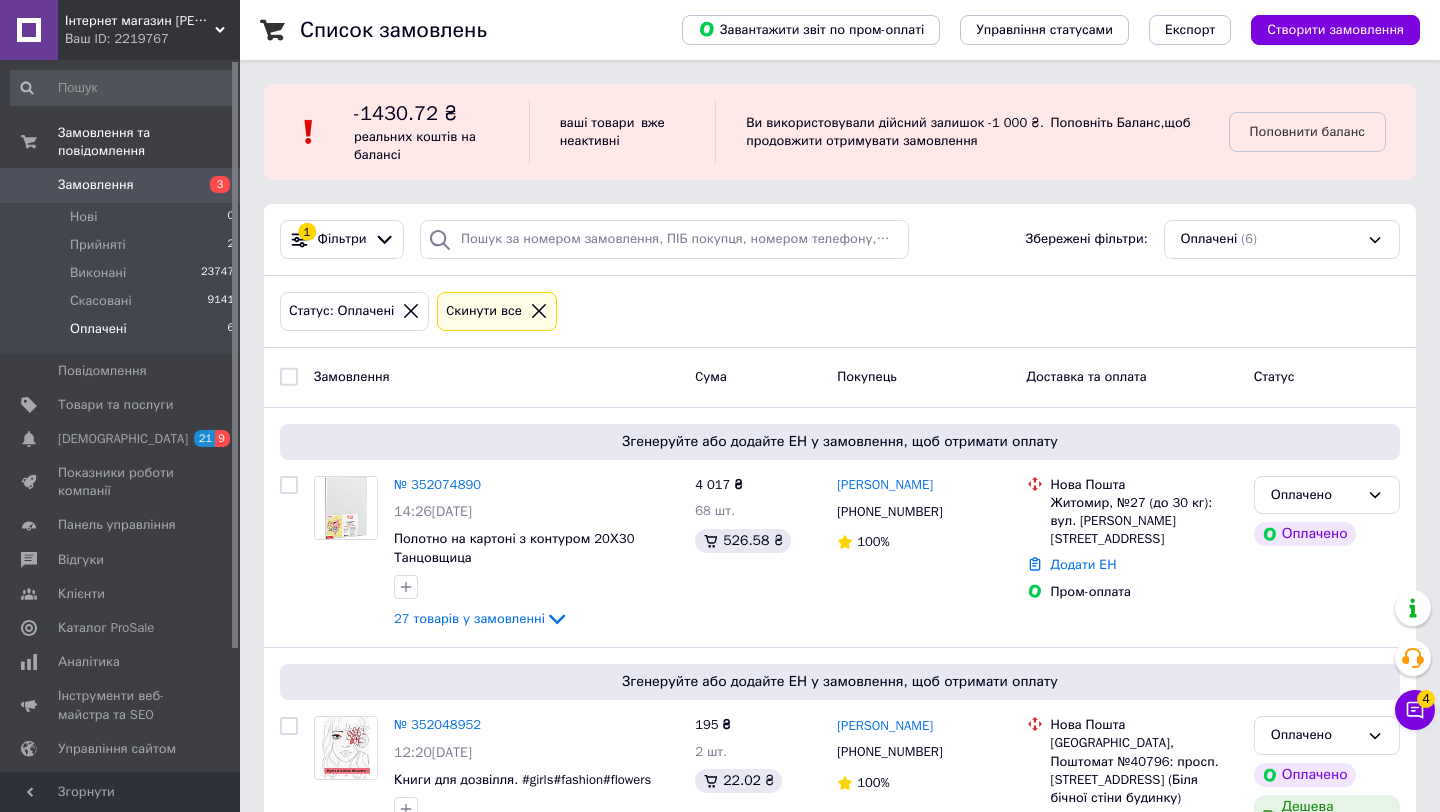 click 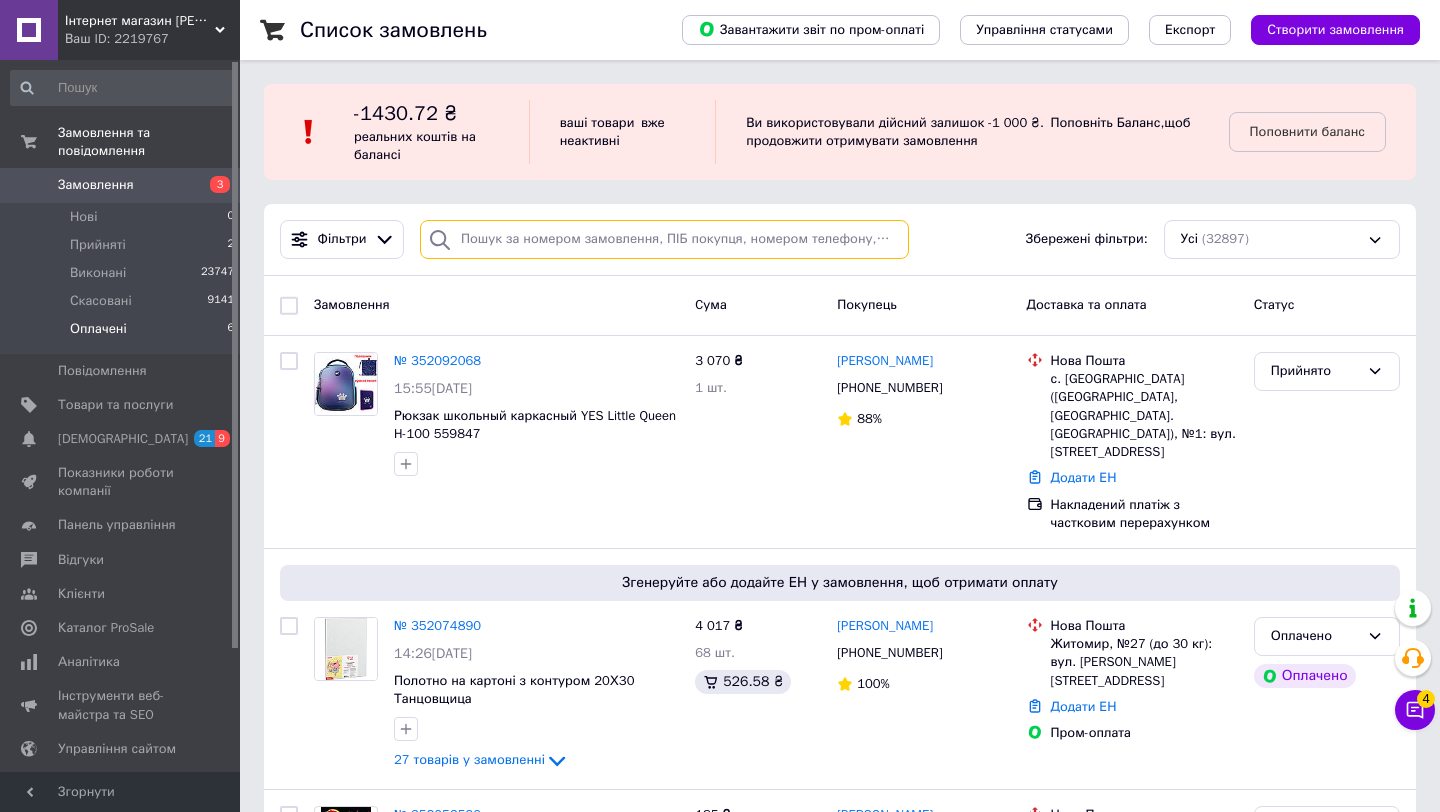 click at bounding box center [664, 239] 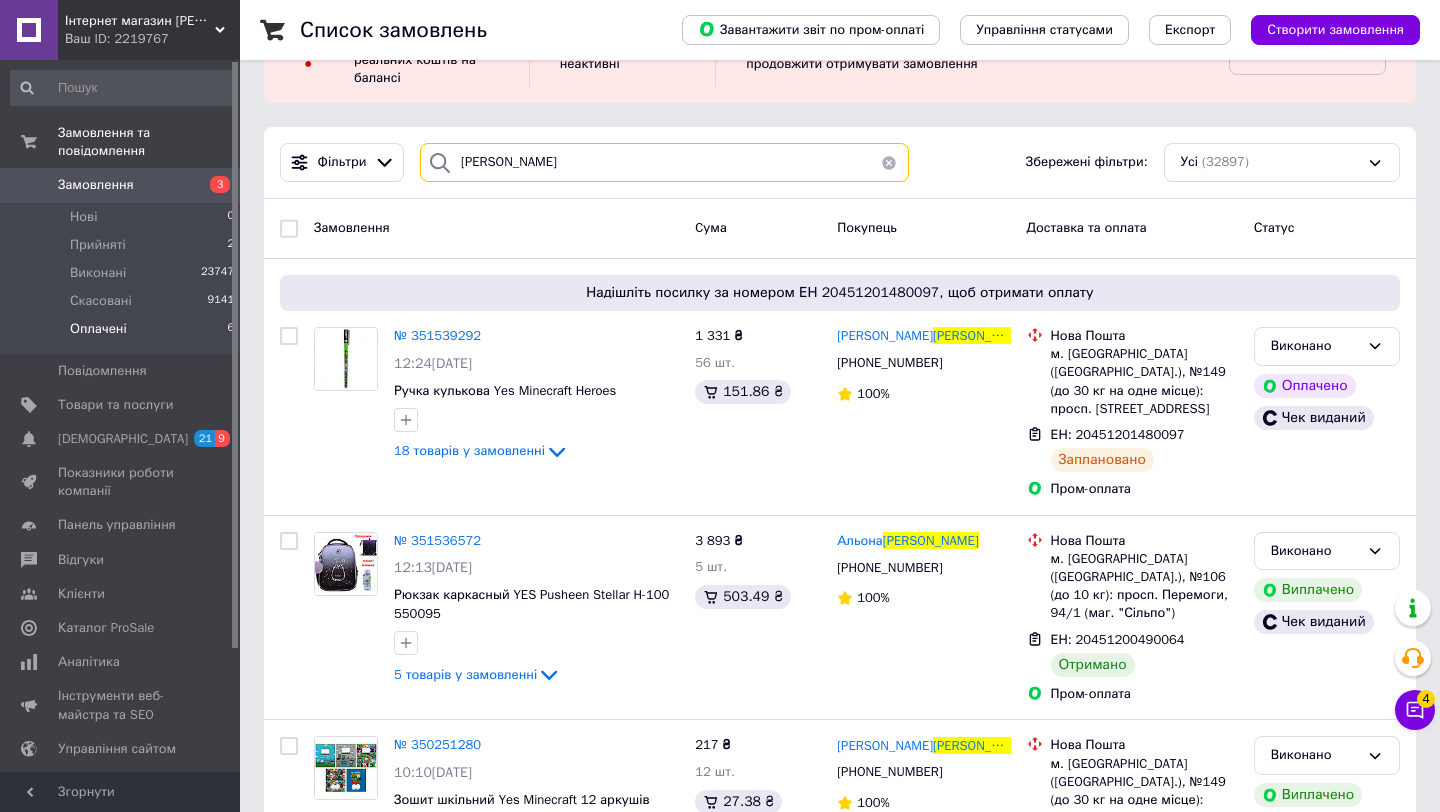scroll, scrollTop: 86, scrollLeft: 0, axis: vertical 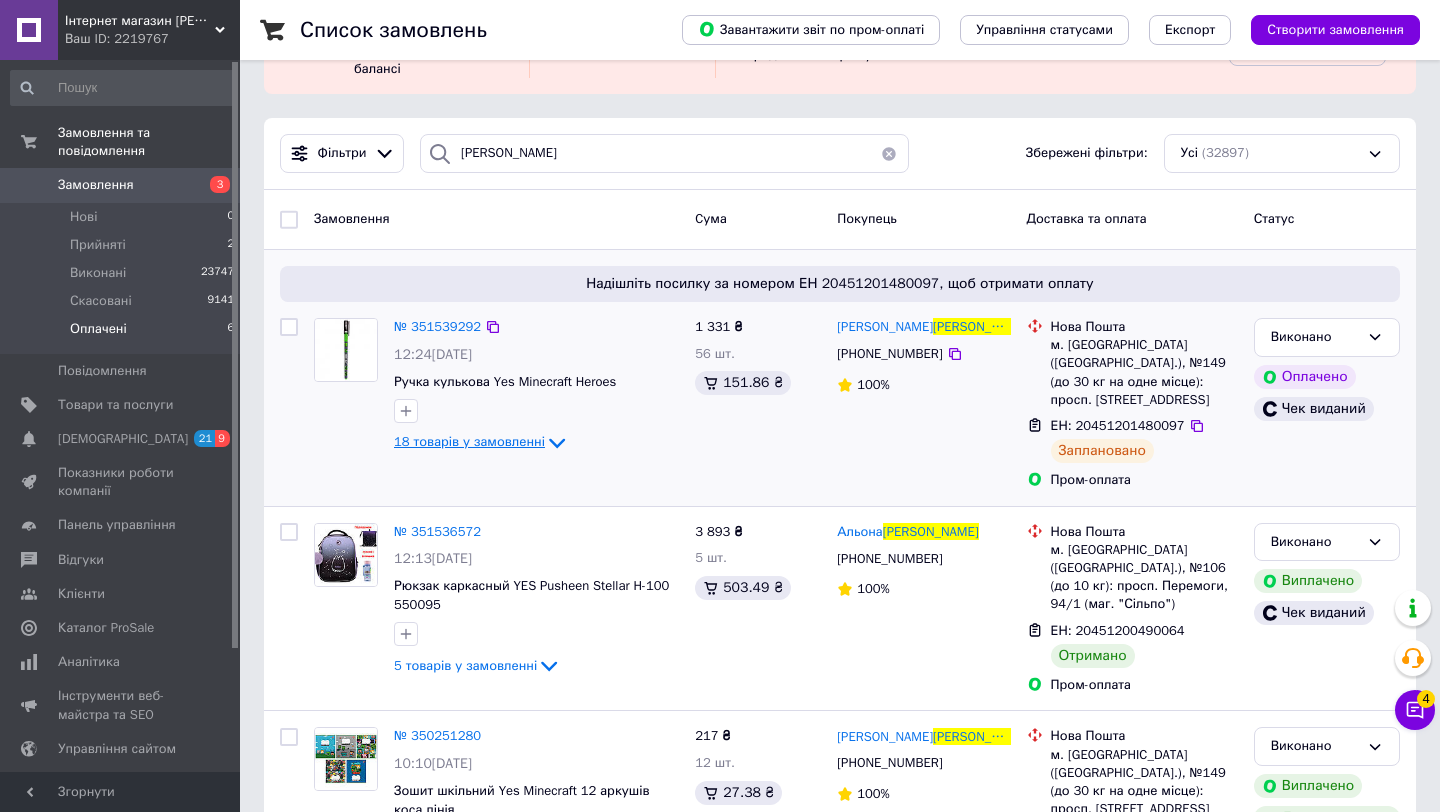 click on "18 товарів у замовленні" at bounding box center [469, 442] 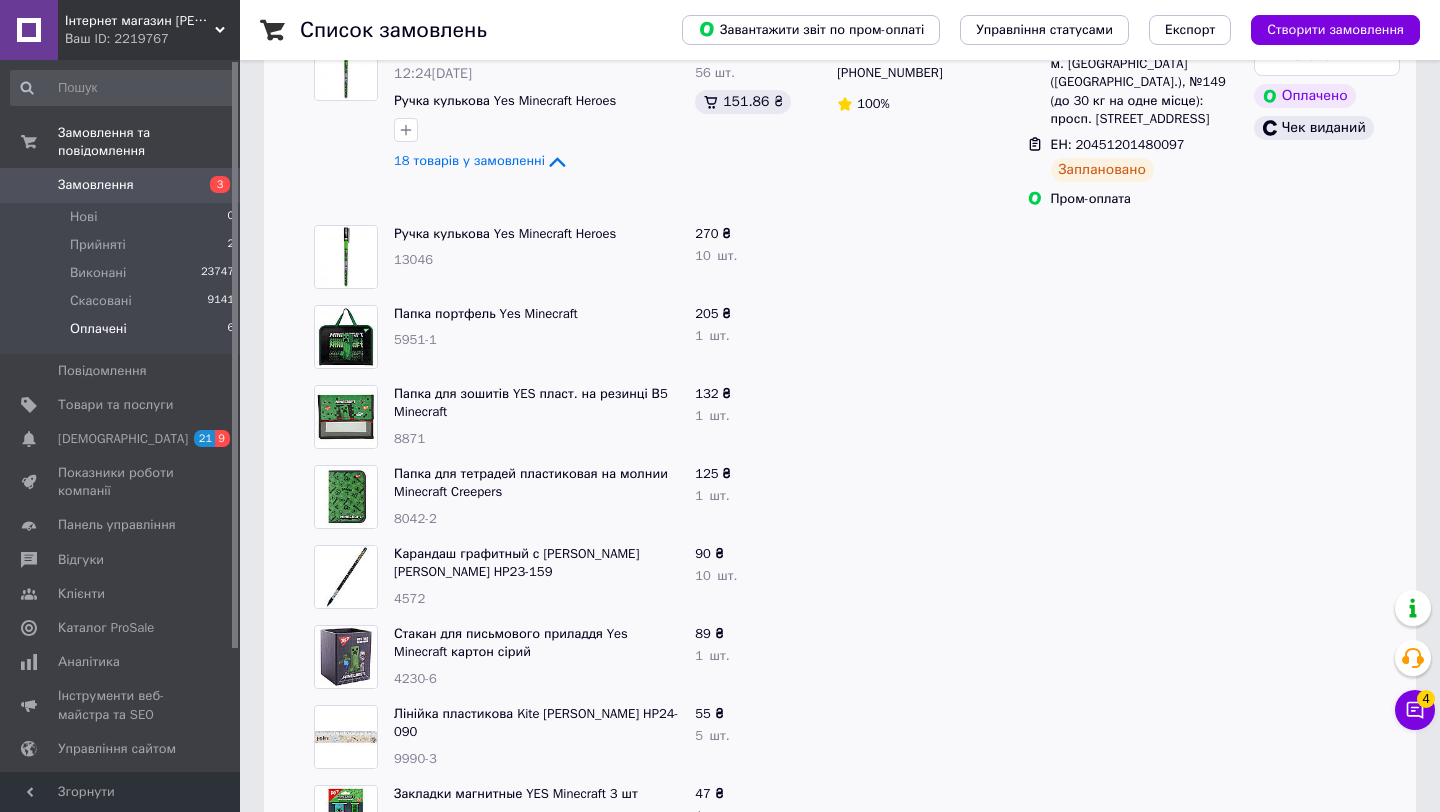 scroll, scrollTop: 0, scrollLeft: 0, axis: both 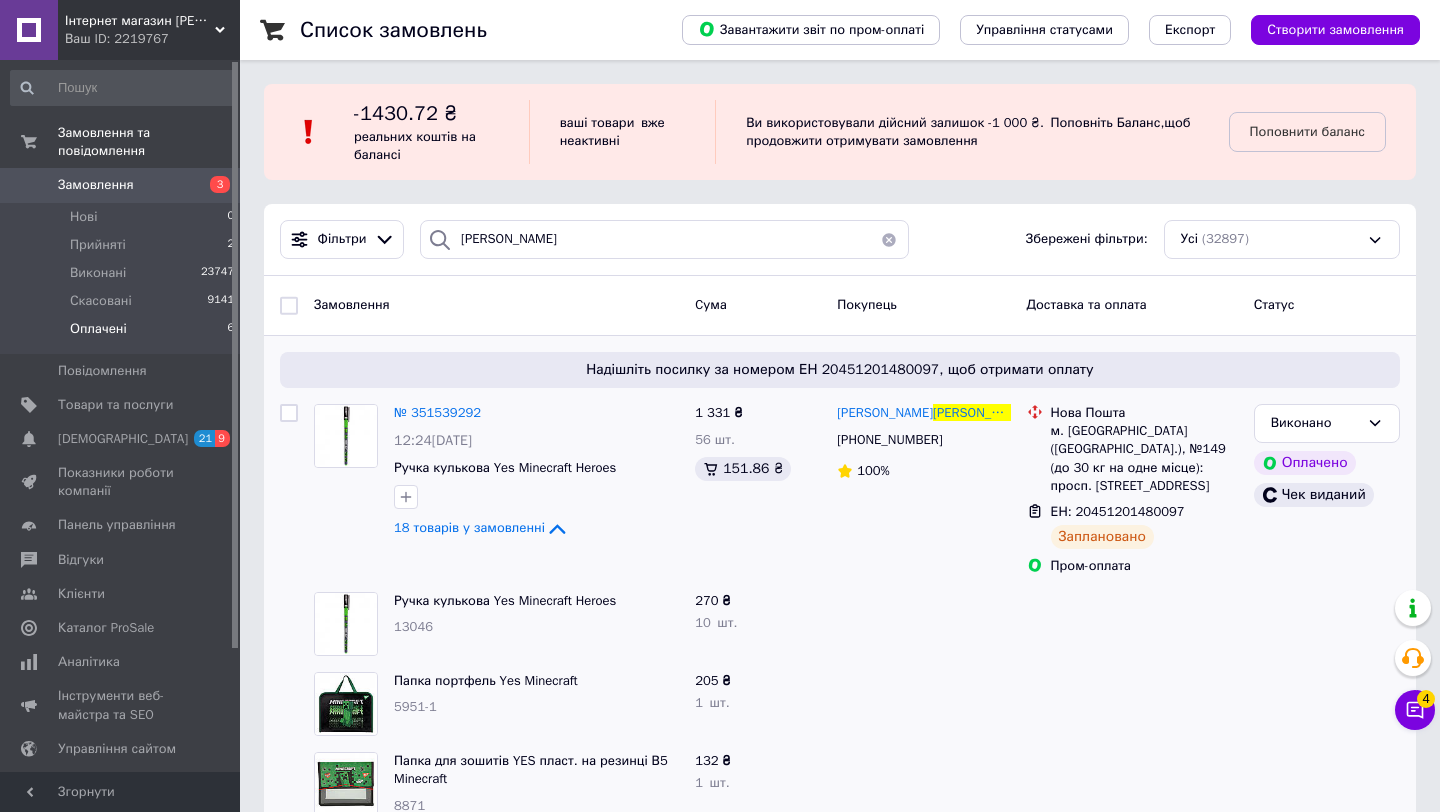 click on "[PERSON_NAME] Збережені фільтри: Усі (32897)" at bounding box center (840, 240) 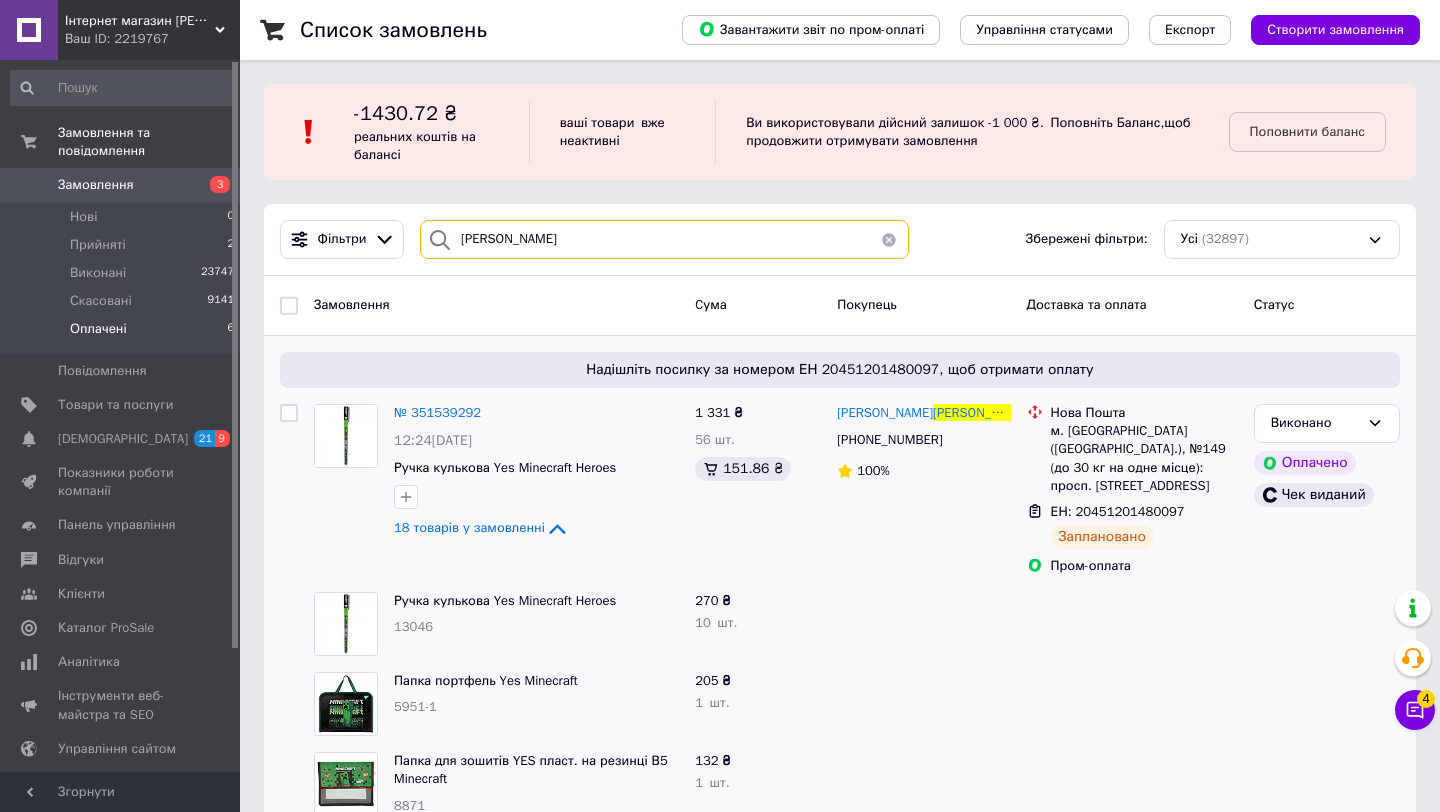 click on "[PERSON_NAME]" at bounding box center [664, 239] 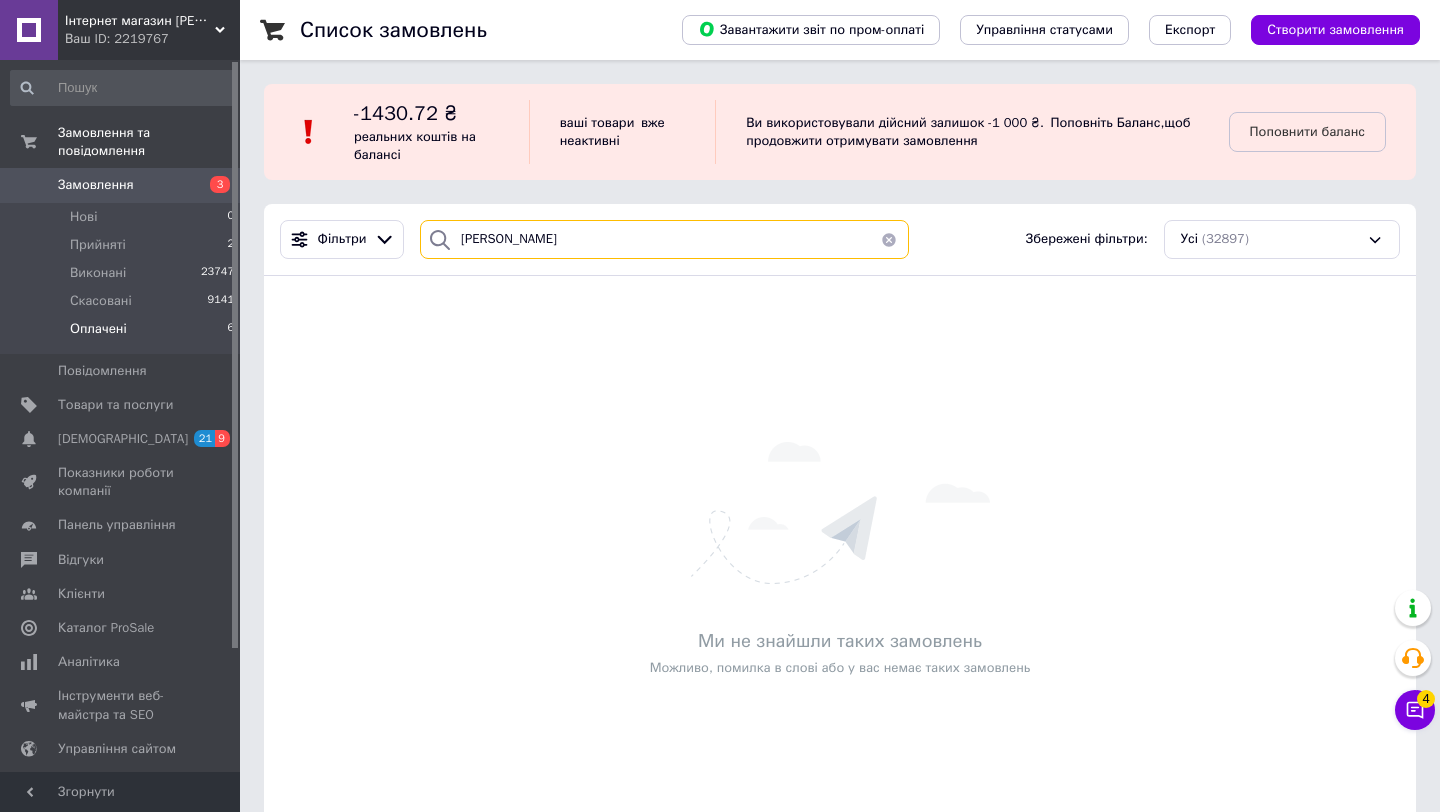type on "[PERSON_NAME]" 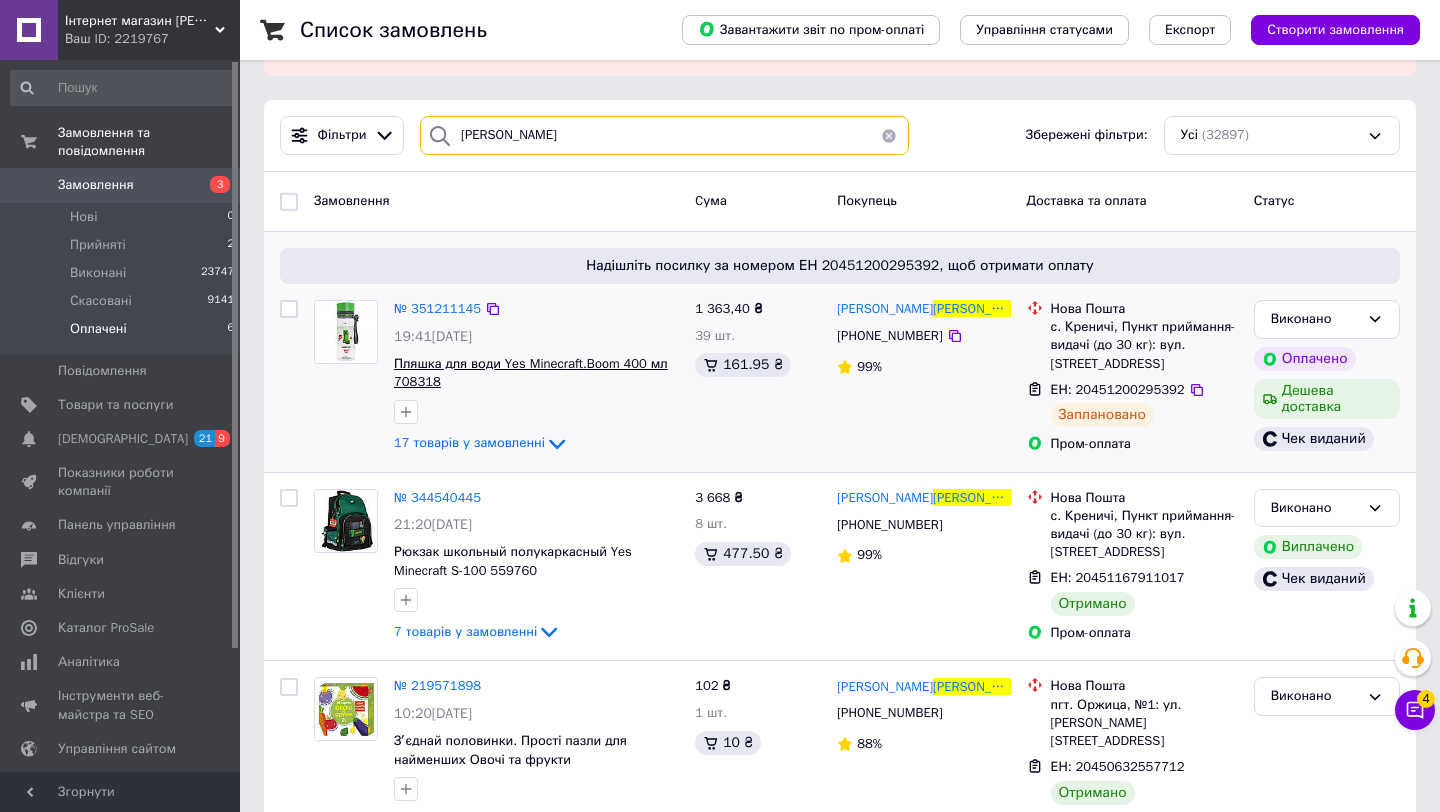 scroll, scrollTop: 105, scrollLeft: 0, axis: vertical 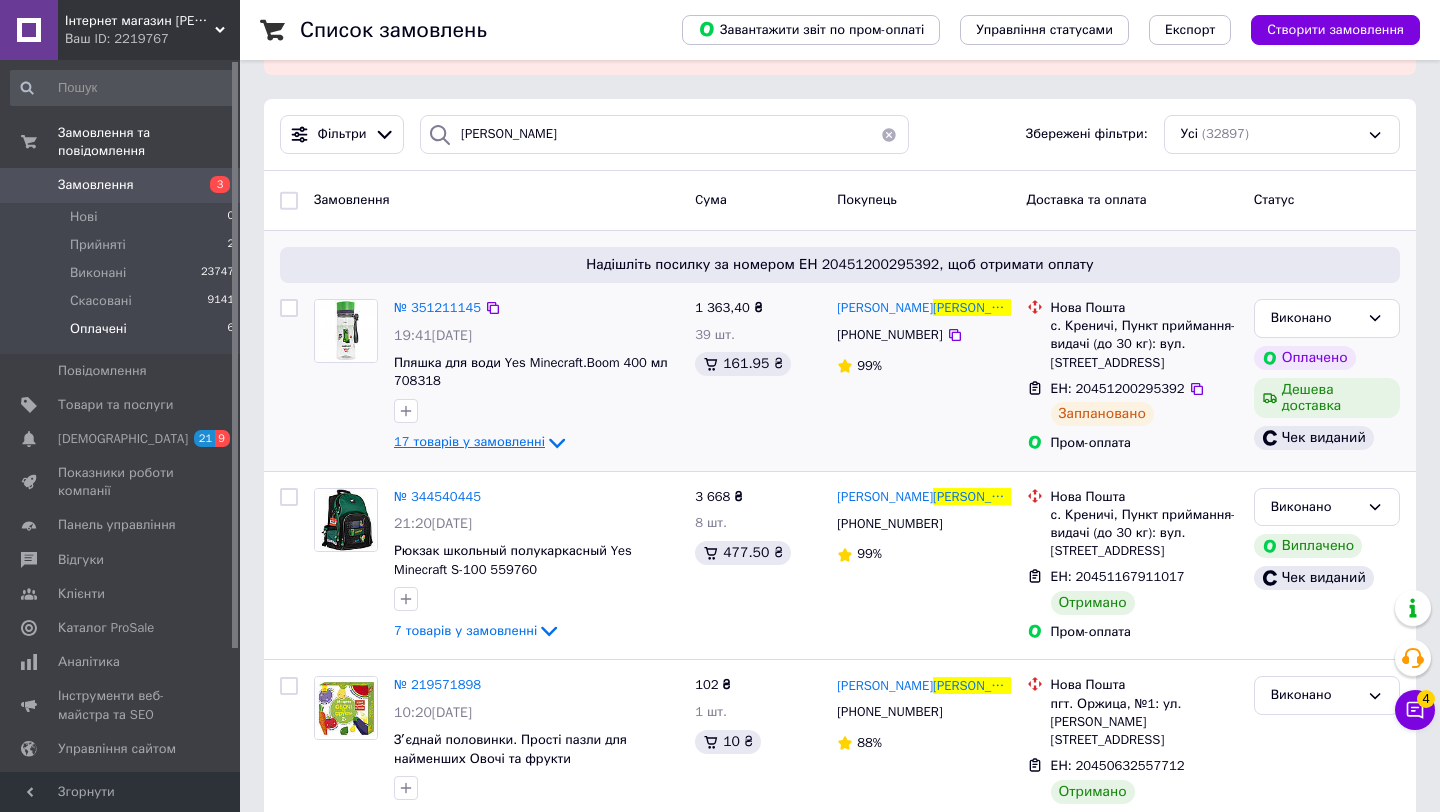 click on "17 товарів у замовленні" at bounding box center (469, 441) 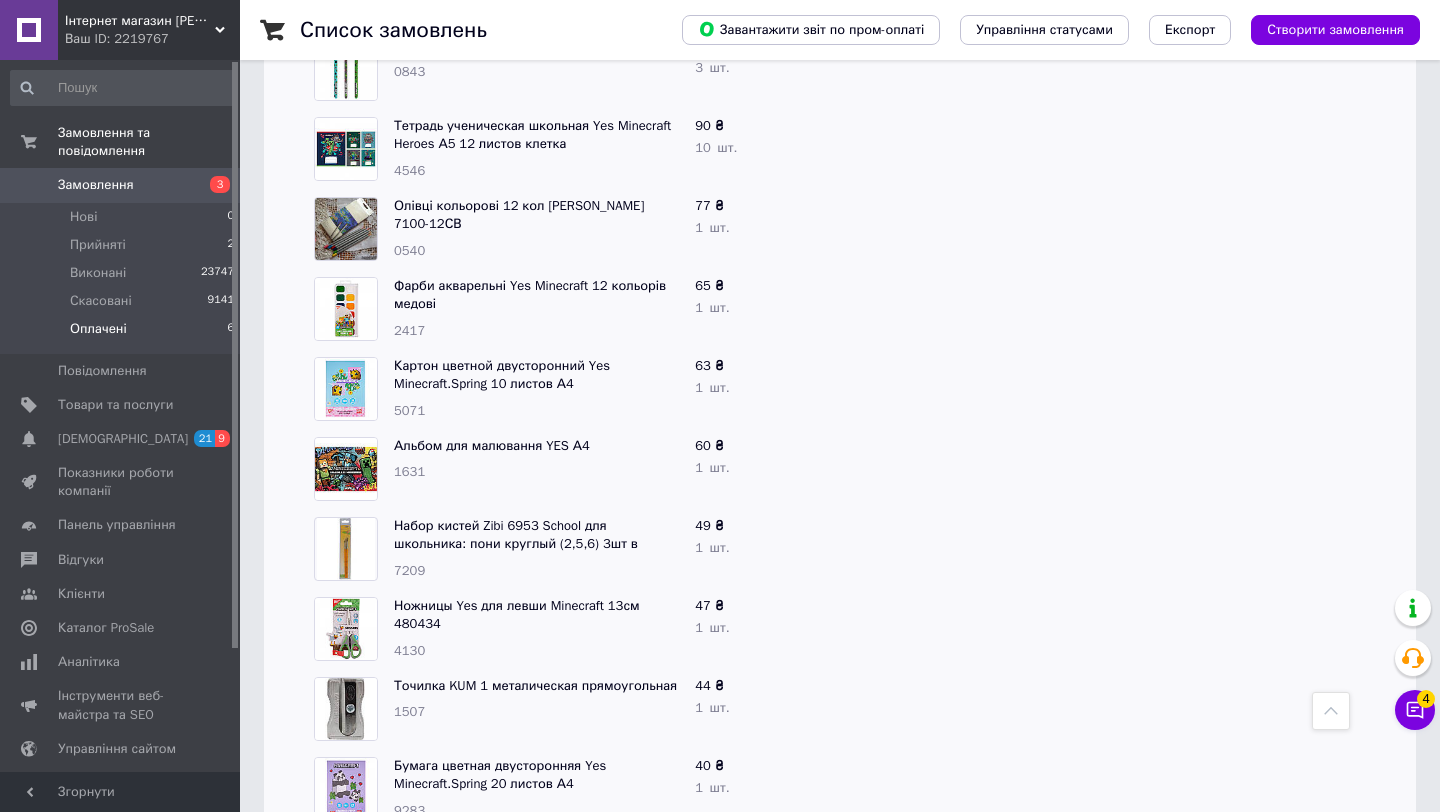 scroll, scrollTop: 702, scrollLeft: 0, axis: vertical 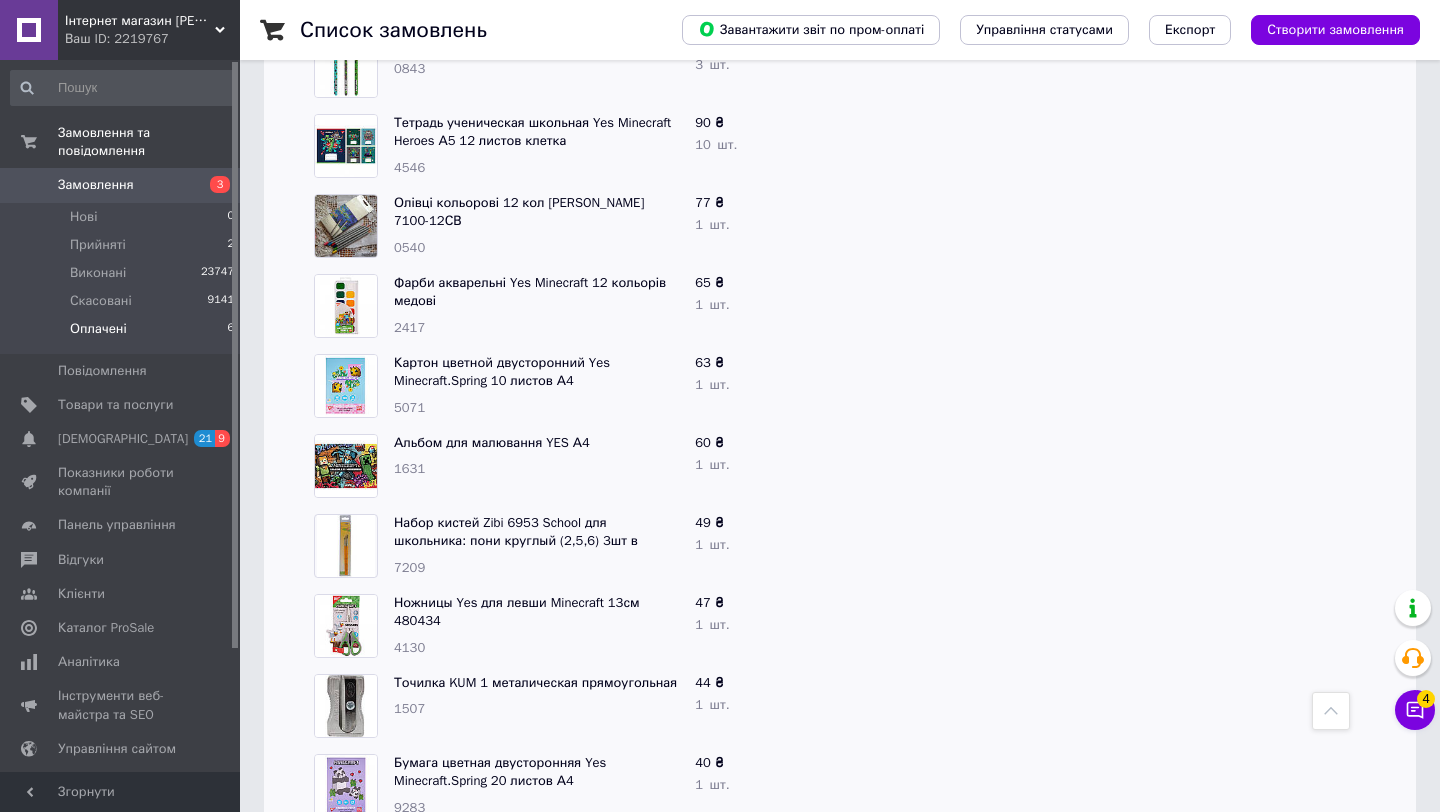 click on "Оплачені 6" at bounding box center (123, 334) 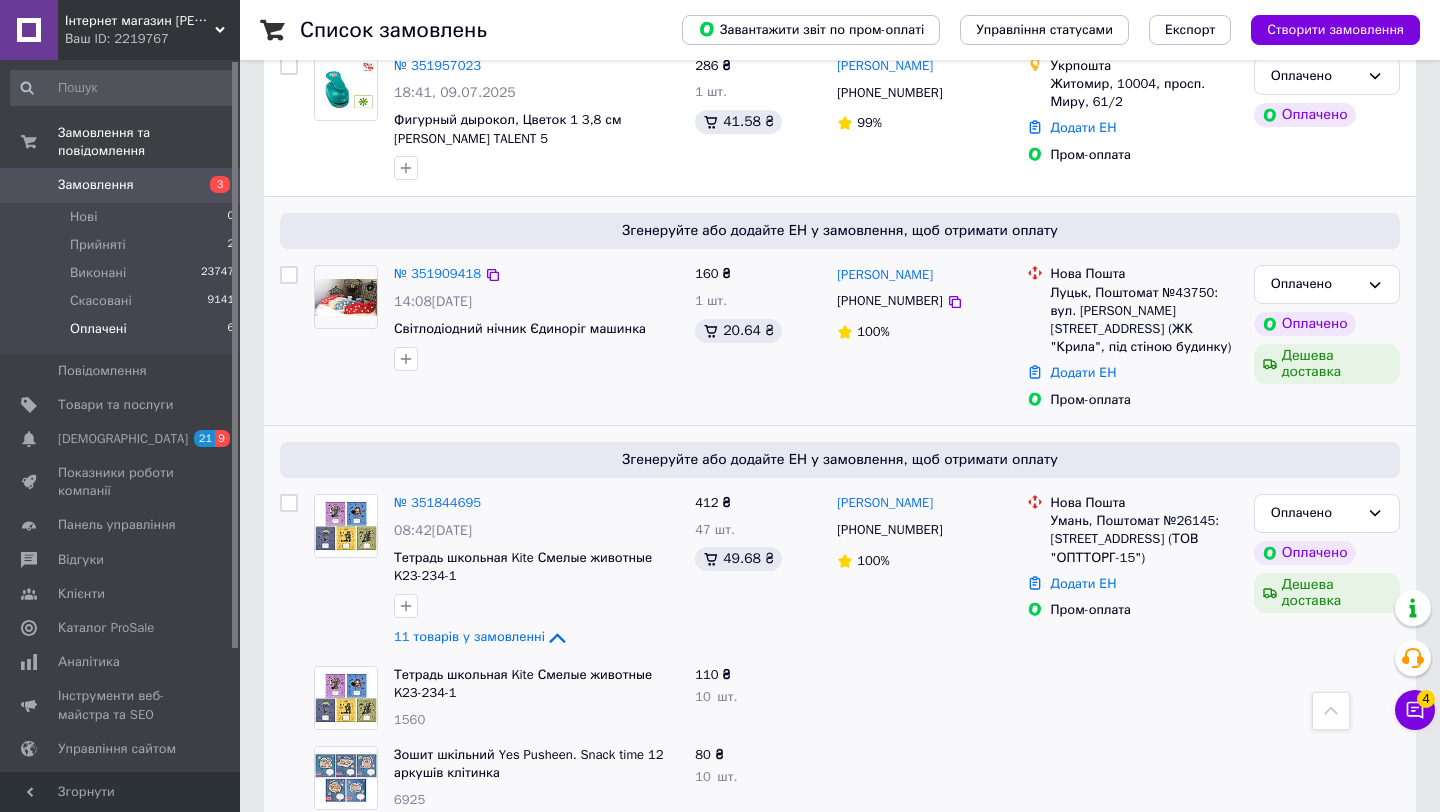 scroll, scrollTop: 1351, scrollLeft: 0, axis: vertical 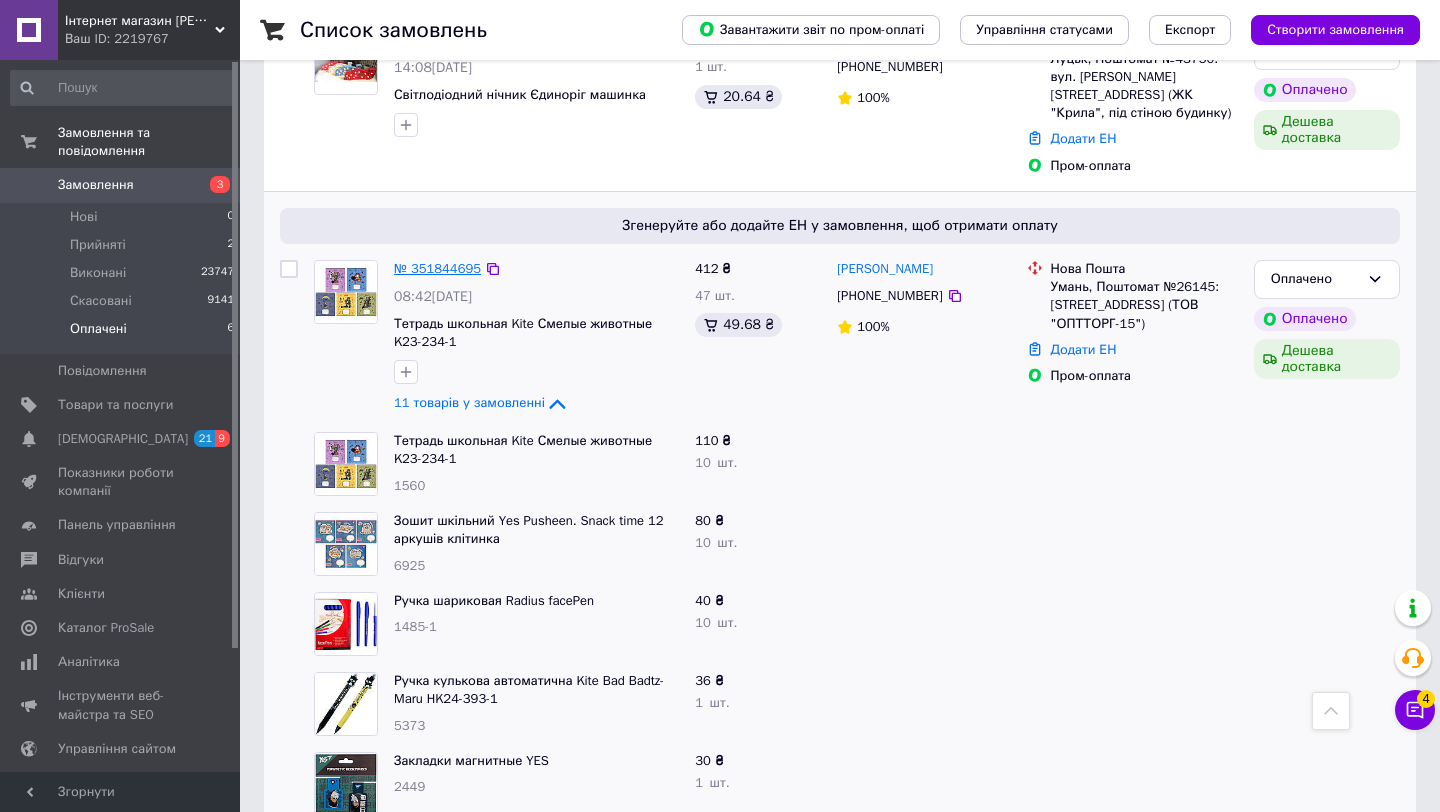 click on "№ 351844695" at bounding box center (437, 268) 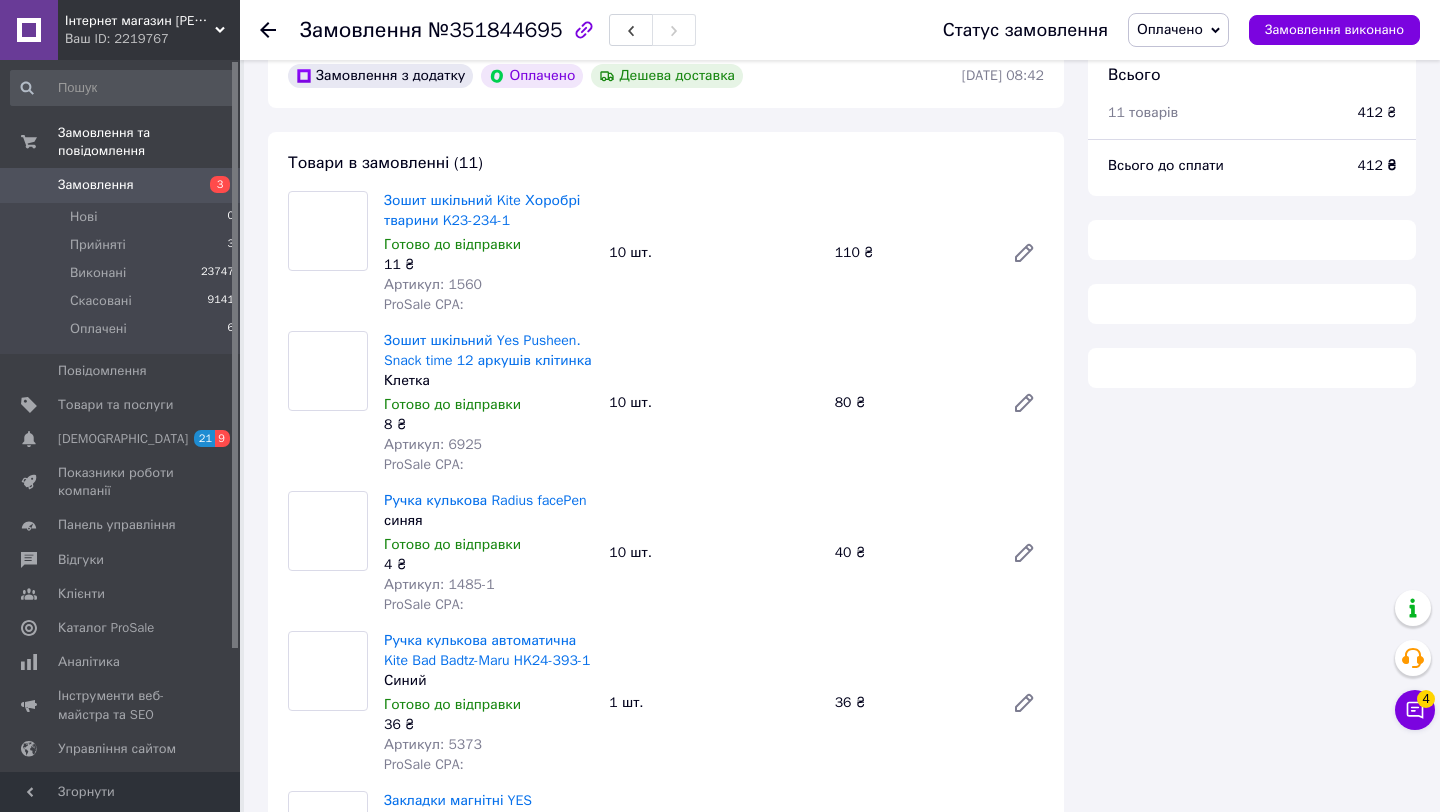scroll, scrollTop: 1351, scrollLeft: 0, axis: vertical 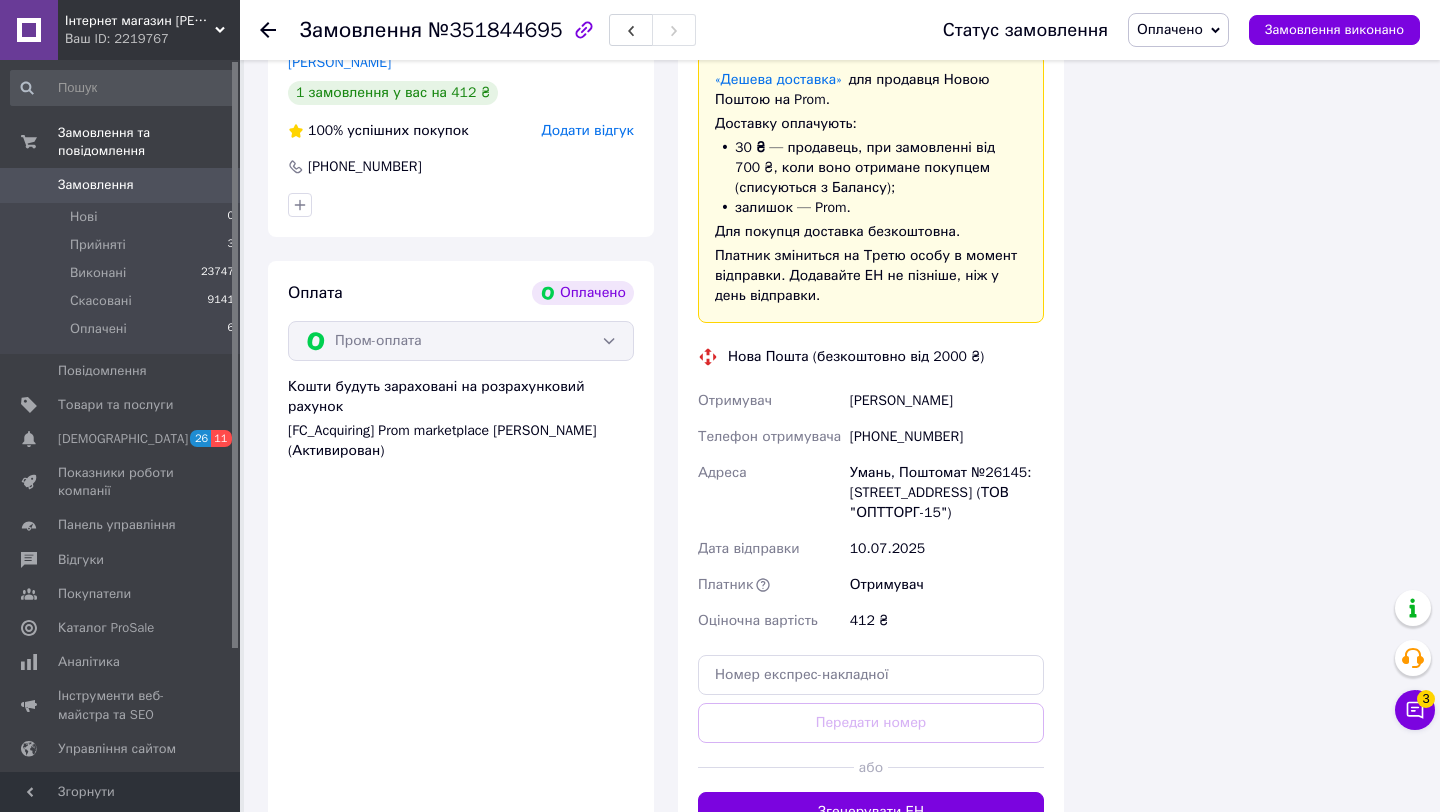 click at bounding box center (966, 767) 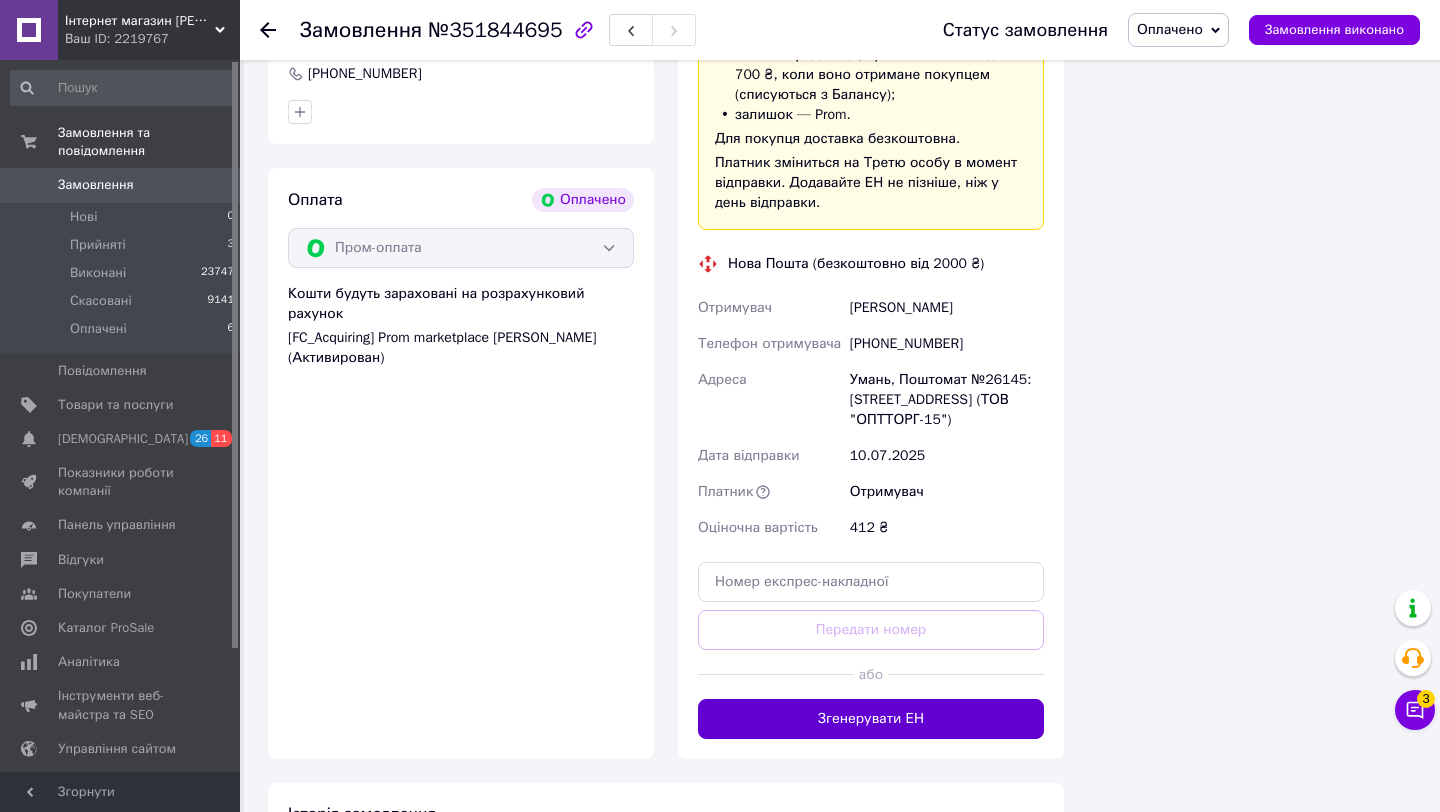 scroll, scrollTop: 2108, scrollLeft: 0, axis: vertical 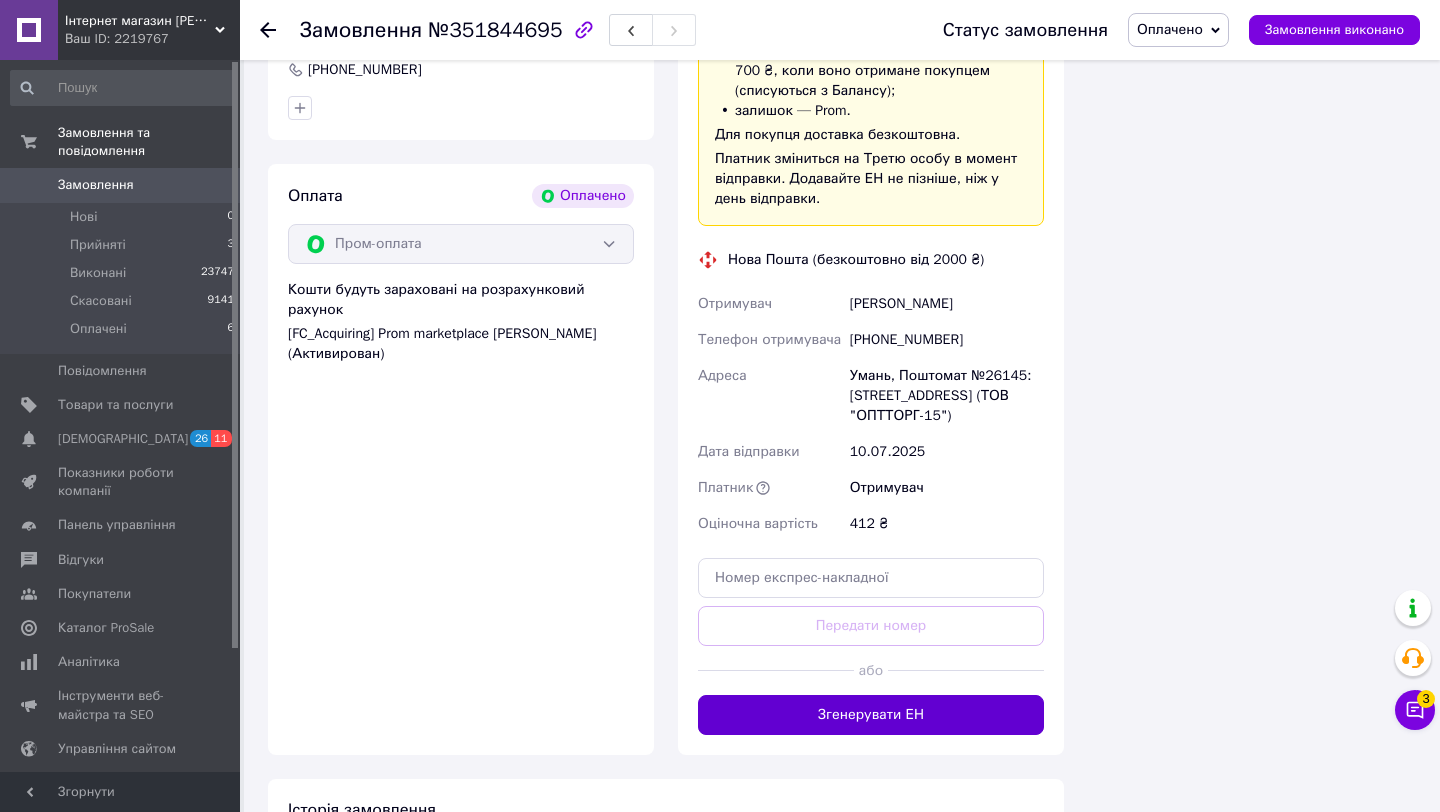 click on "Згенерувати ЕН" at bounding box center (871, 715) 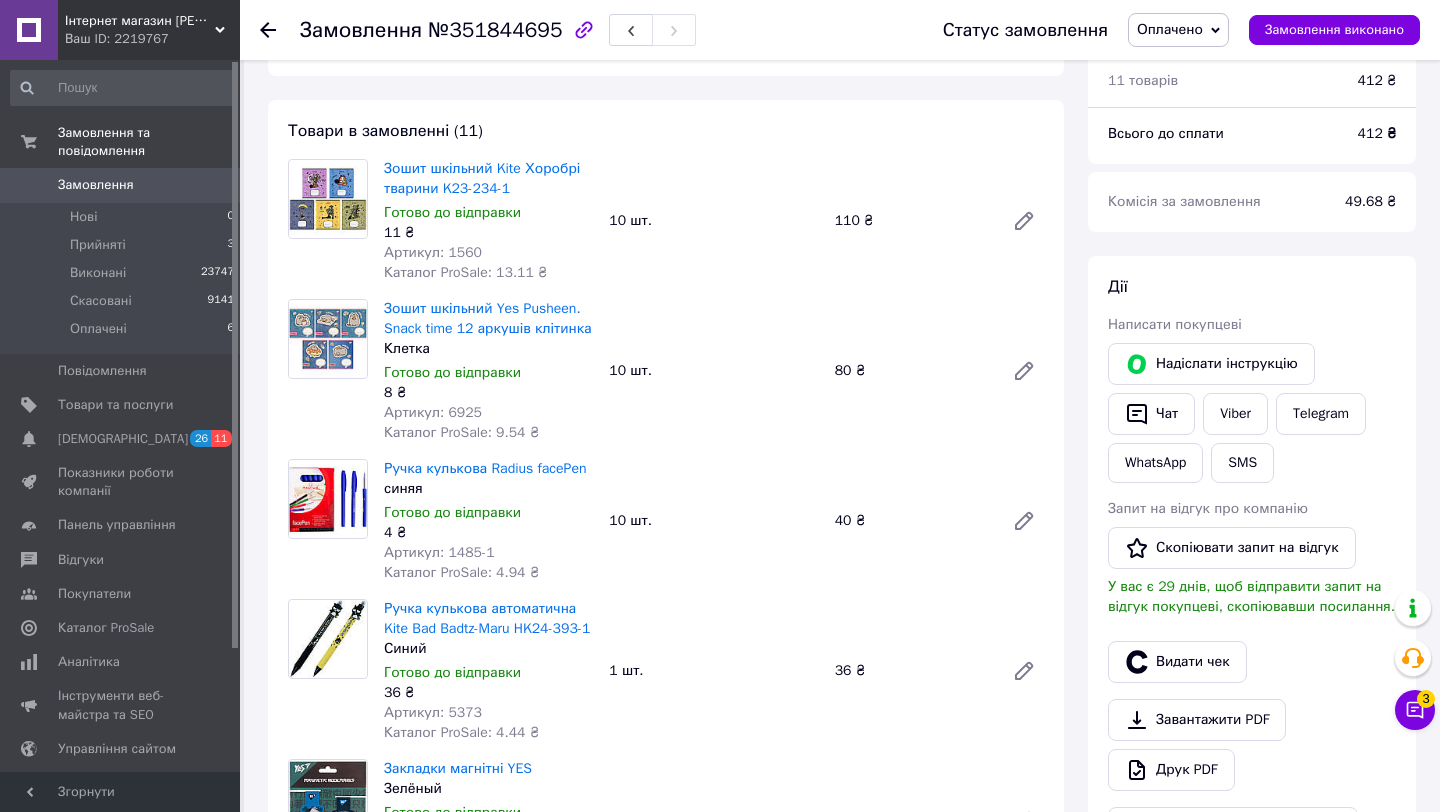 scroll, scrollTop: 0, scrollLeft: 0, axis: both 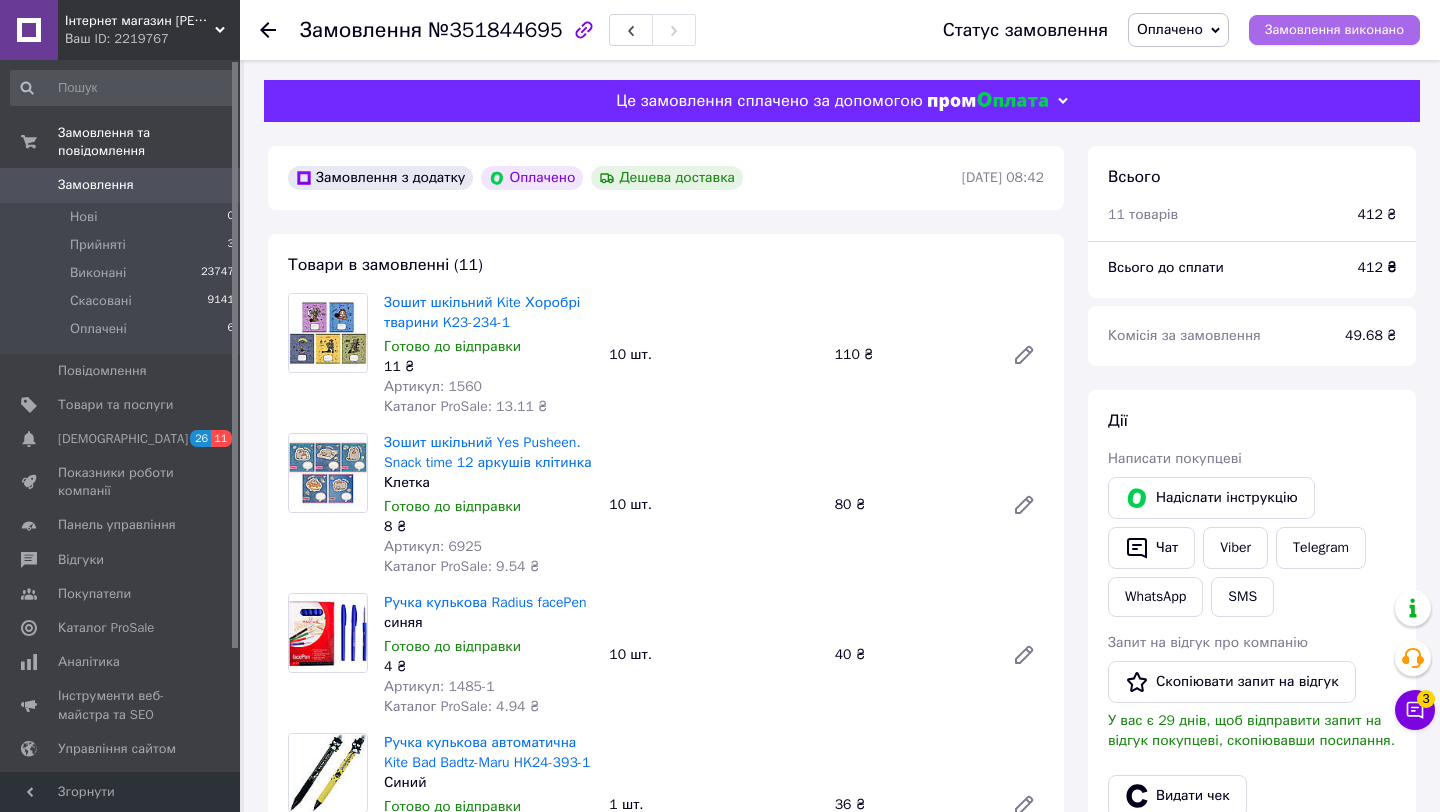 click on "Замовлення виконано" at bounding box center [1334, 30] 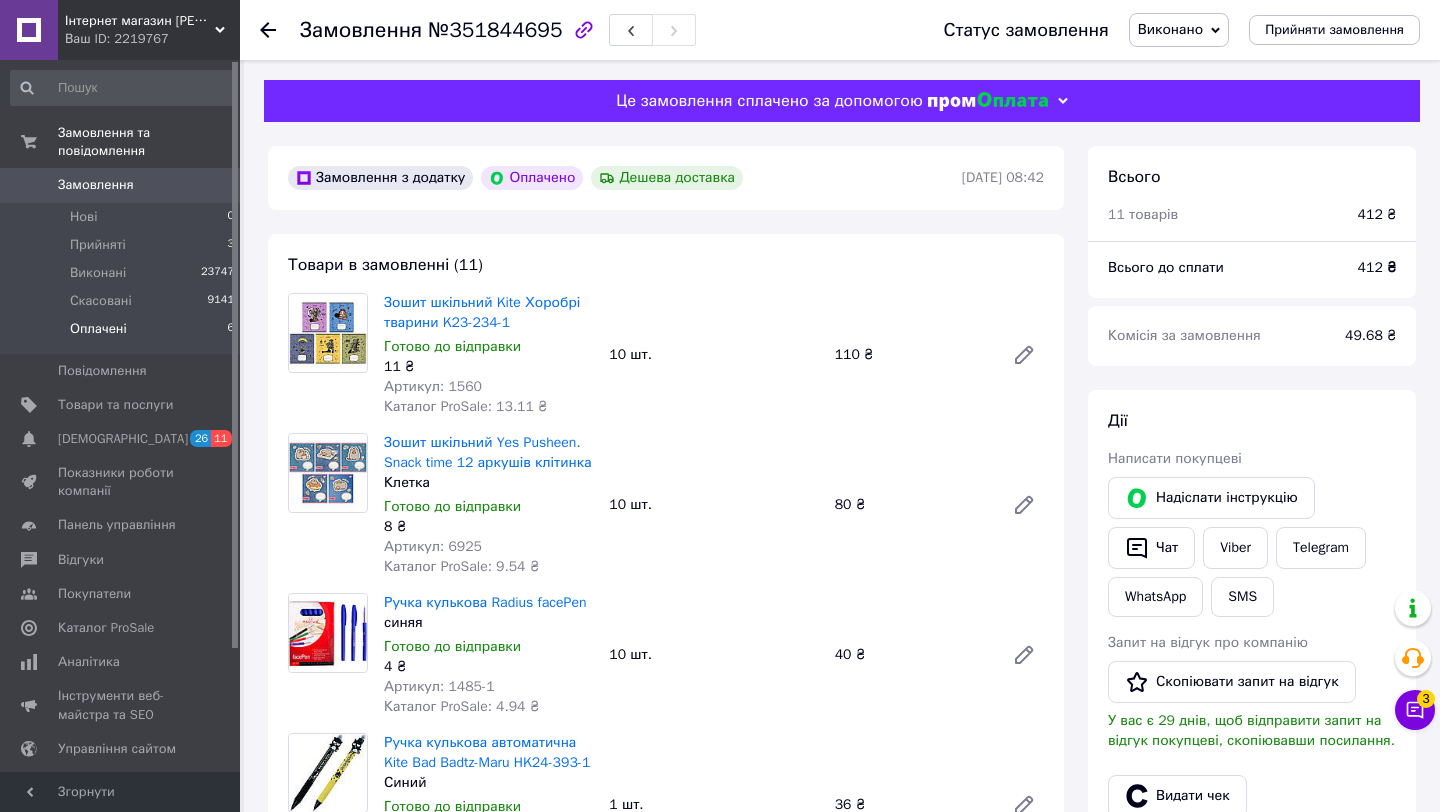 click on "Оплачені 6" at bounding box center [123, 334] 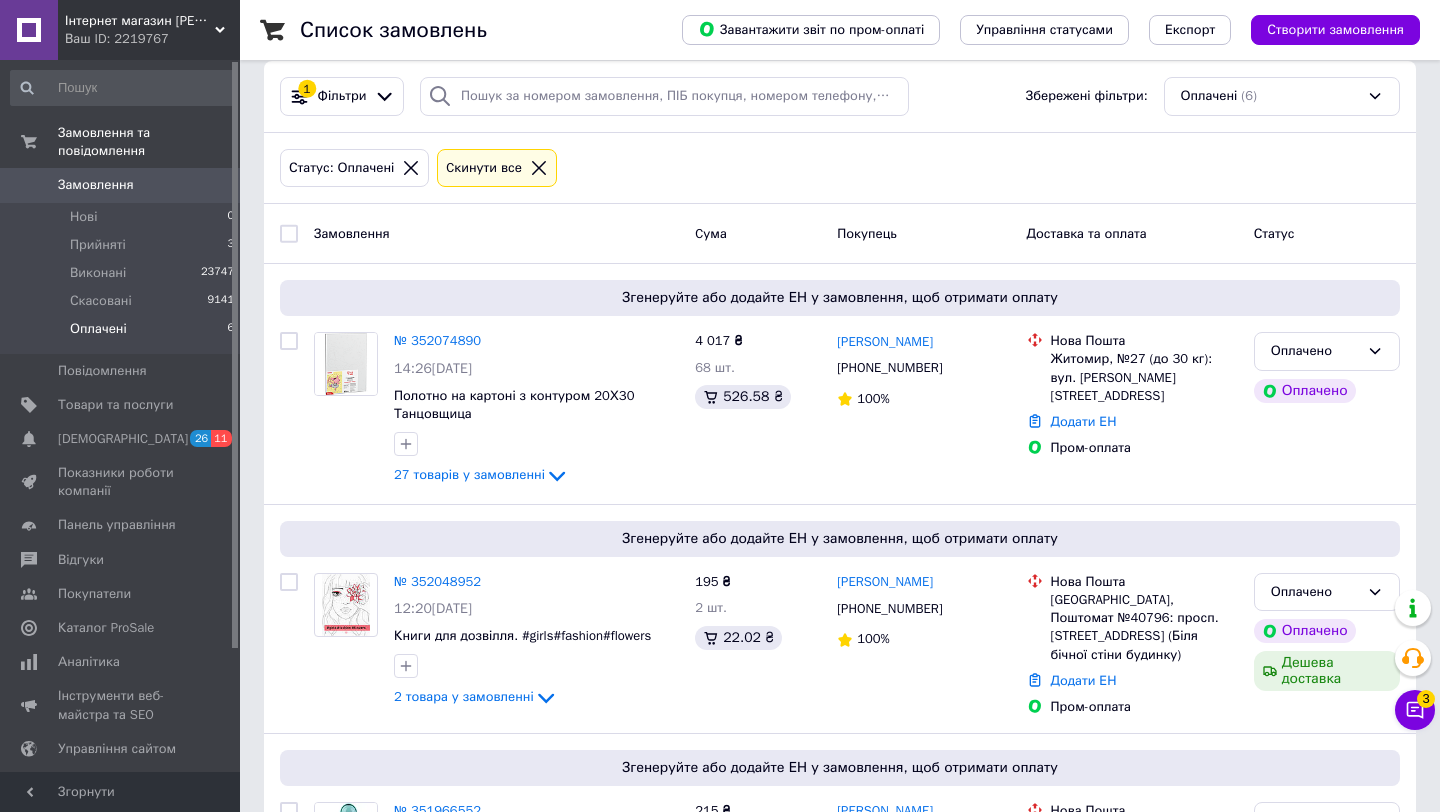 scroll, scrollTop: 0, scrollLeft: 0, axis: both 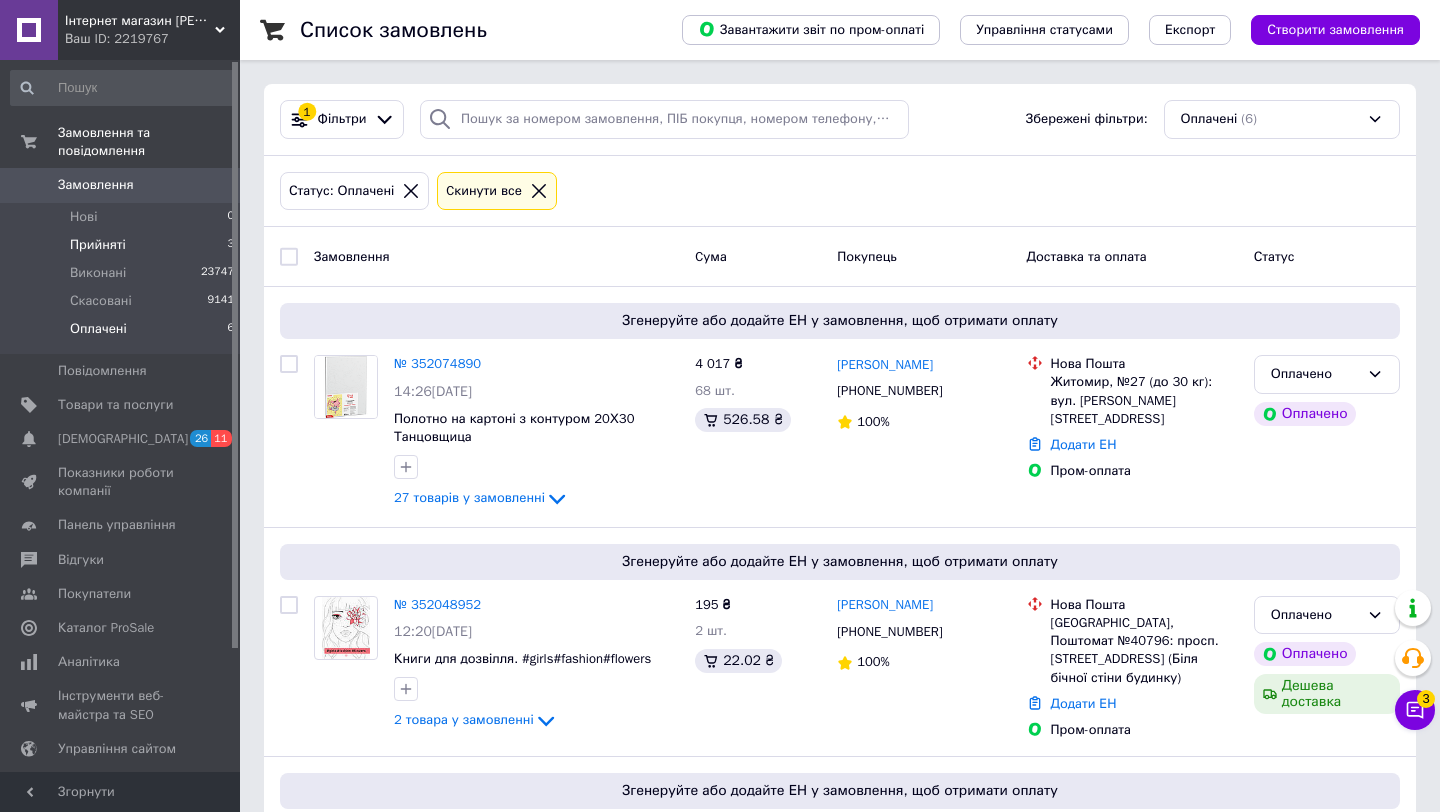 click on "Прийняті 3" at bounding box center [123, 245] 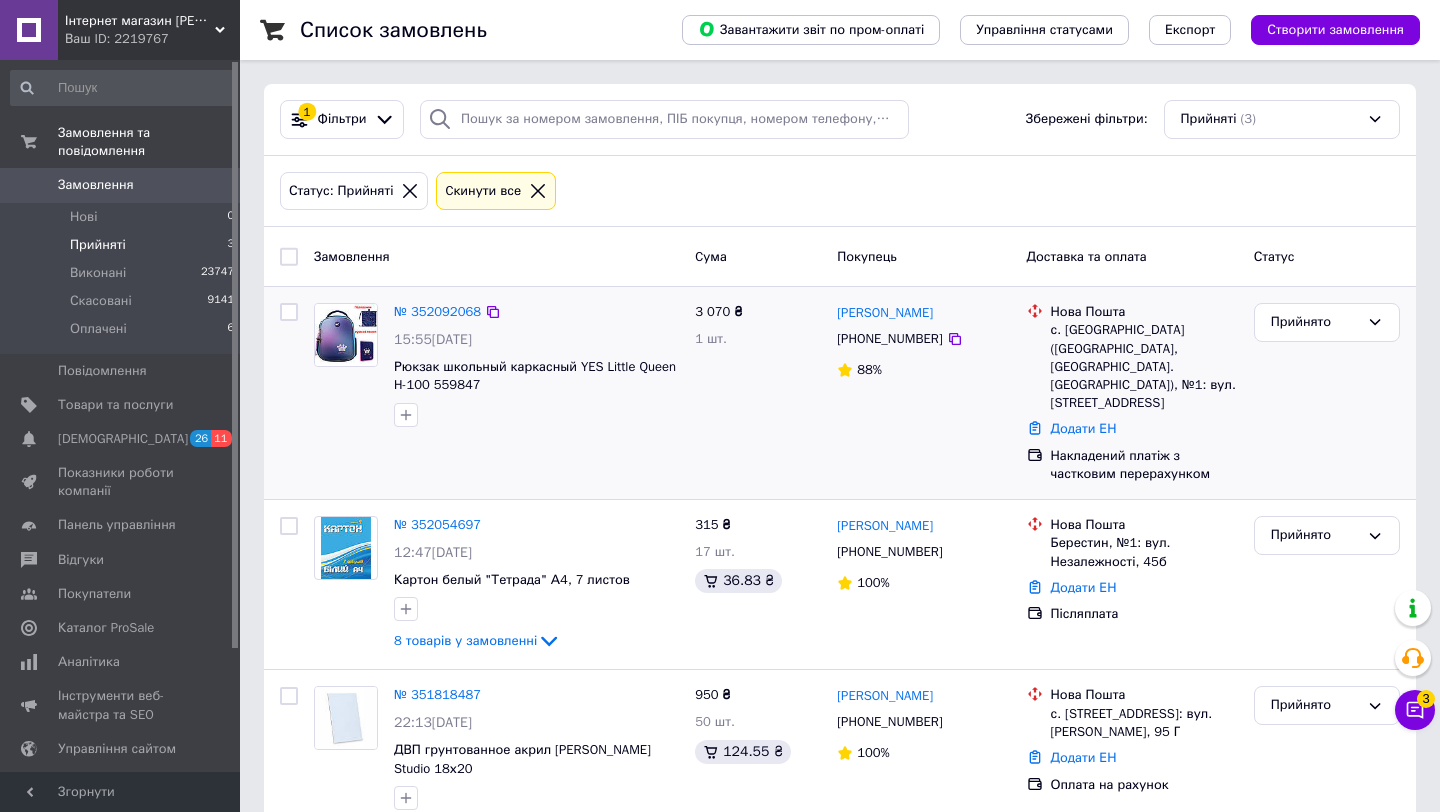 scroll, scrollTop: 22, scrollLeft: 0, axis: vertical 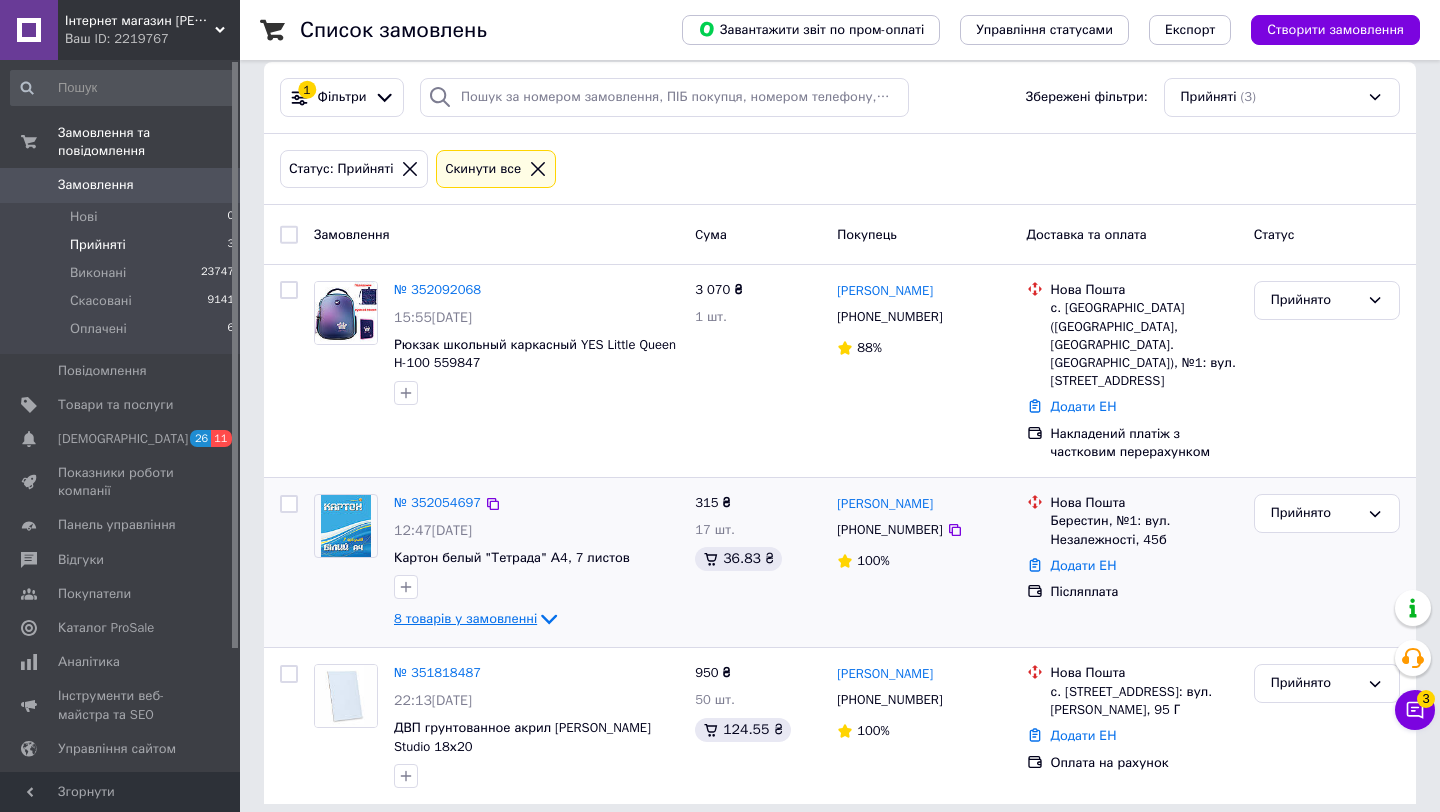 click on "8 товарів у замовленні" at bounding box center [465, 618] 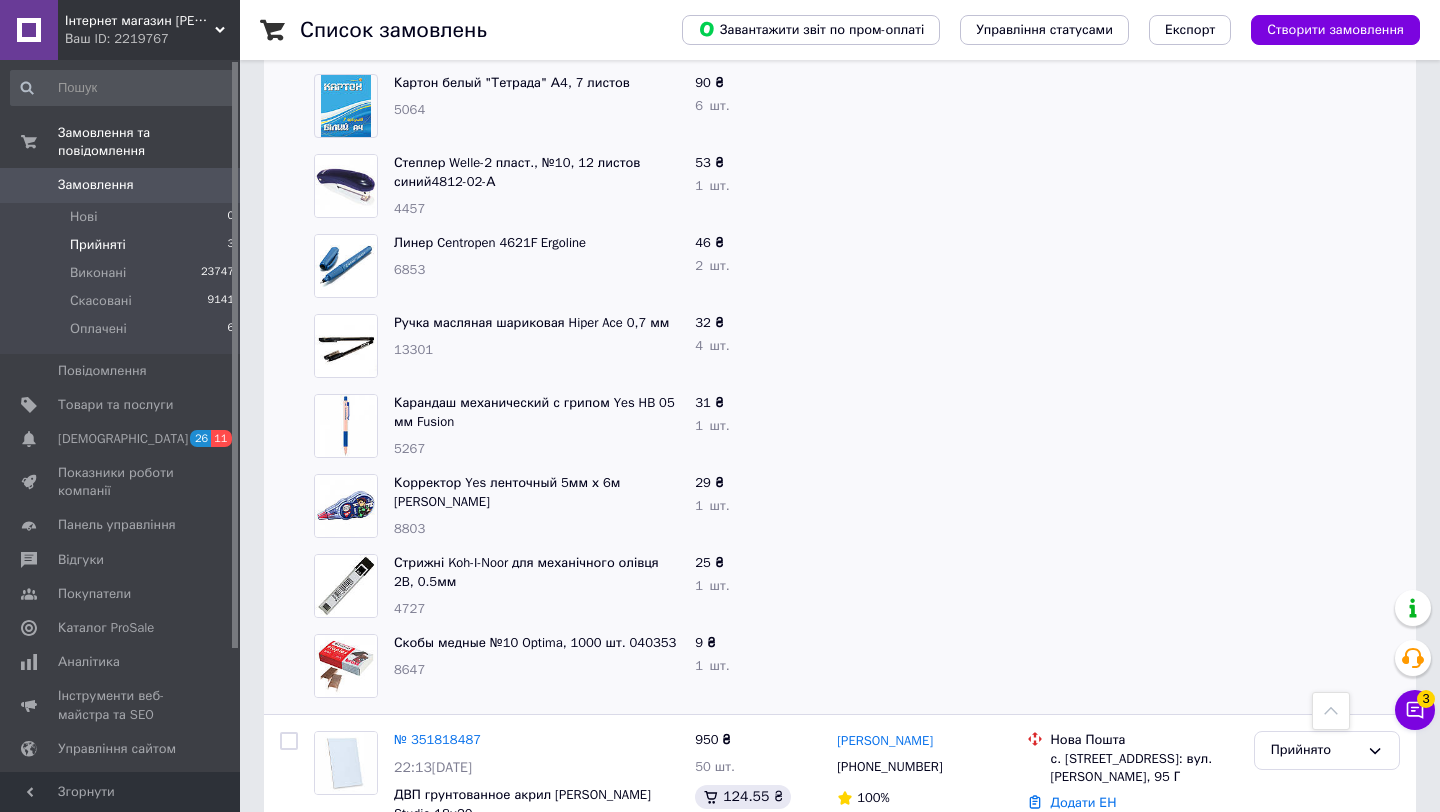 scroll, scrollTop: 482, scrollLeft: 0, axis: vertical 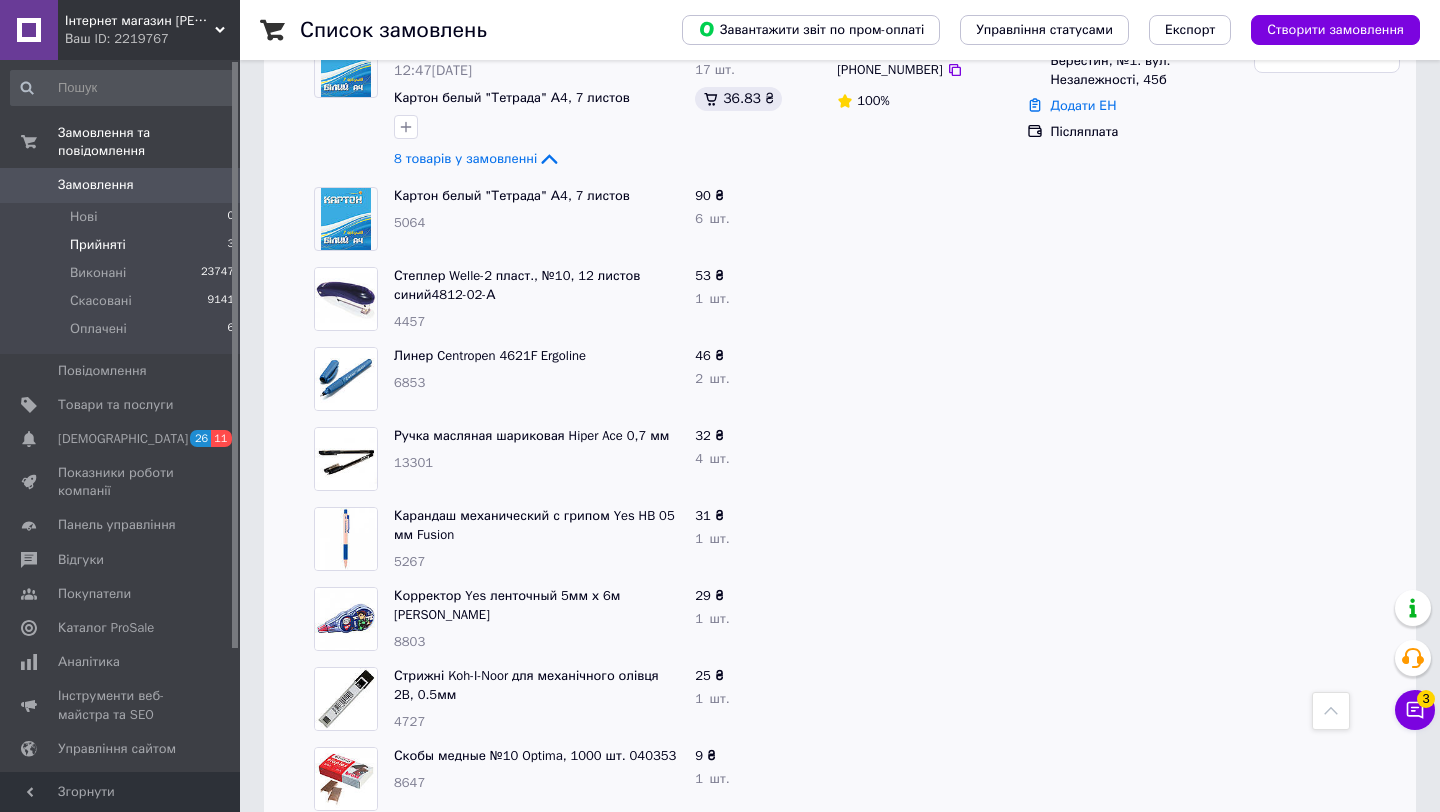 click at bounding box center [536, 127] 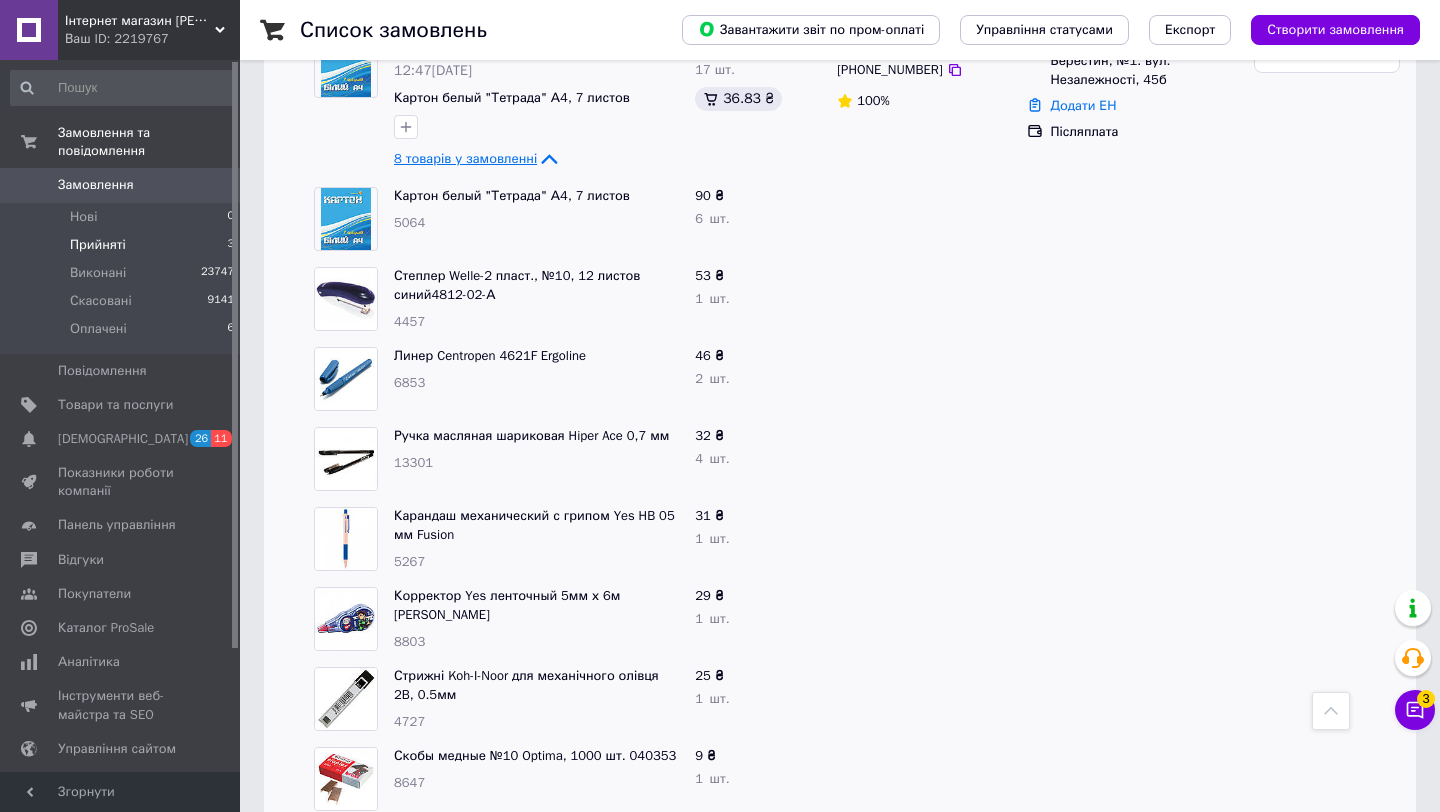 click on "8 товарів у замовленні" at bounding box center [465, 158] 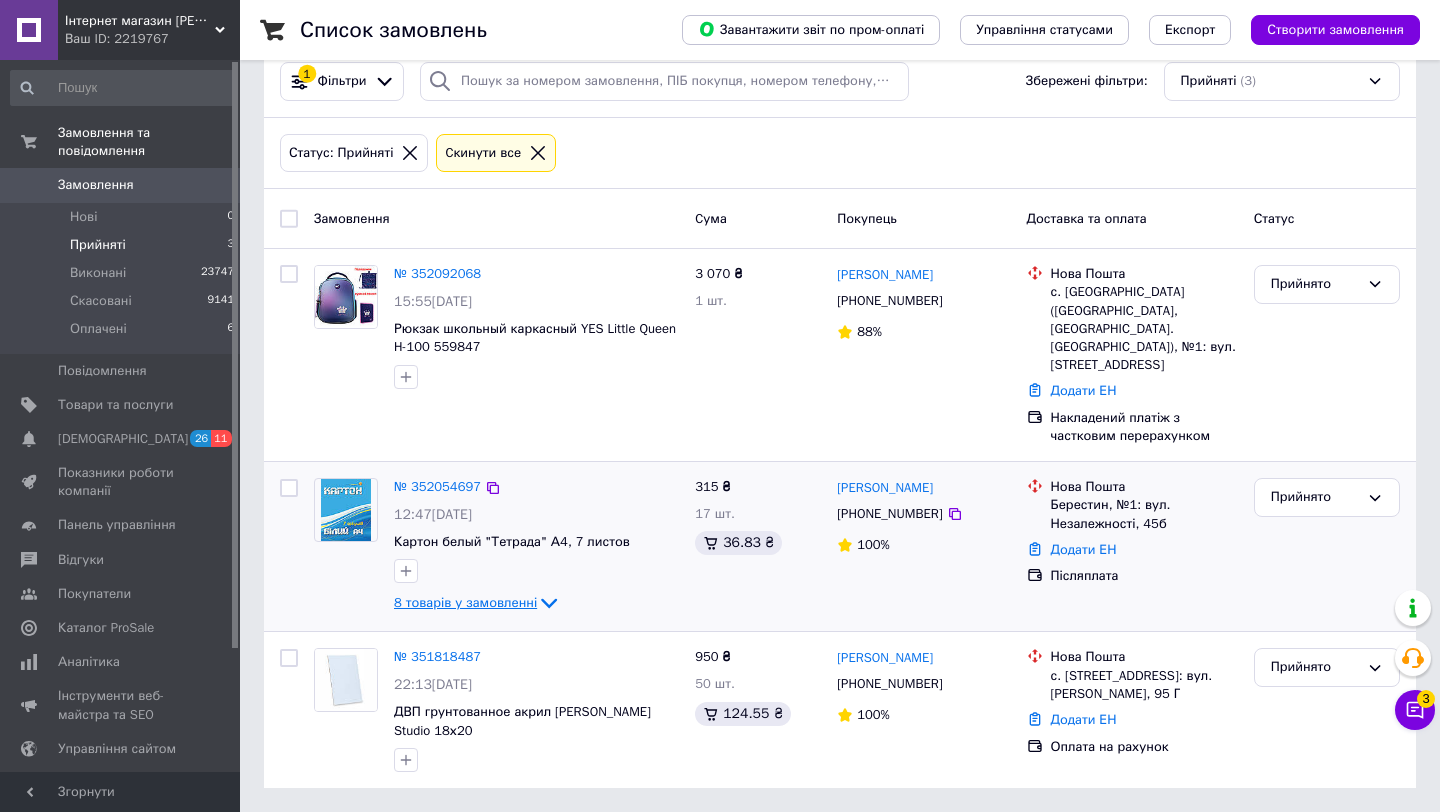 scroll, scrollTop: 22, scrollLeft: 0, axis: vertical 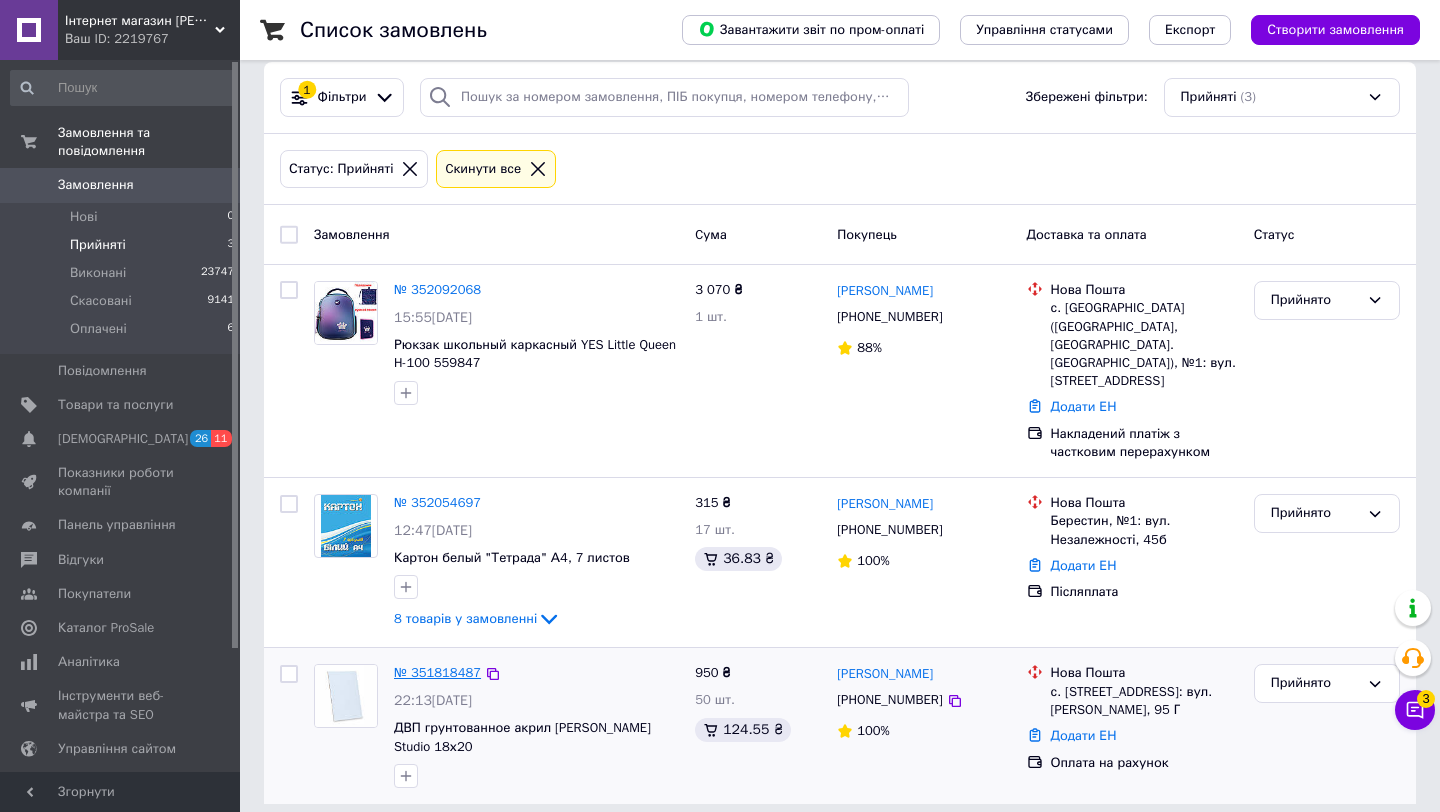 click on "№ 351818487" at bounding box center [437, 672] 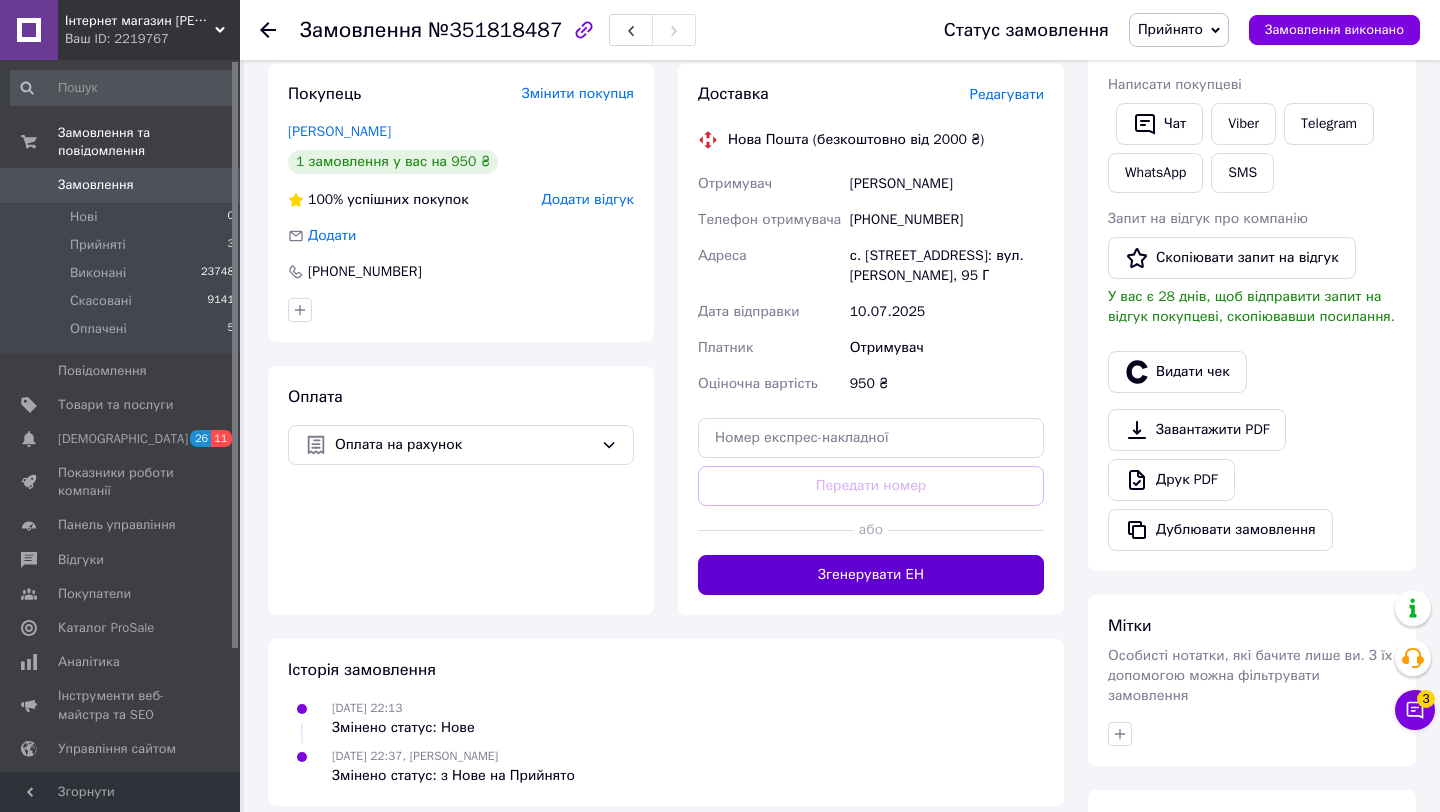 click on "Згенерувати ЕН" at bounding box center [871, 575] 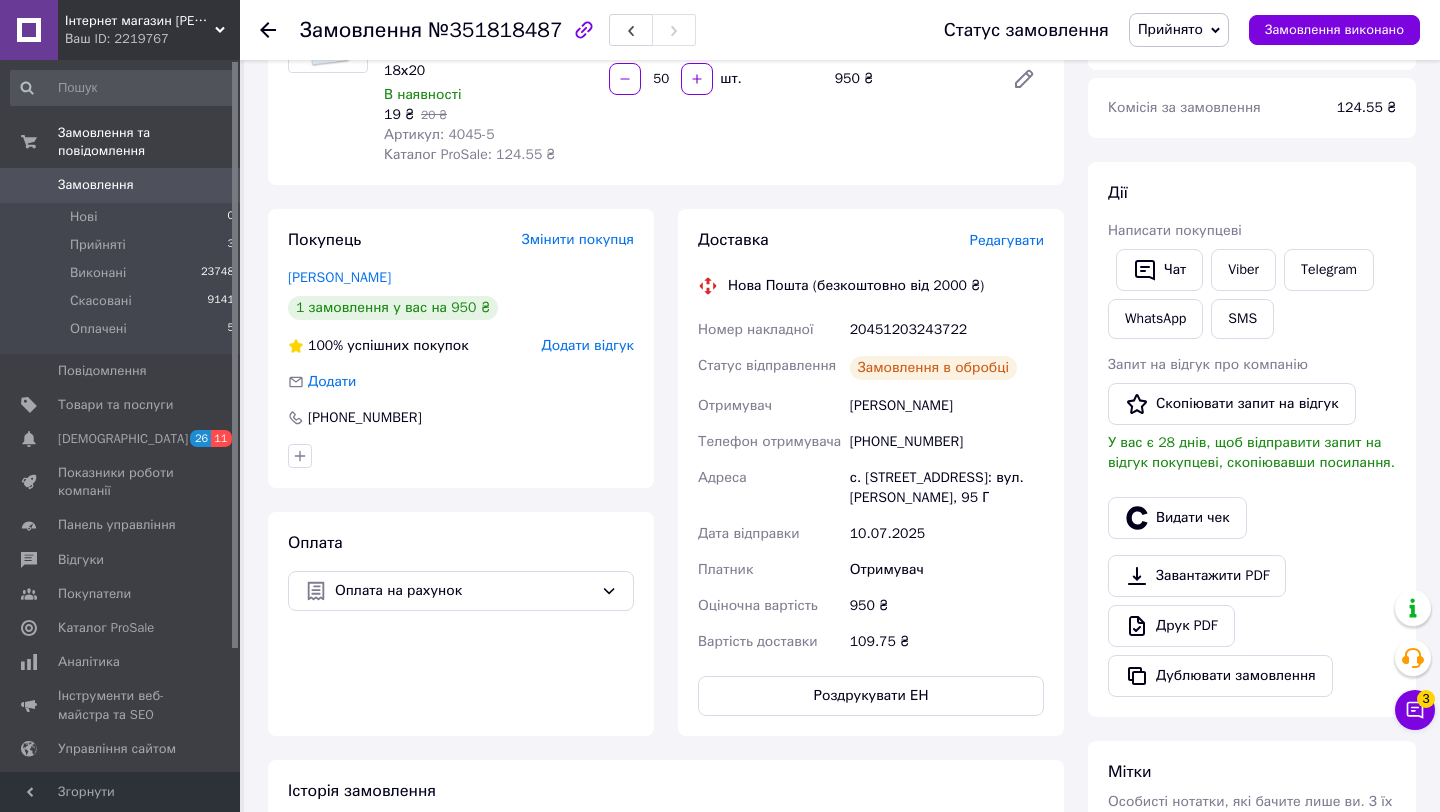 scroll, scrollTop: 217, scrollLeft: 0, axis: vertical 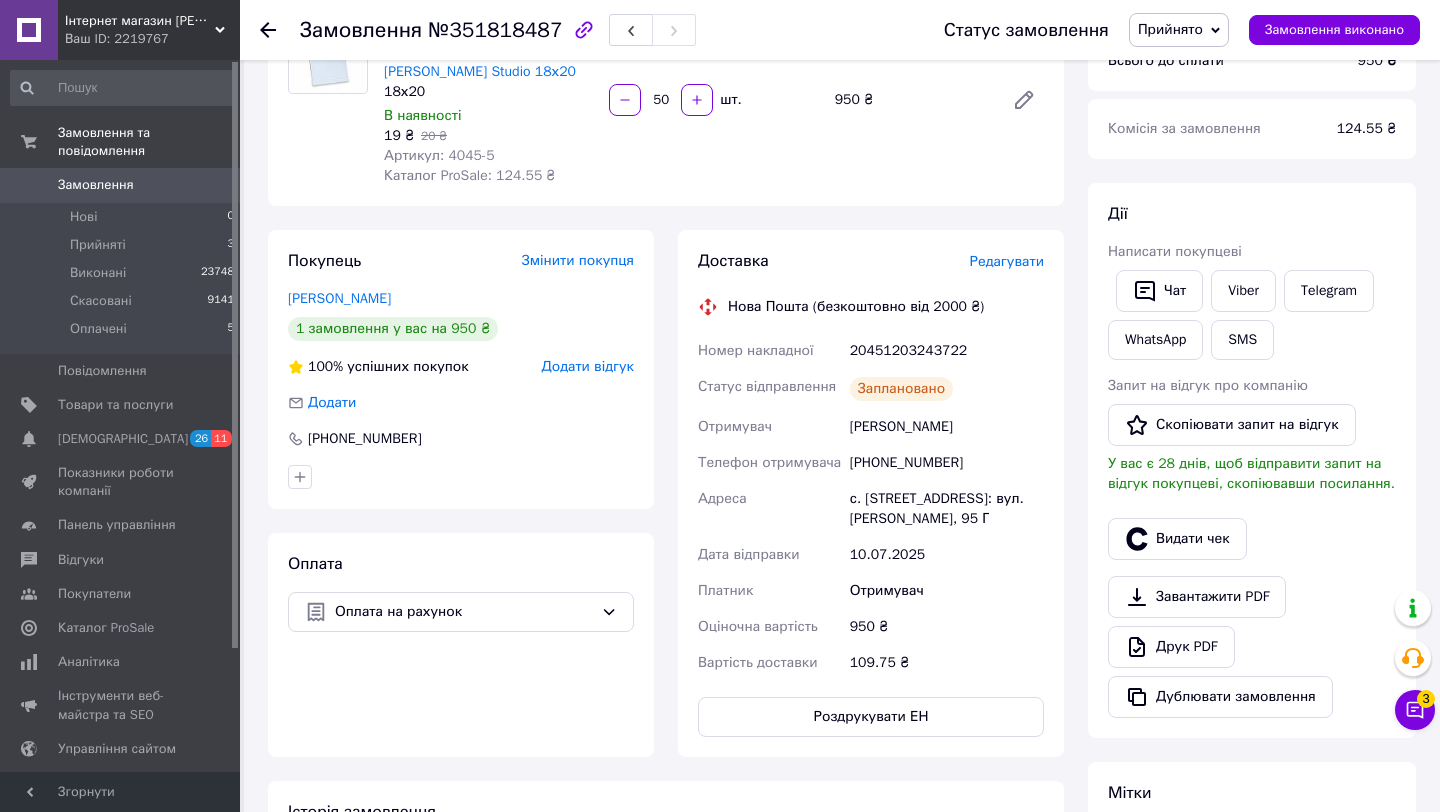 click on "20451203243722" at bounding box center (947, 351) 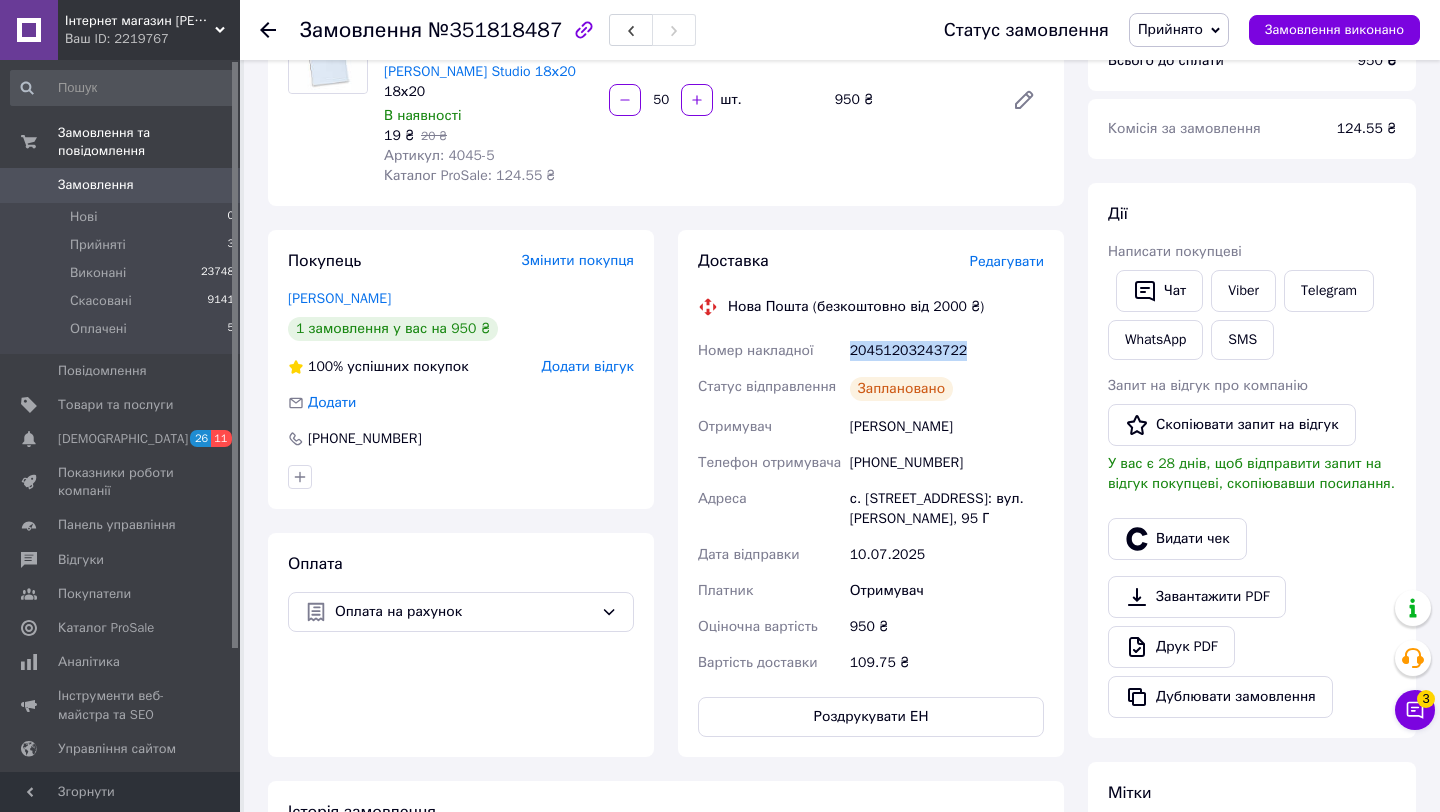 click on "20451203243722" at bounding box center (947, 351) 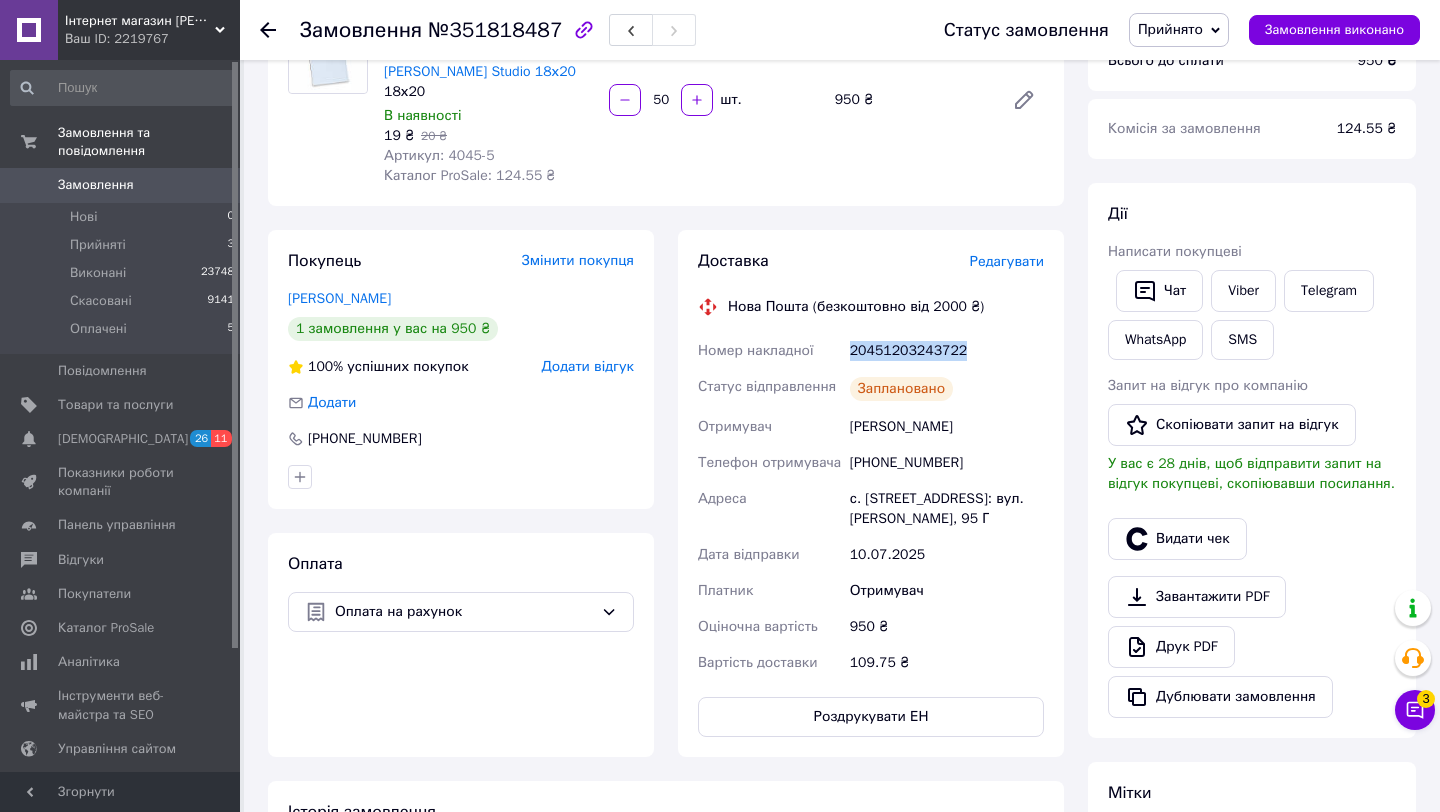 copy on "20451203243722" 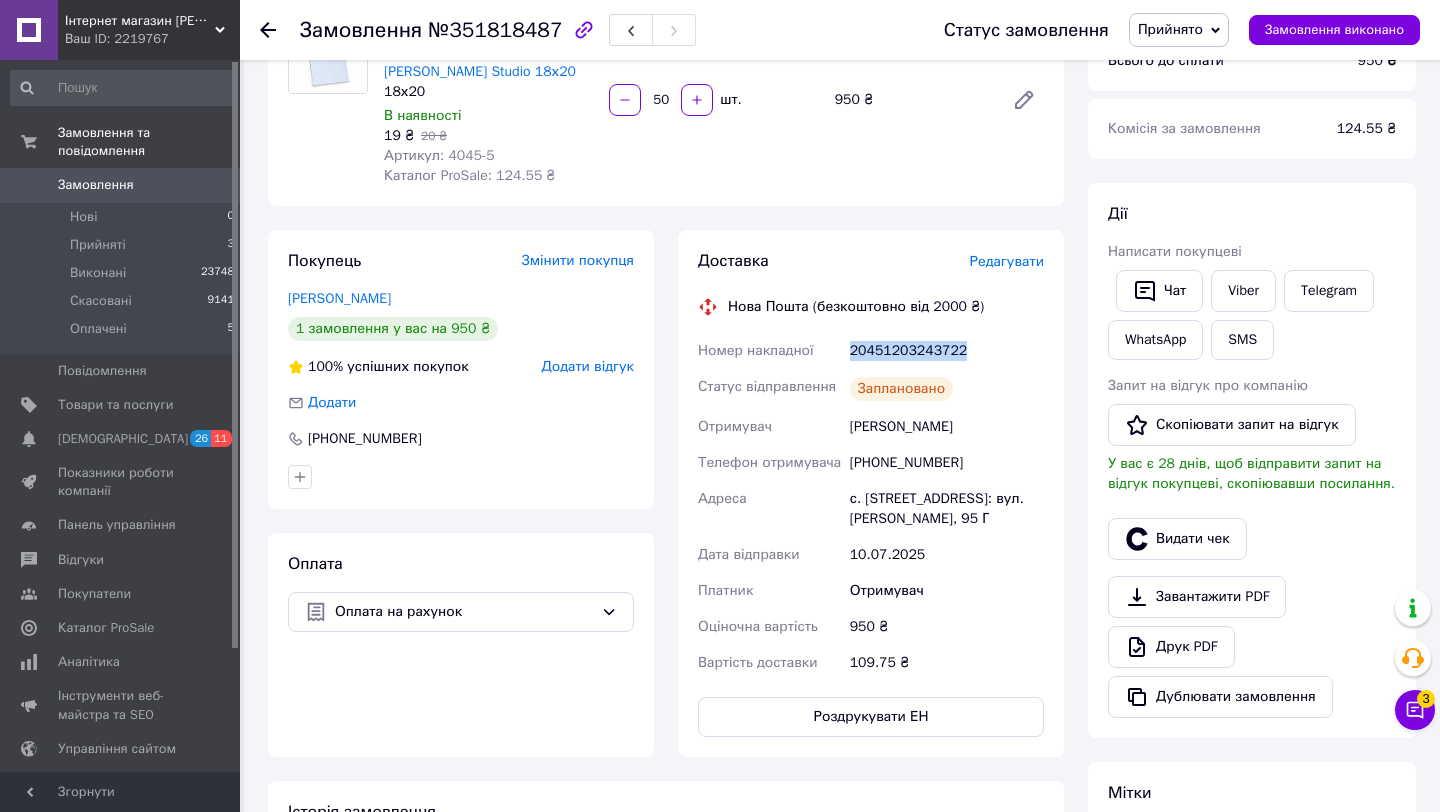 click on "[PHONE_NUMBER]" at bounding box center [947, 463] 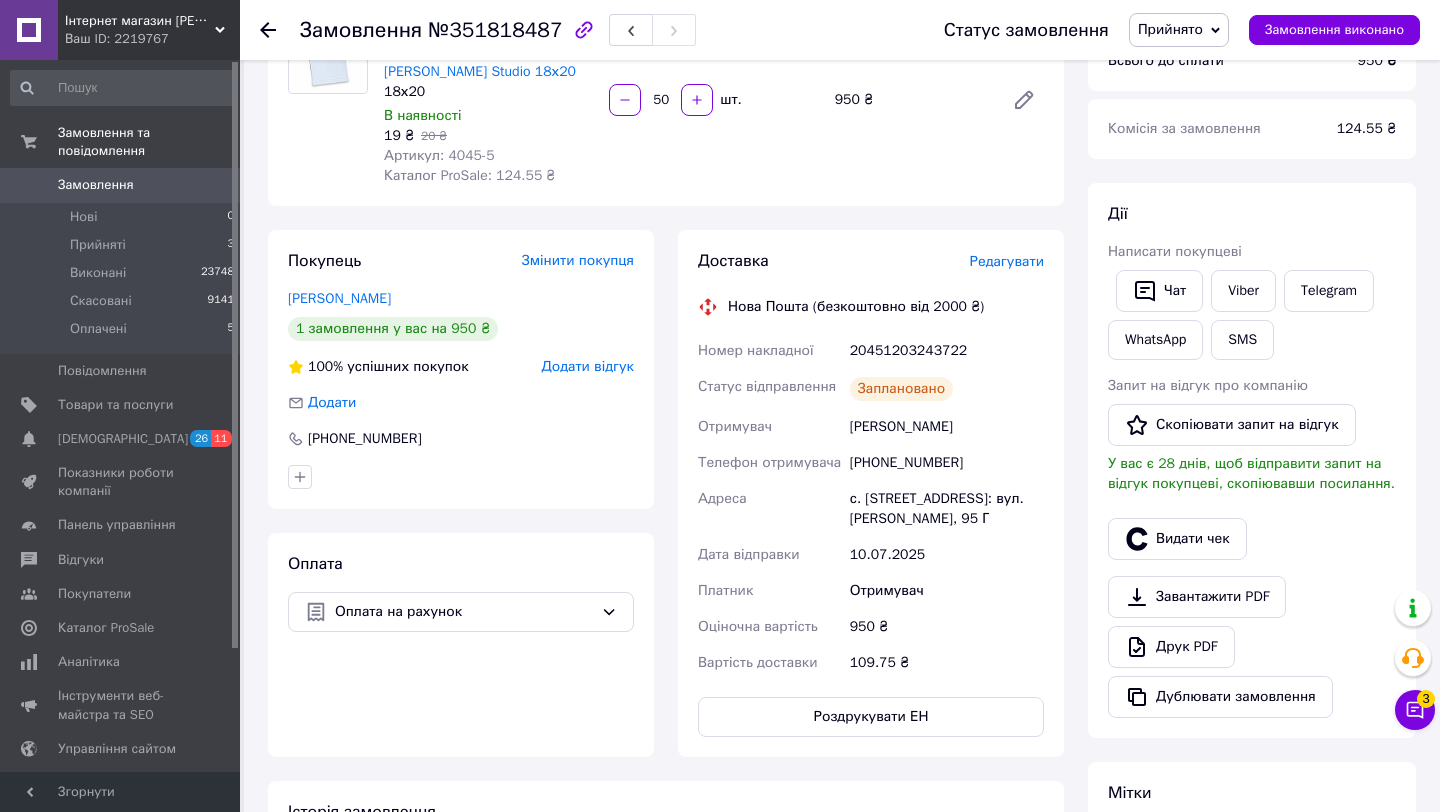 click on "[PHONE_NUMBER]" at bounding box center (947, 463) 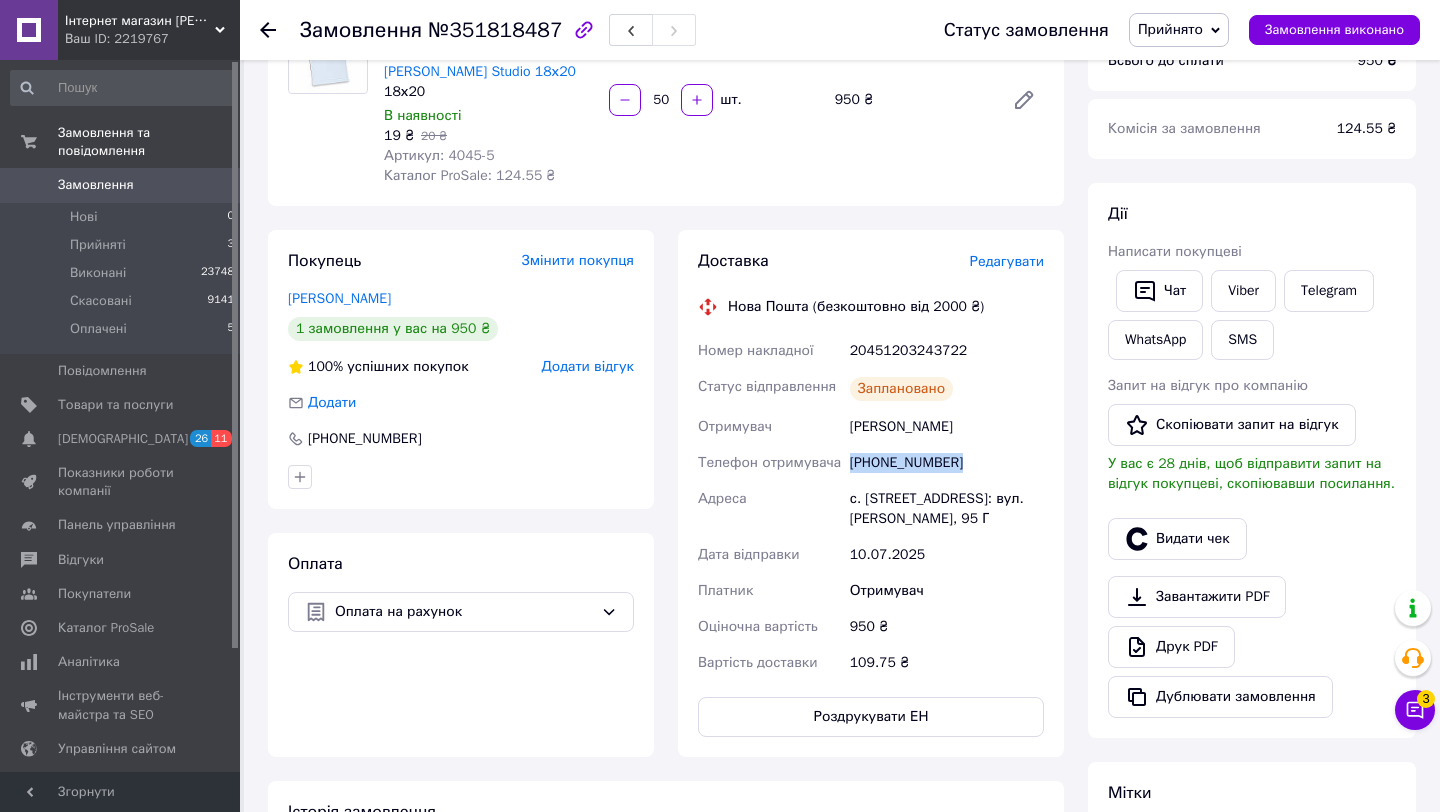 click on "[PHONE_NUMBER]" at bounding box center (947, 463) 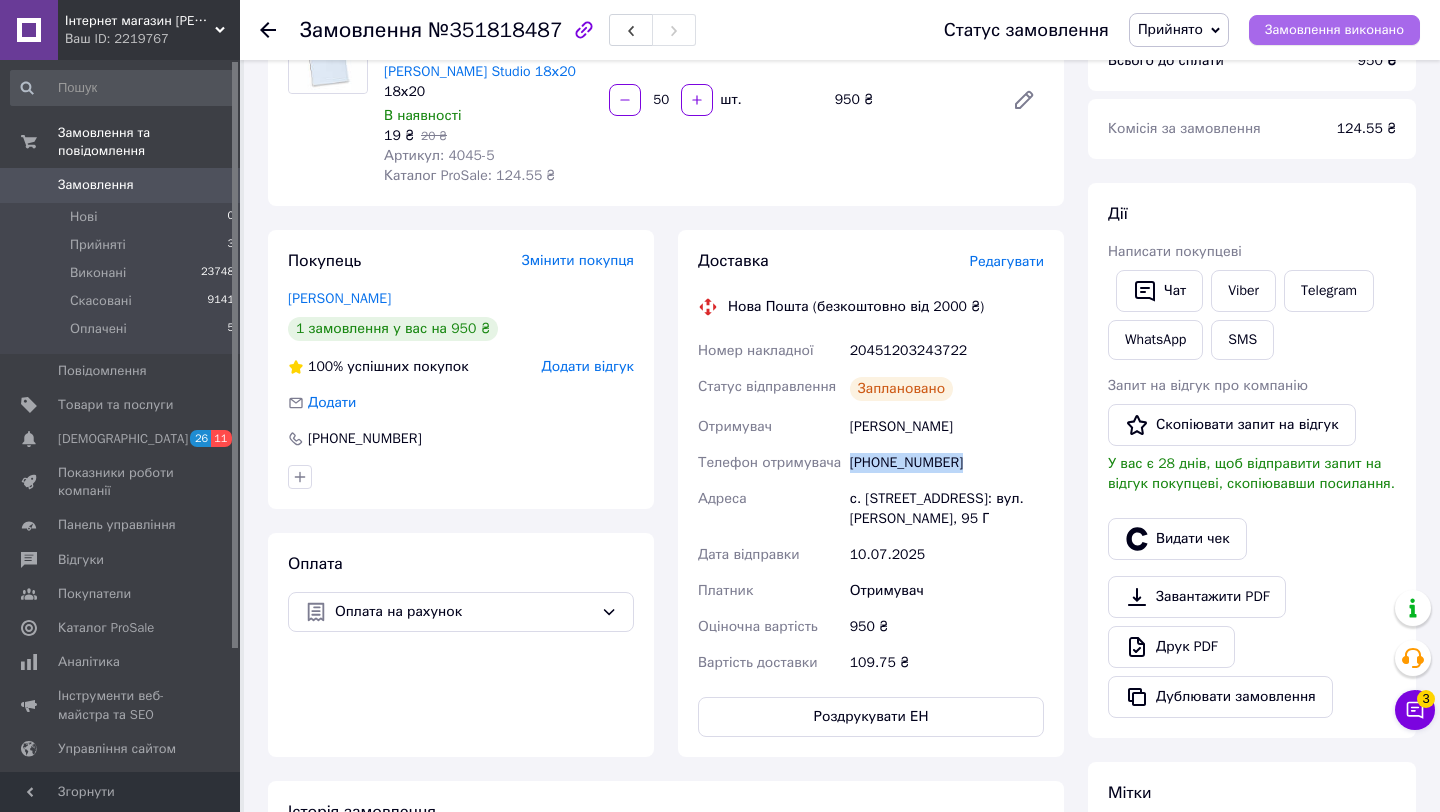 click on "Замовлення виконано" at bounding box center (1334, 30) 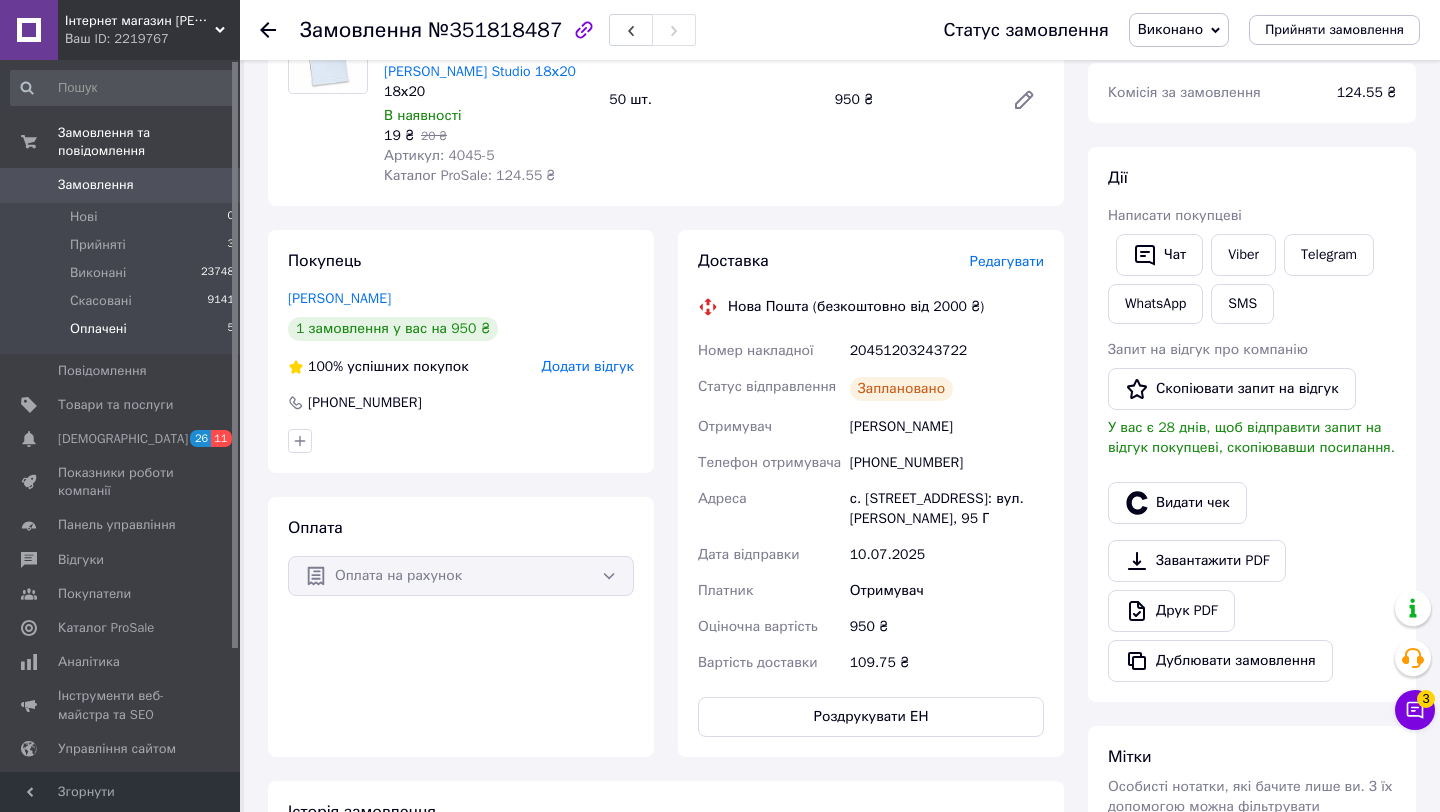 click on "Оплачені 5" at bounding box center [123, 334] 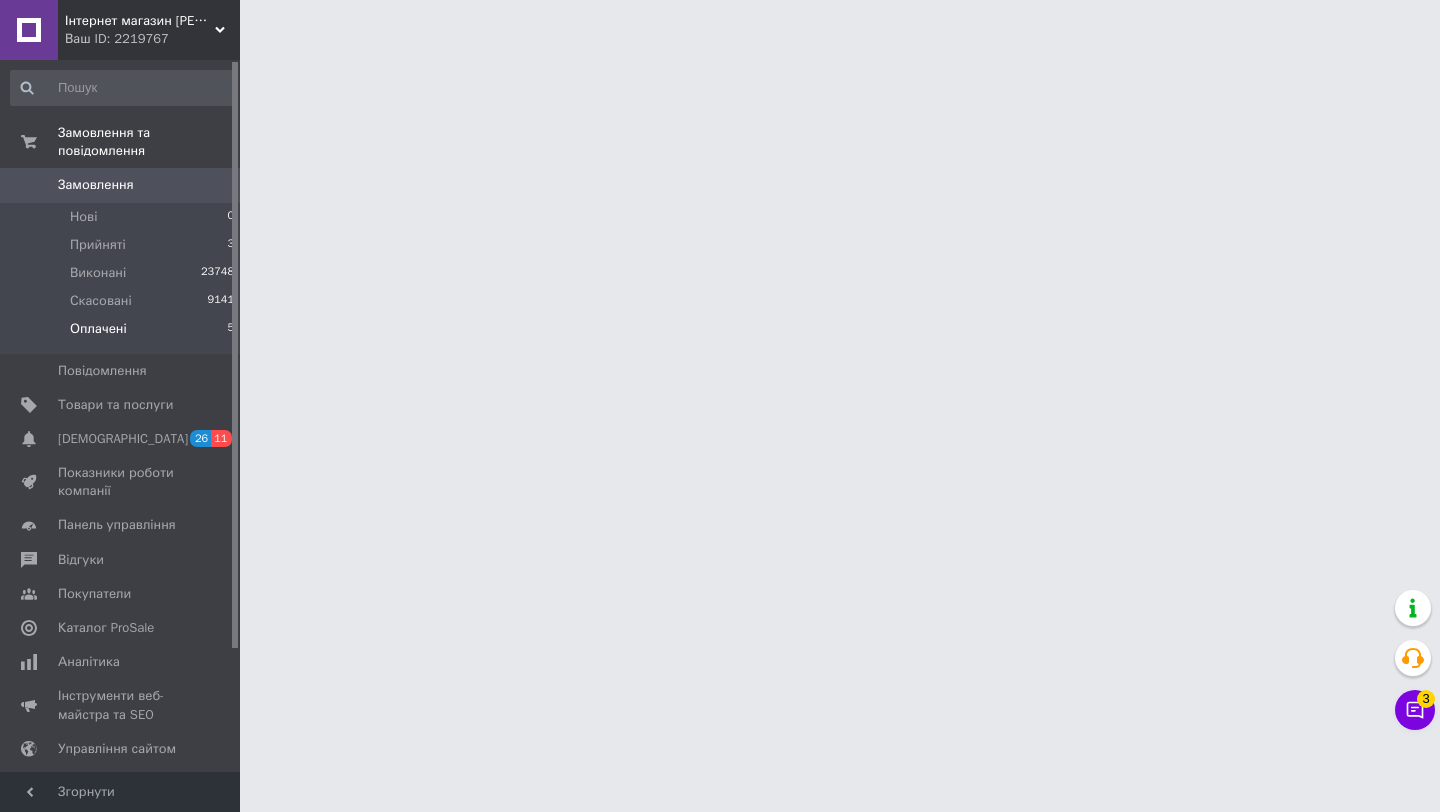 scroll, scrollTop: 0, scrollLeft: 0, axis: both 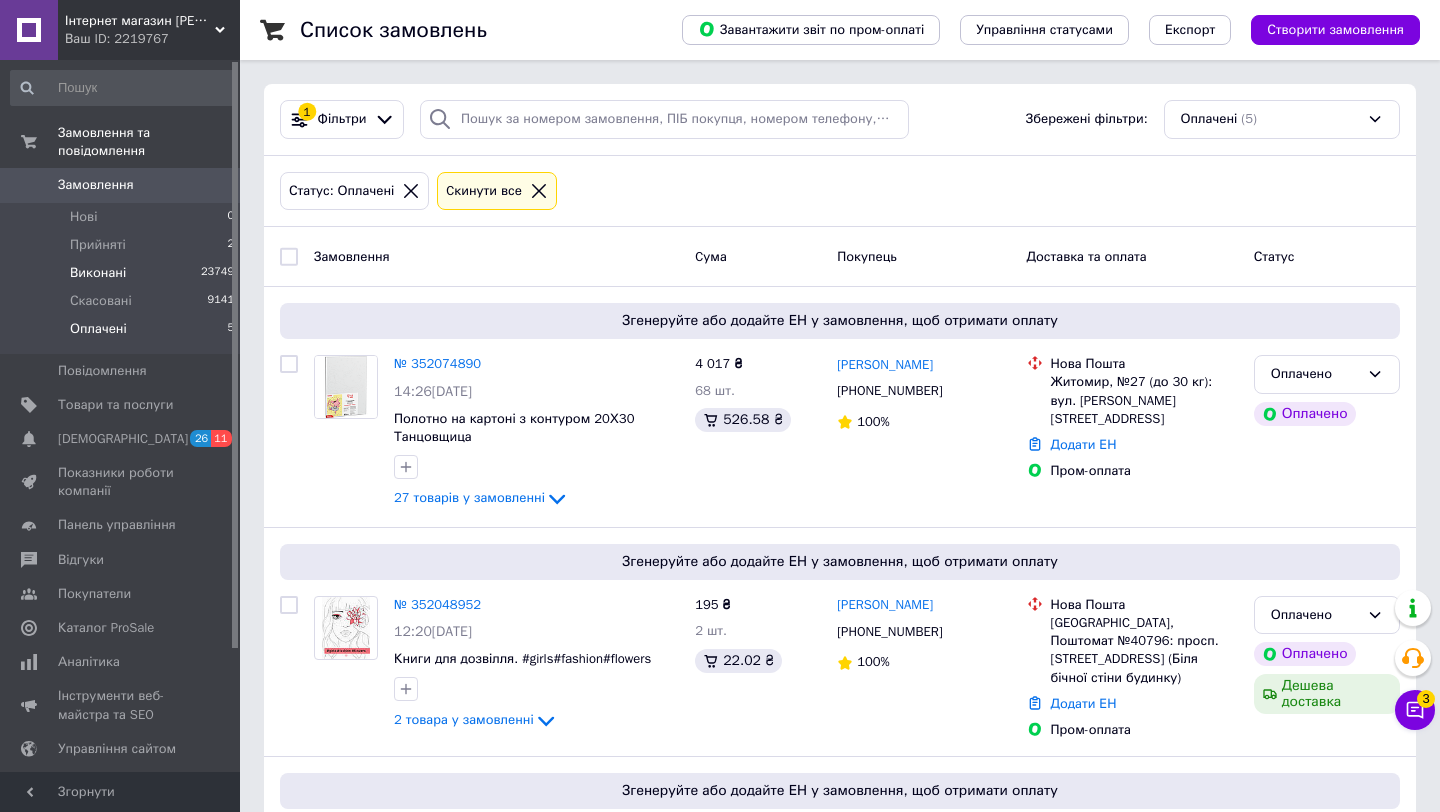 click on "Виконані 23749" at bounding box center [123, 273] 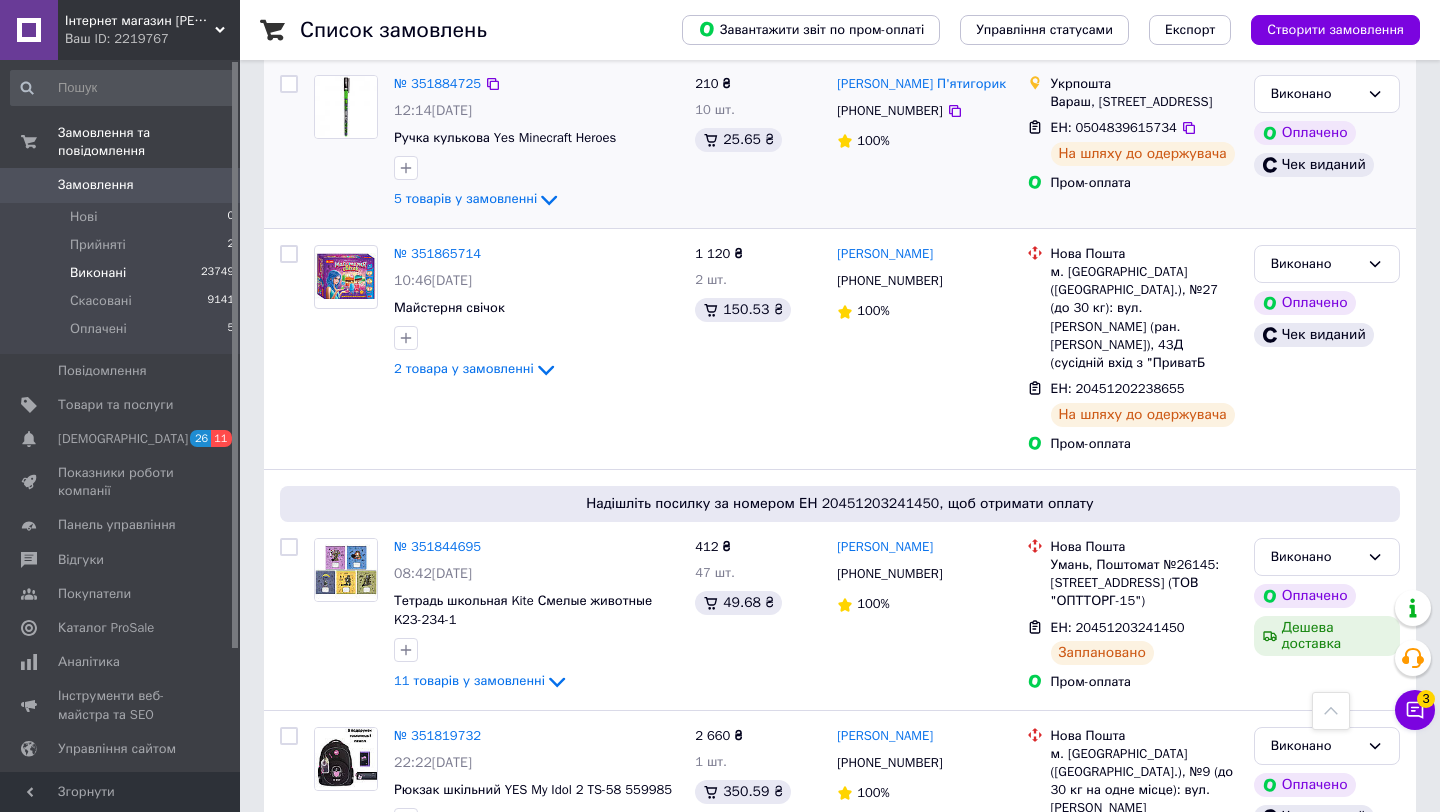 scroll, scrollTop: 3576, scrollLeft: 0, axis: vertical 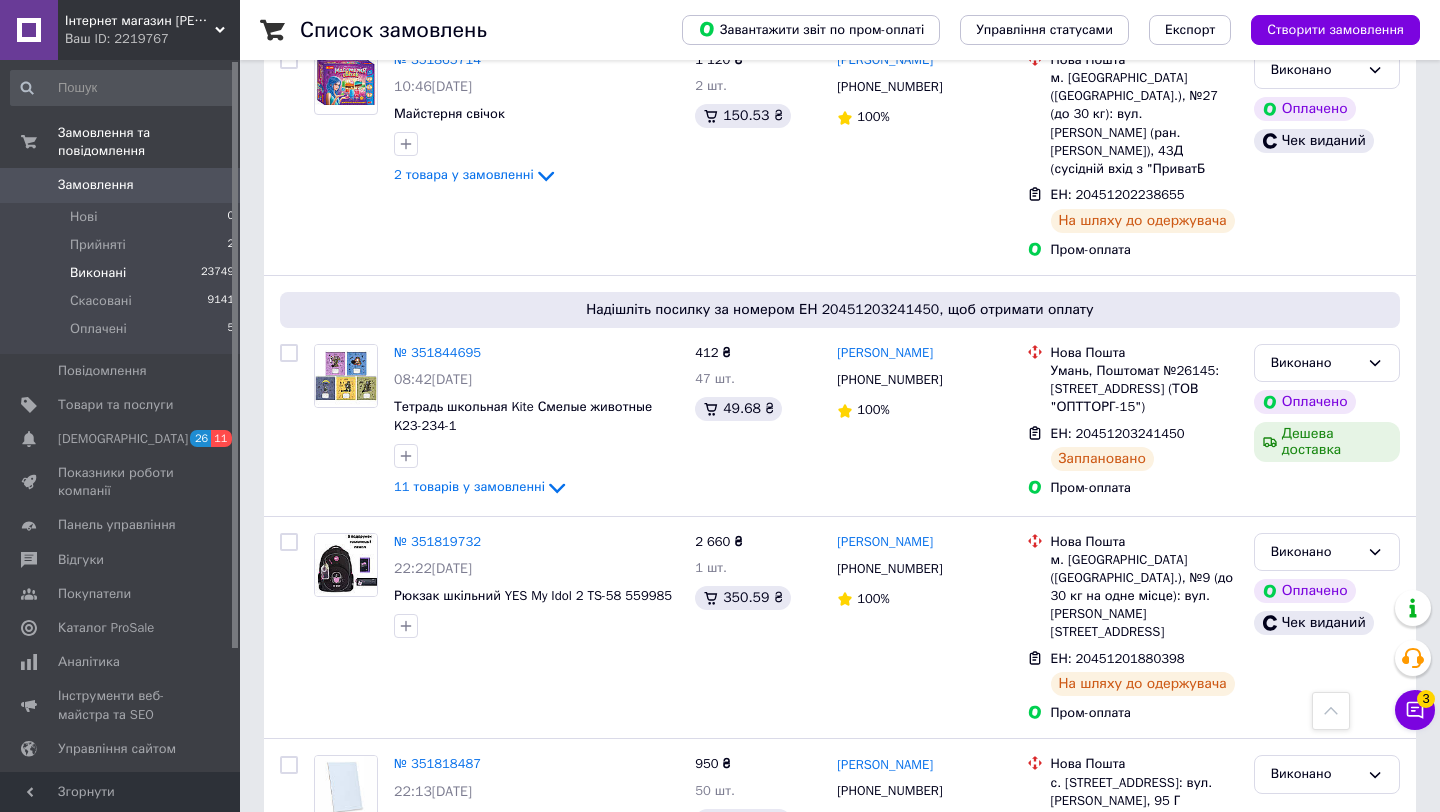 click on "2" at bounding box center (327, 952) 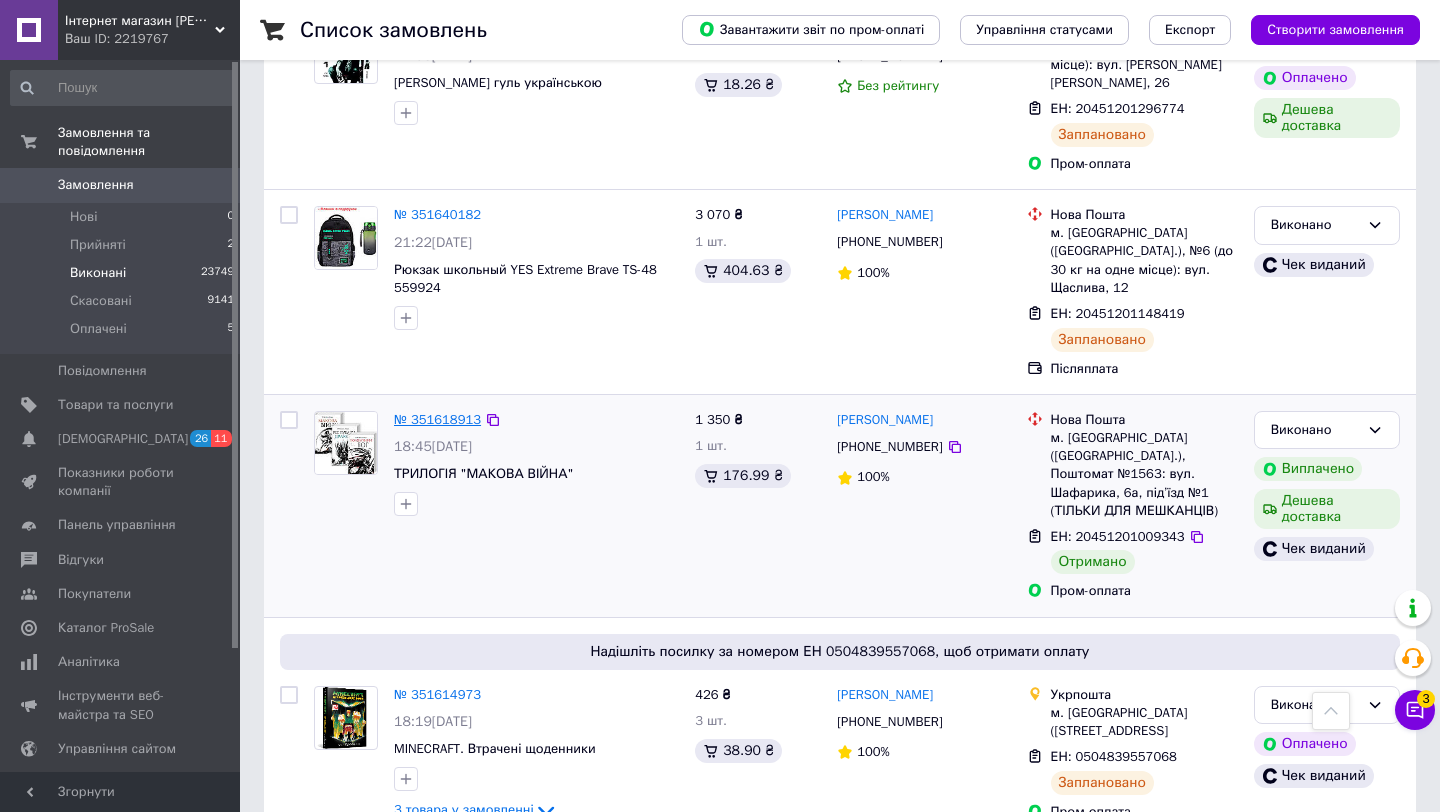 scroll, scrollTop: 3254, scrollLeft: 0, axis: vertical 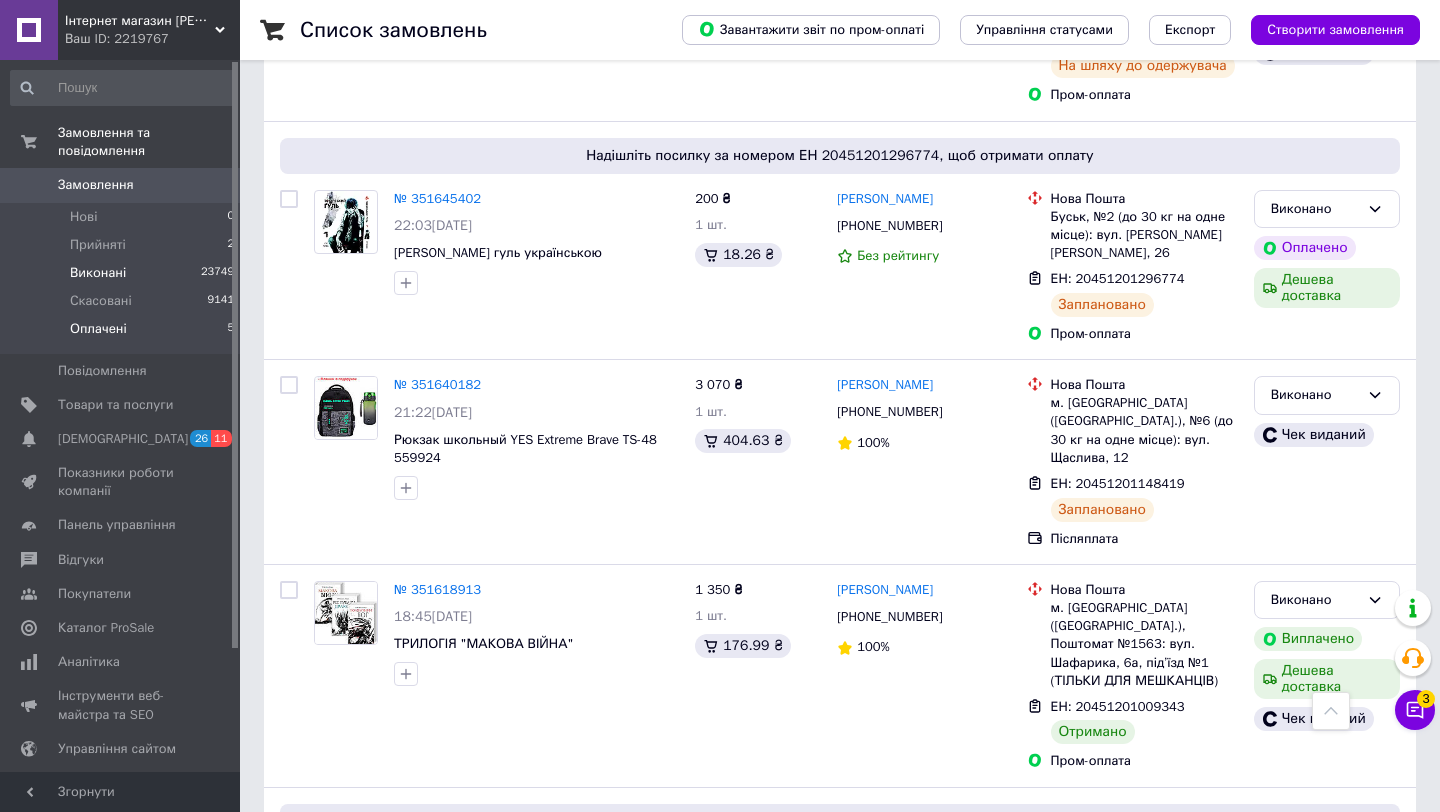 click on "Оплачені 5" at bounding box center (123, 334) 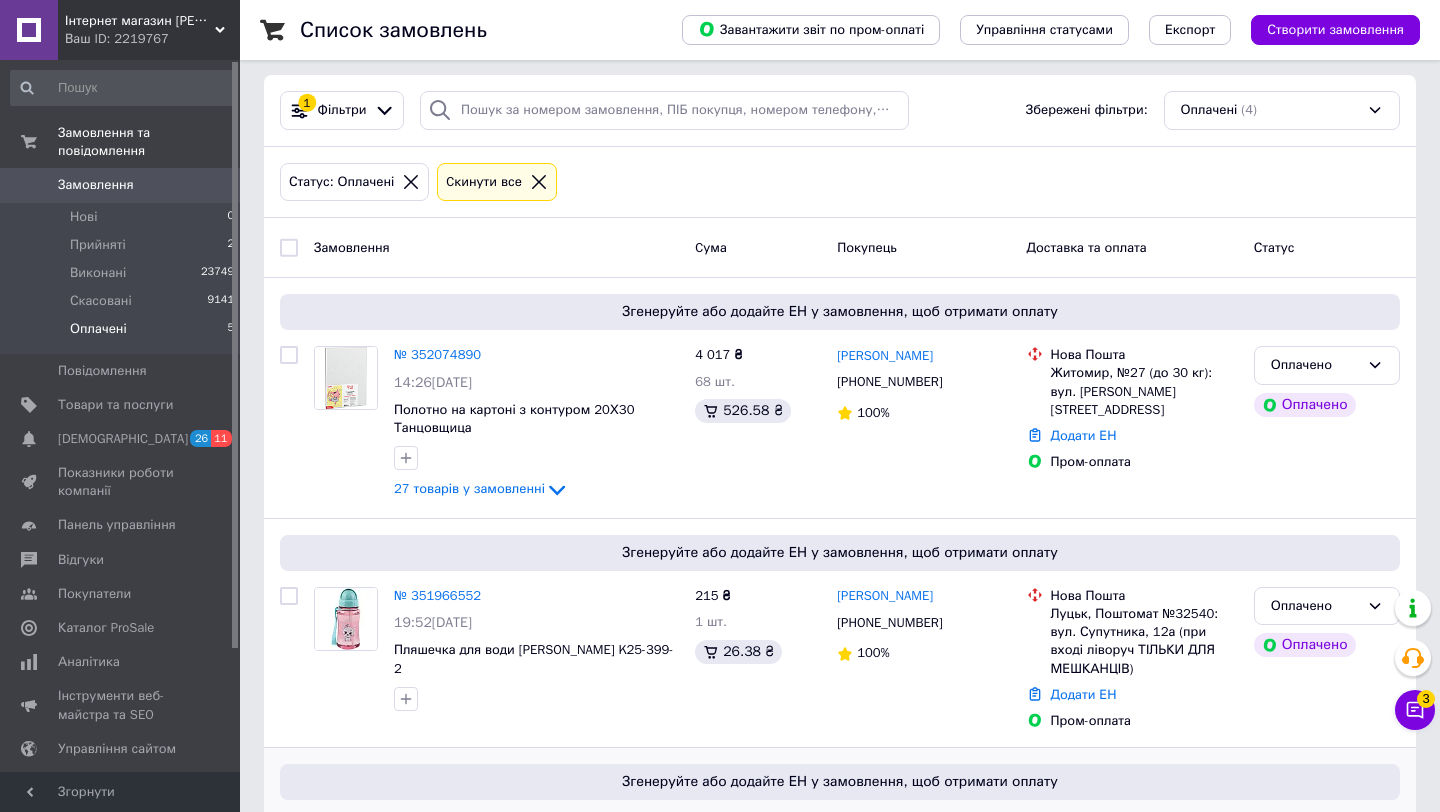 scroll, scrollTop: 0, scrollLeft: 0, axis: both 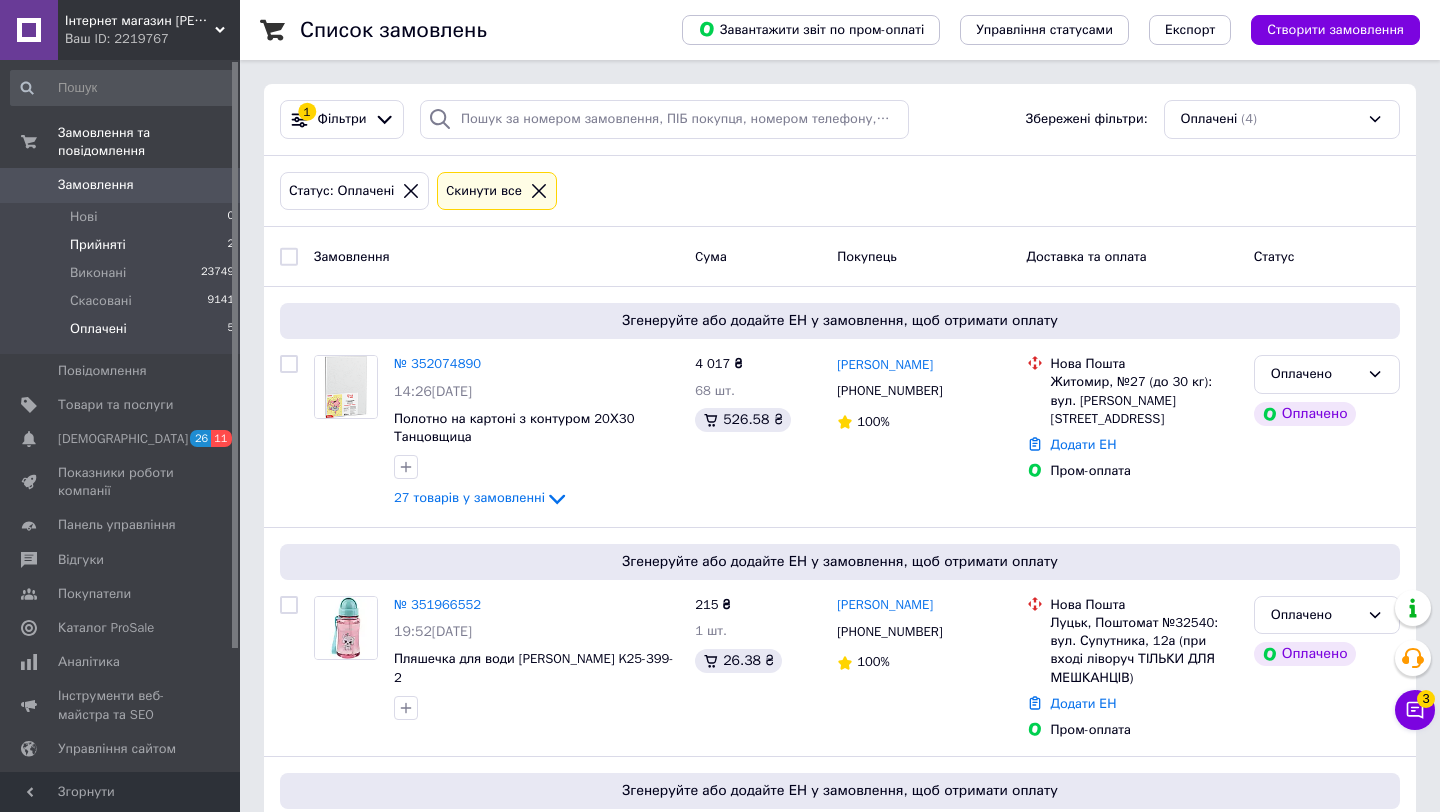 click on "Прийняті" at bounding box center [98, 245] 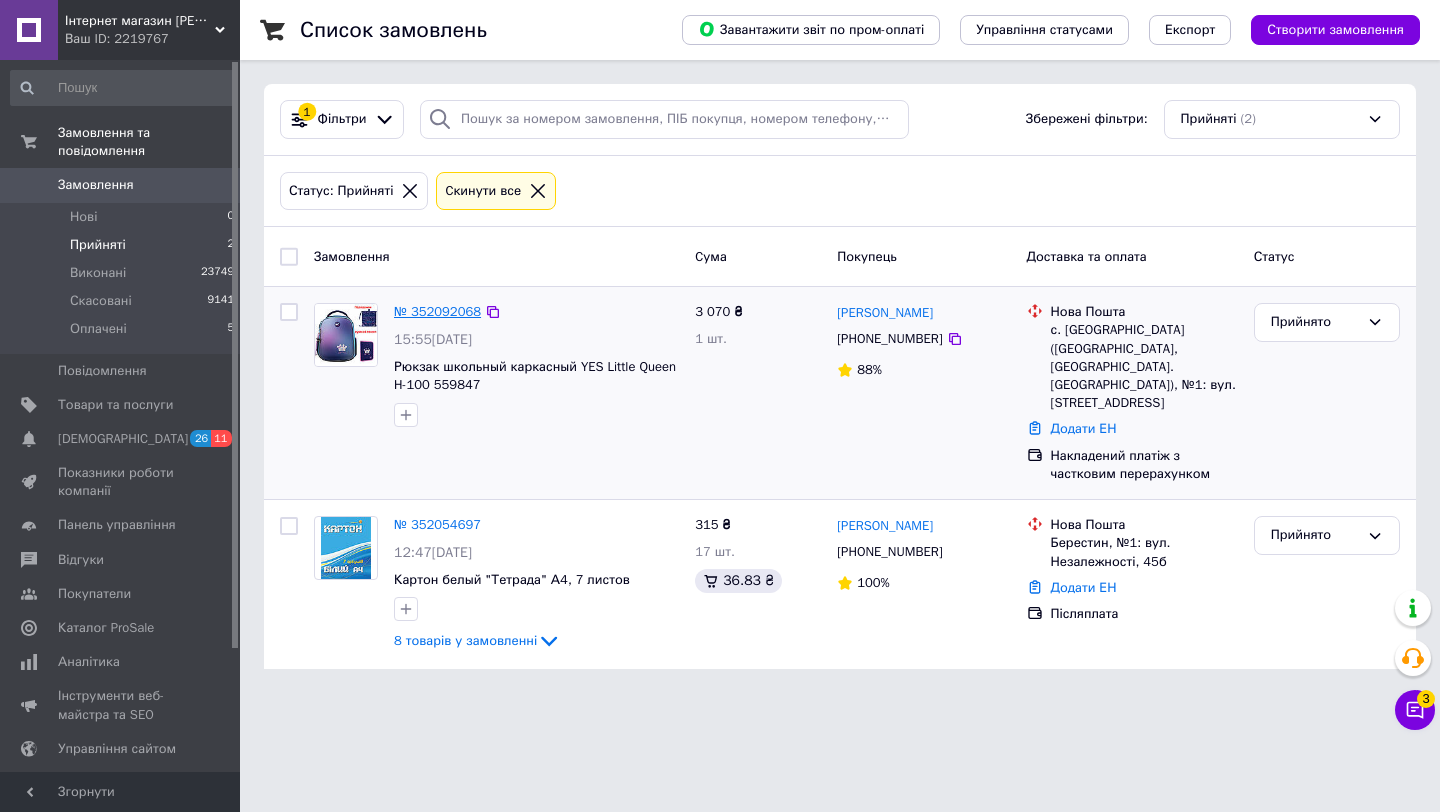 click on "№ 352092068" at bounding box center [437, 311] 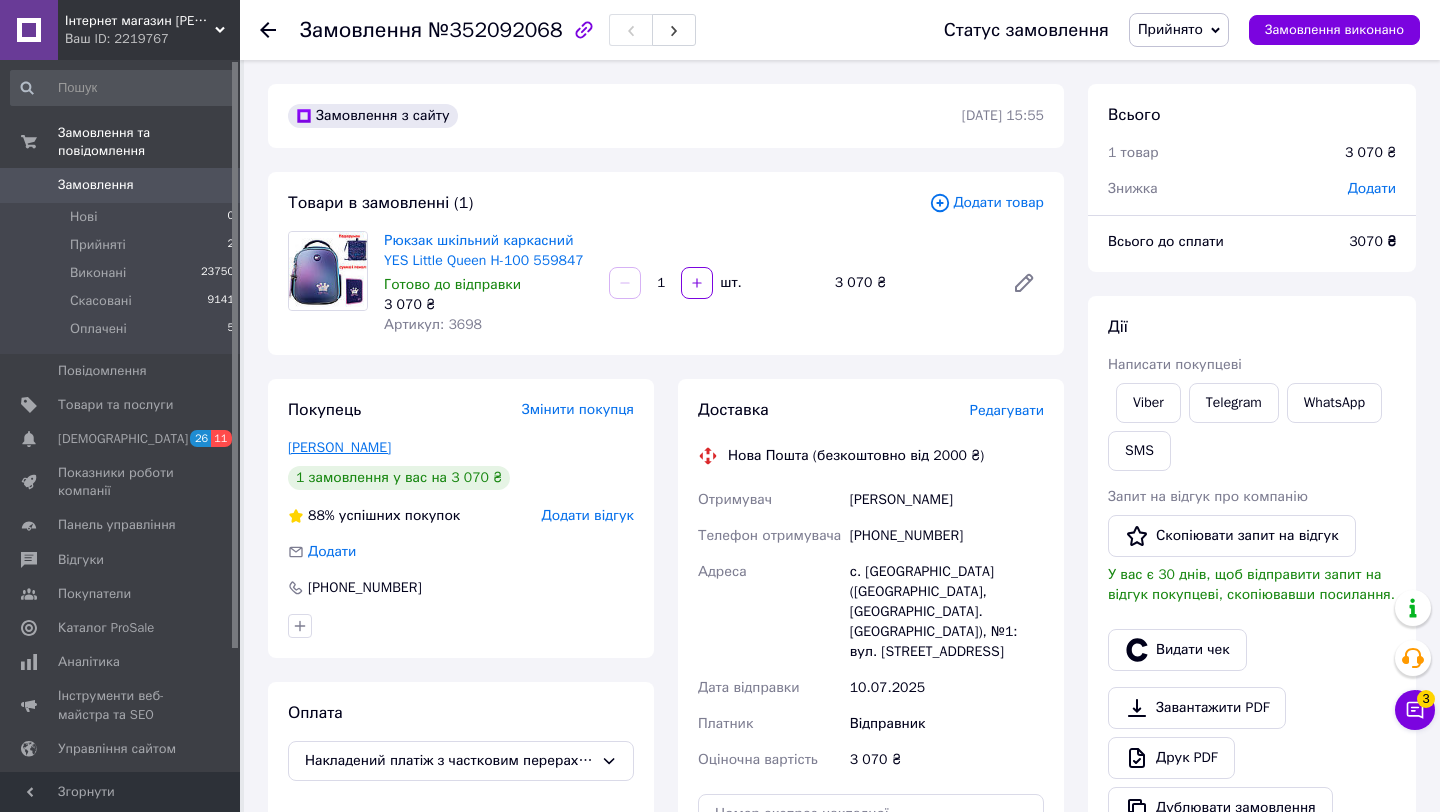 click on "Гречка Інна" at bounding box center (339, 447) 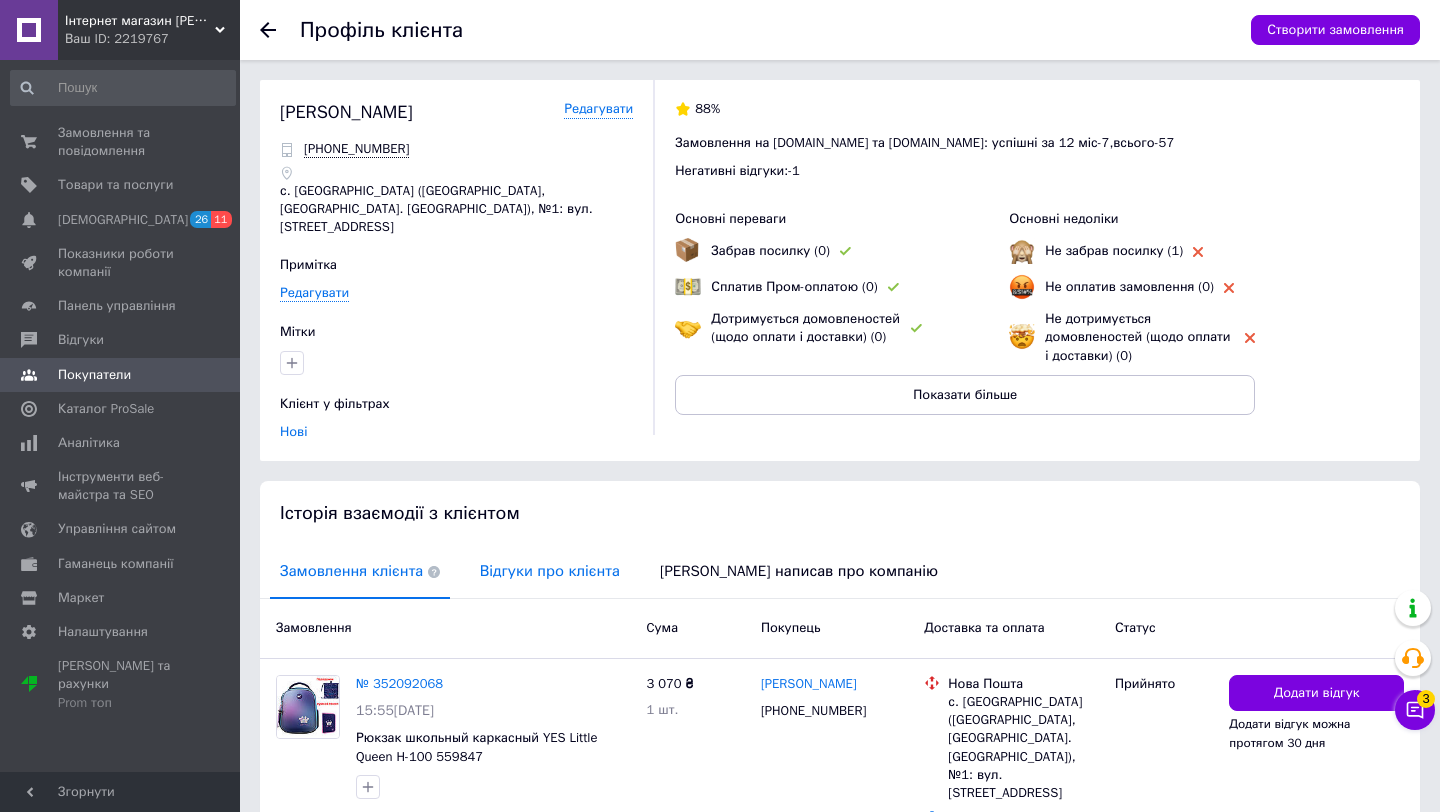 click on "Відгуки про клієнта" at bounding box center (550, 571) 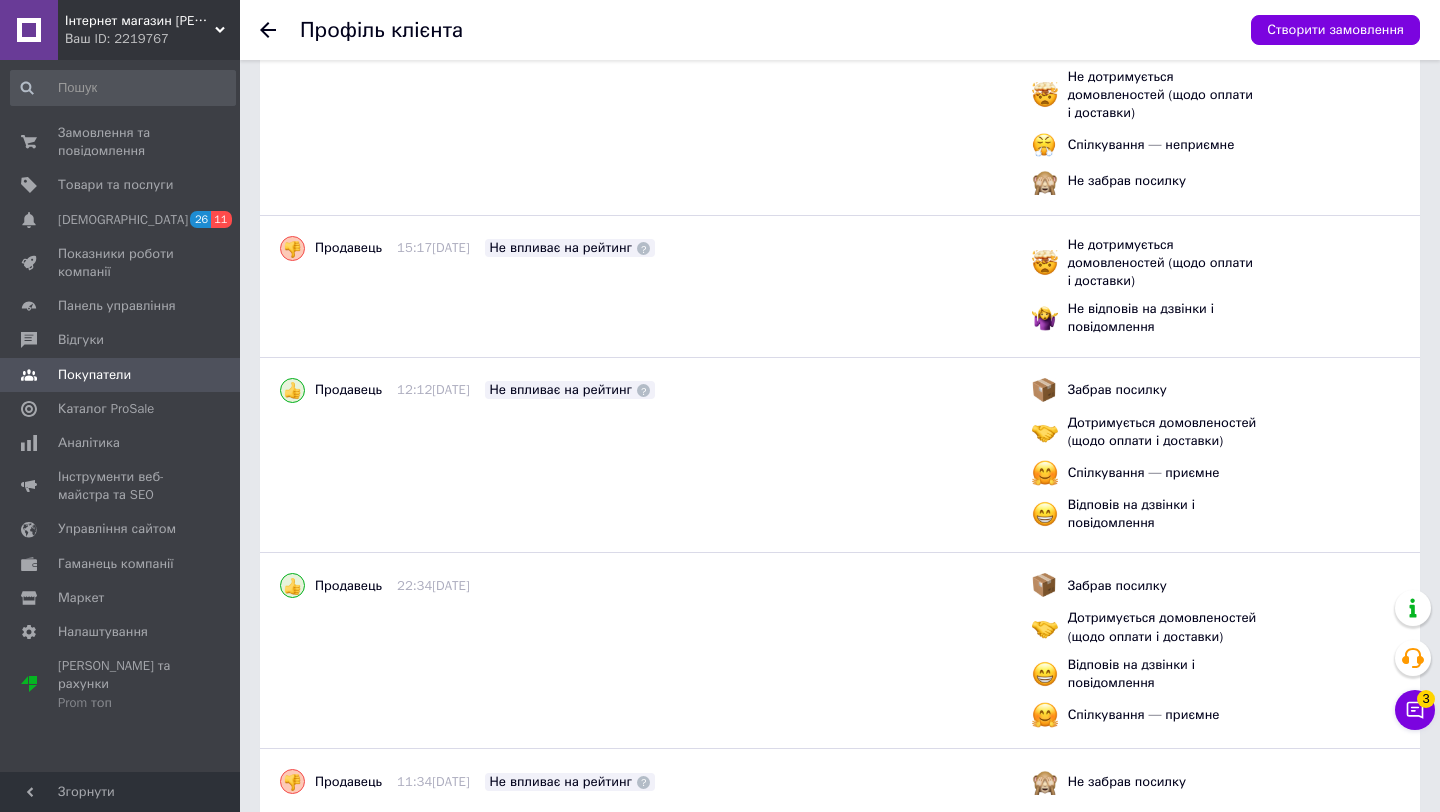 scroll, scrollTop: 1069, scrollLeft: 0, axis: vertical 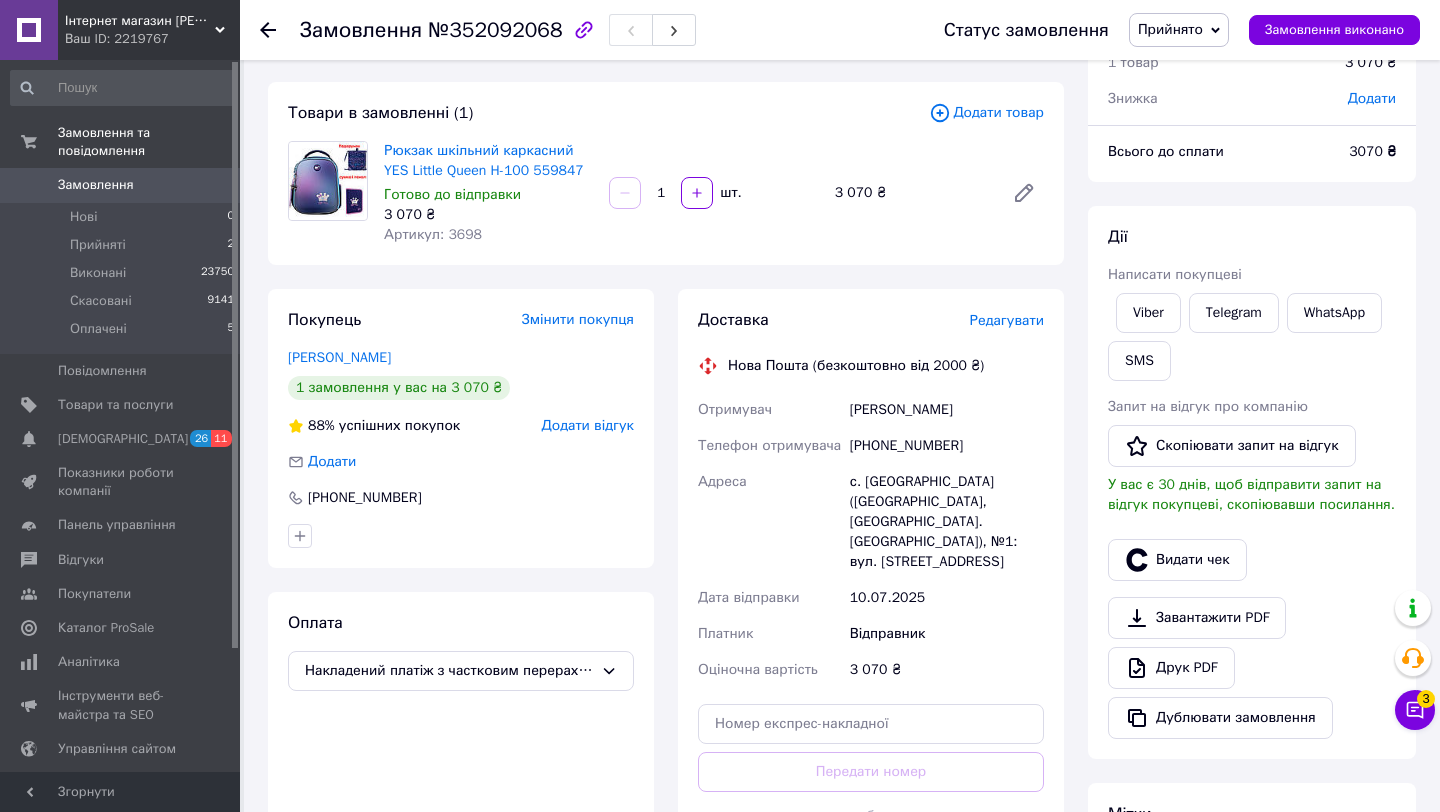 click on "[PHONE_NUMBER]" at bounding box center (947, 446) 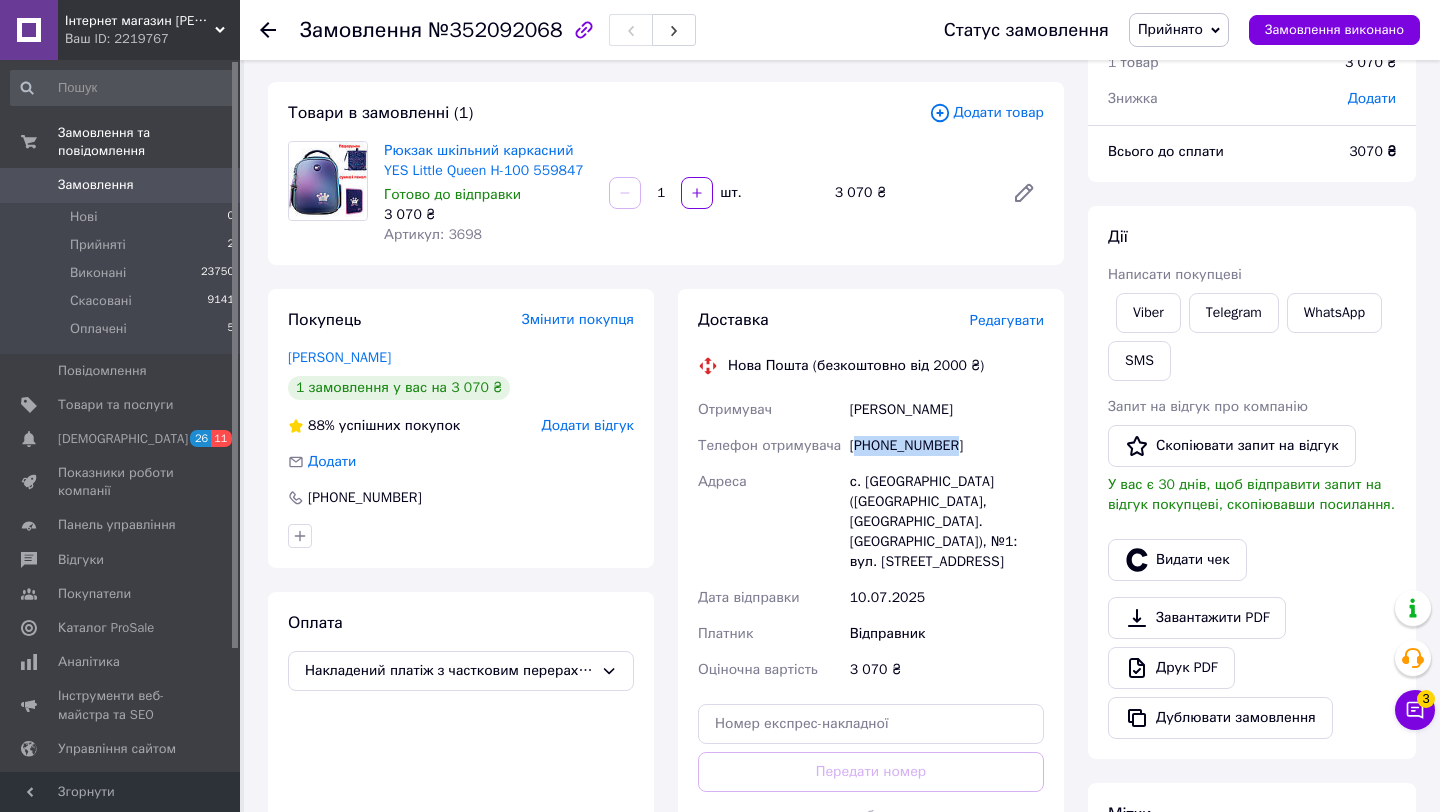 click on "[PHONE_NUMBER]" at bounding box center (947, 446) 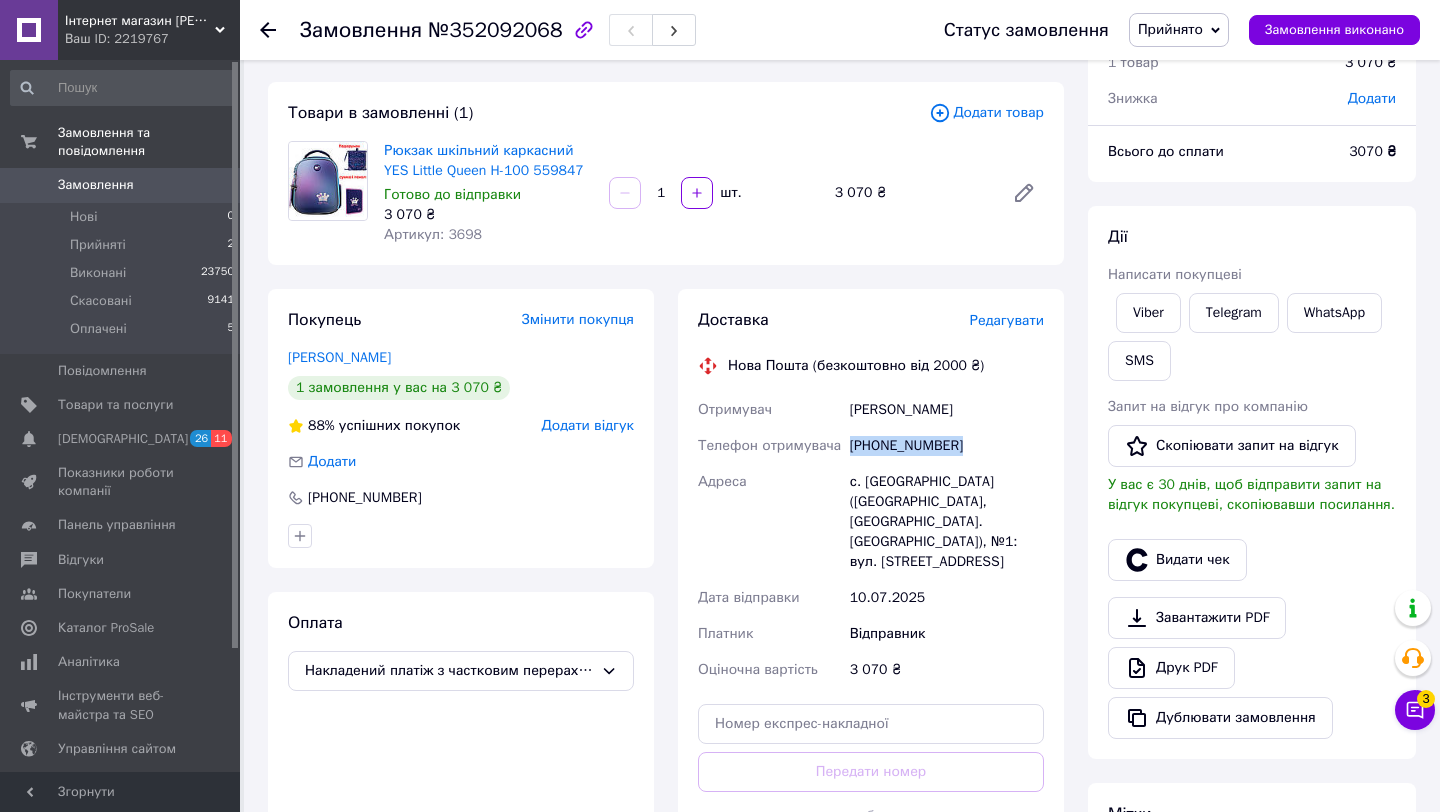 click on "[PHONE_NUMBER]" at bounding box center [947, 446] 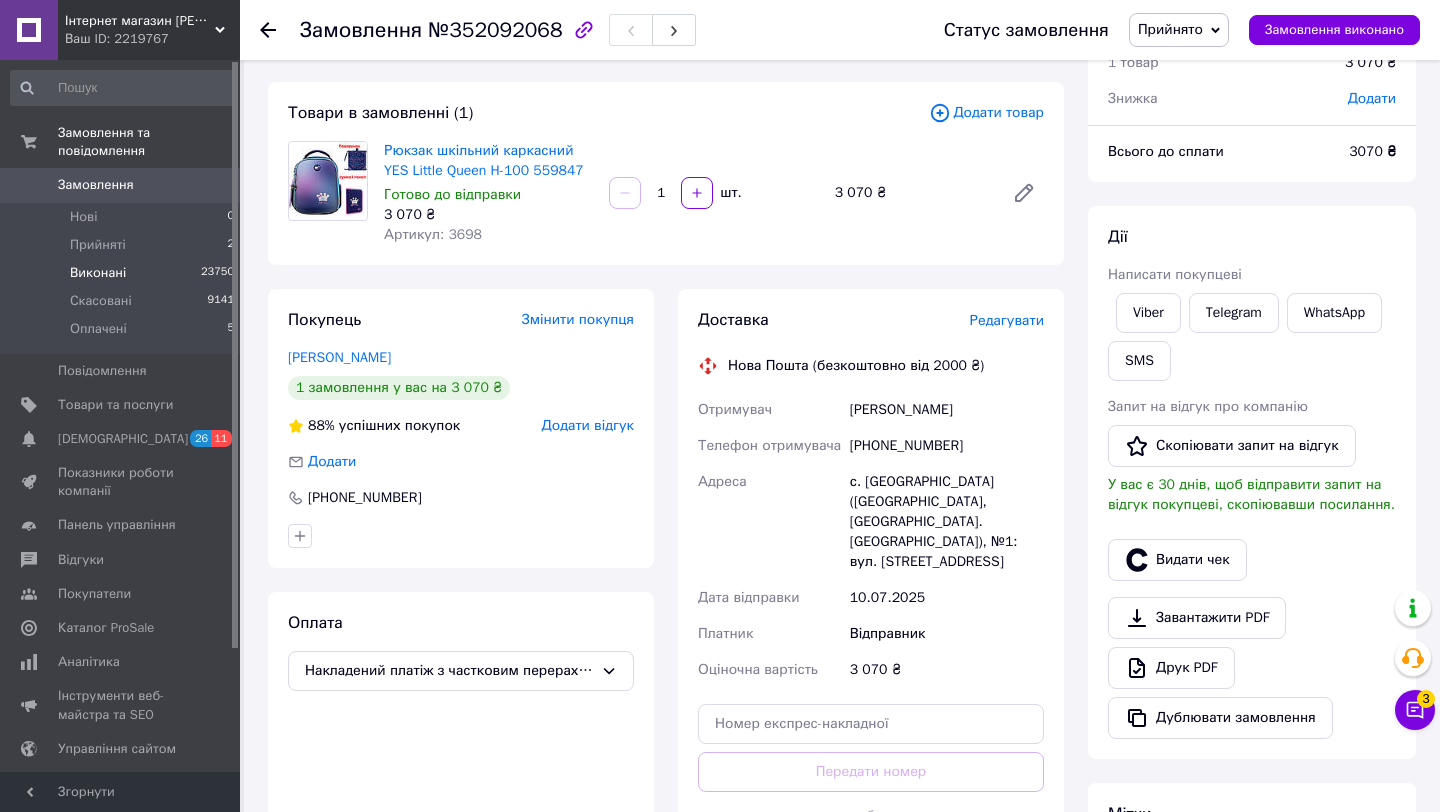 click on "Виконані 23750" at bounding box center [123, 273] 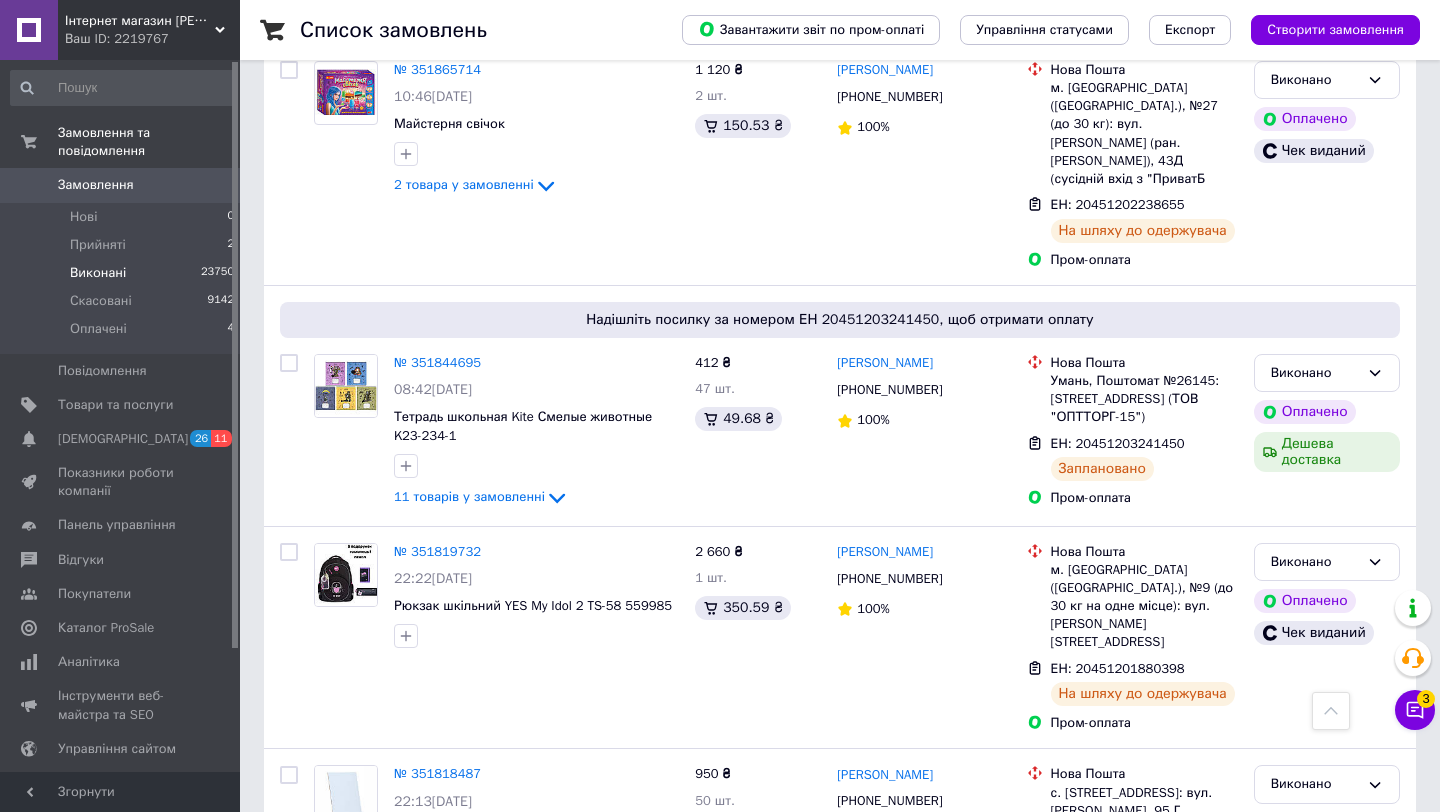 scroll, scrollTop: 3524, scrollLeft: 0, axis: vertical 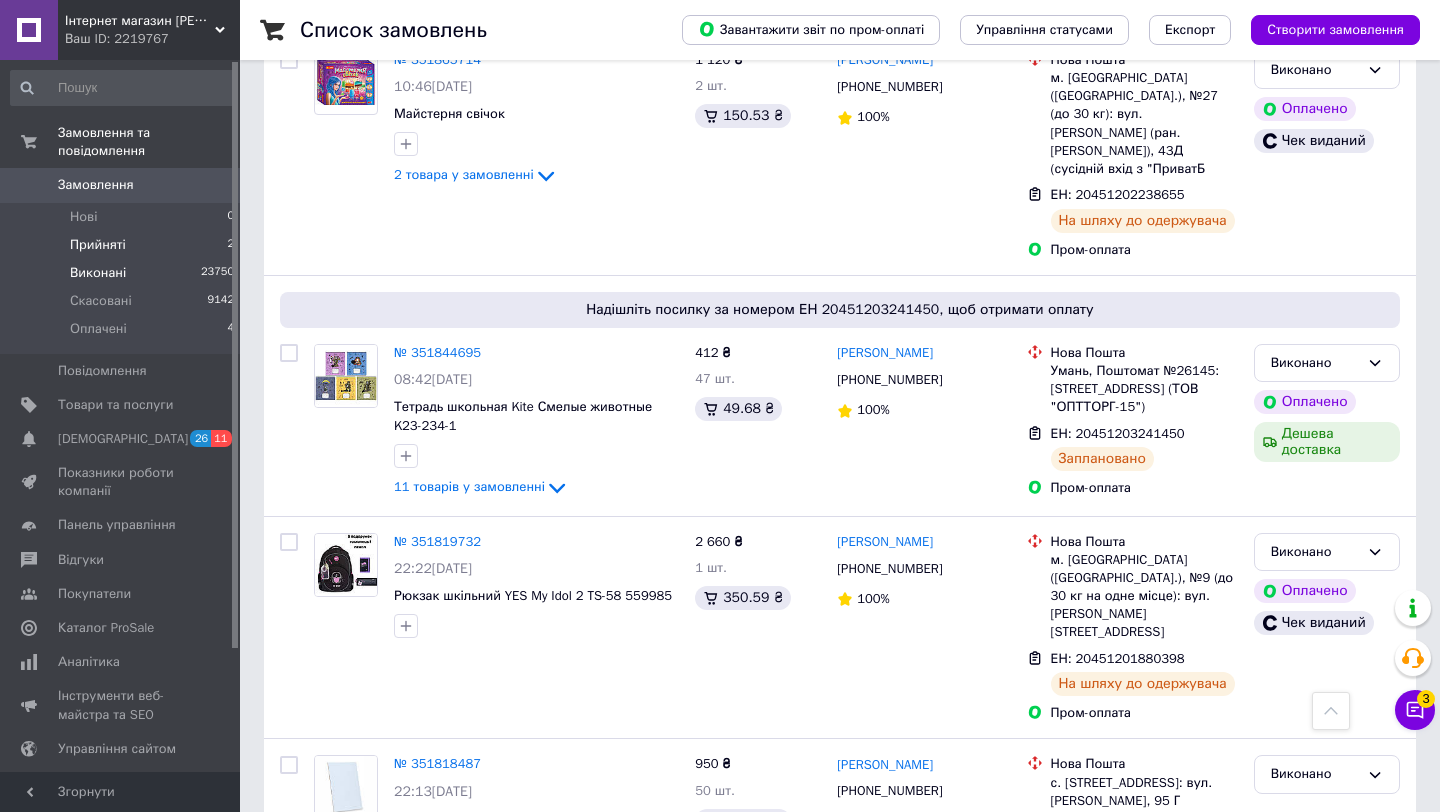 click on "Прийняті 2" at bounding box center [123, 245] 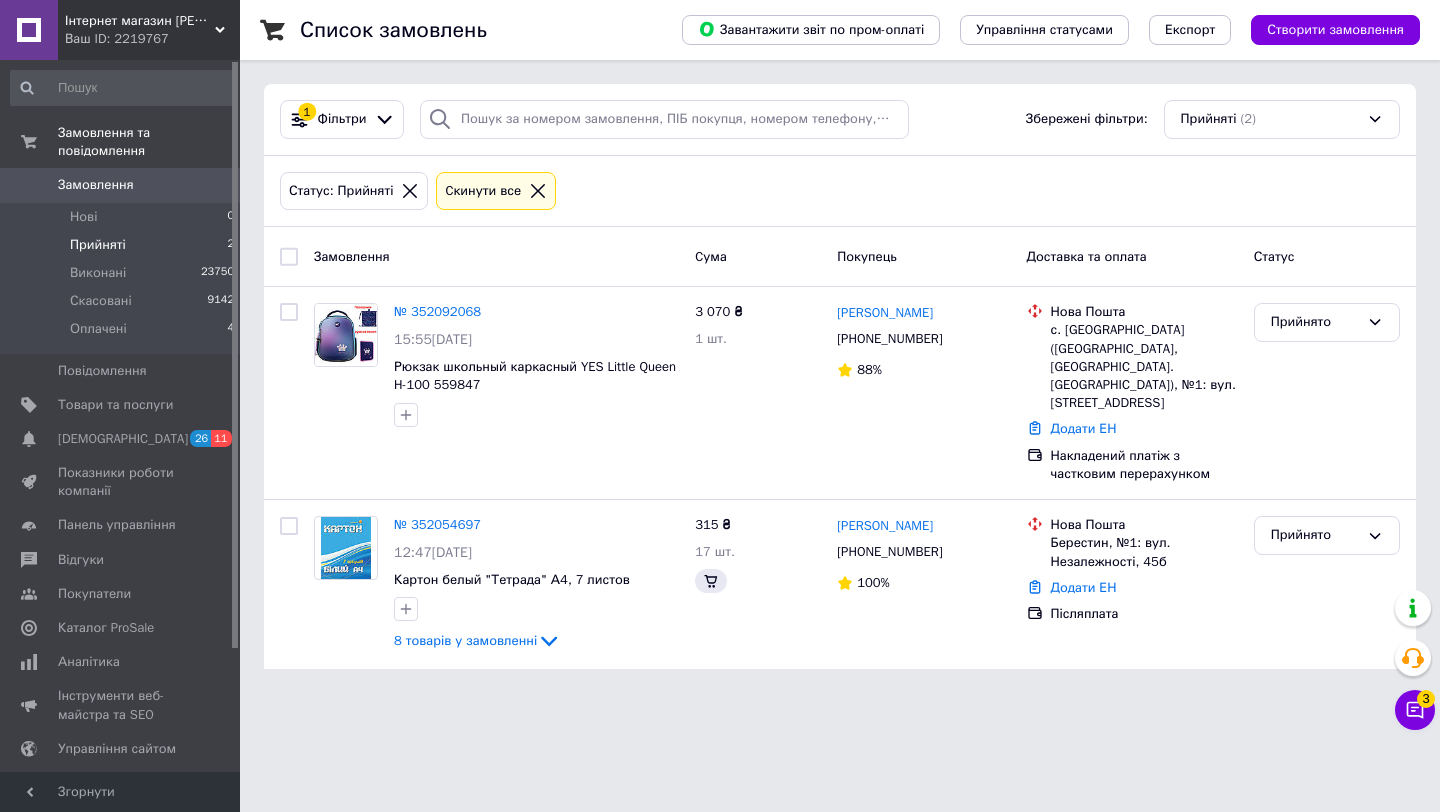 scroll, scrollTop: 0, scrollLeft: 0, axis: both 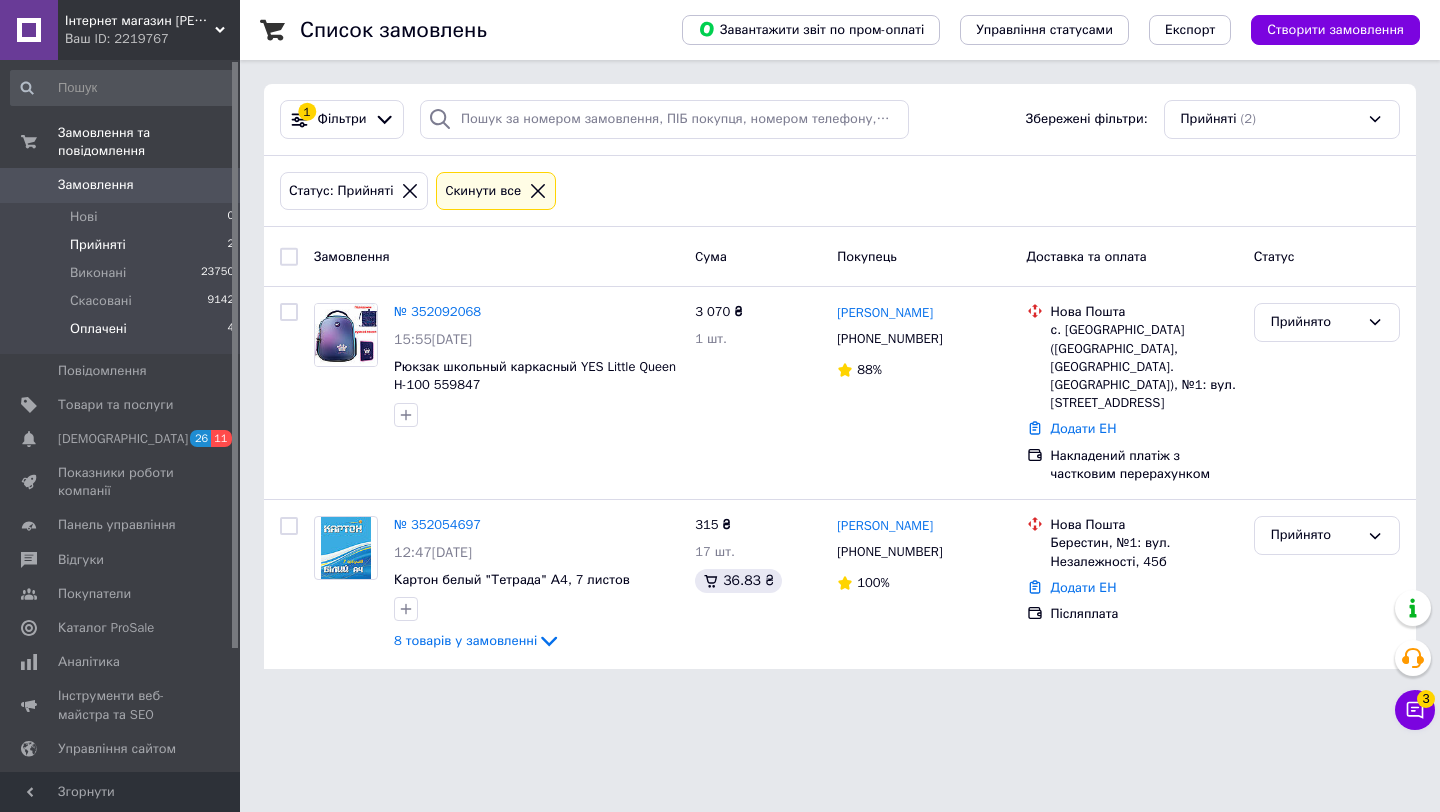 click on "Оплачені 4" at bounding box center [123, 334] 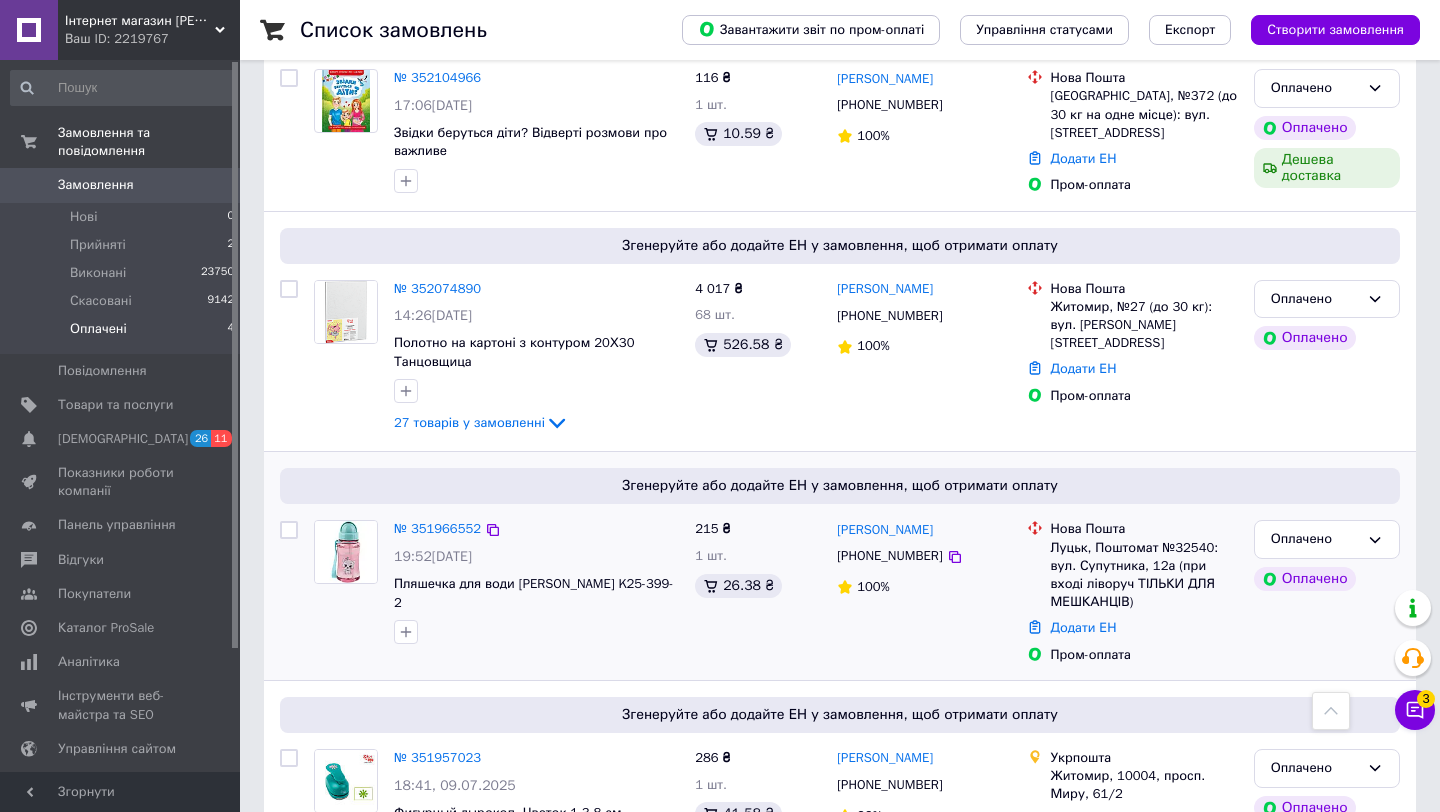 scroll, scrollTop: 131, scrollLeft: 0, axis: vertical 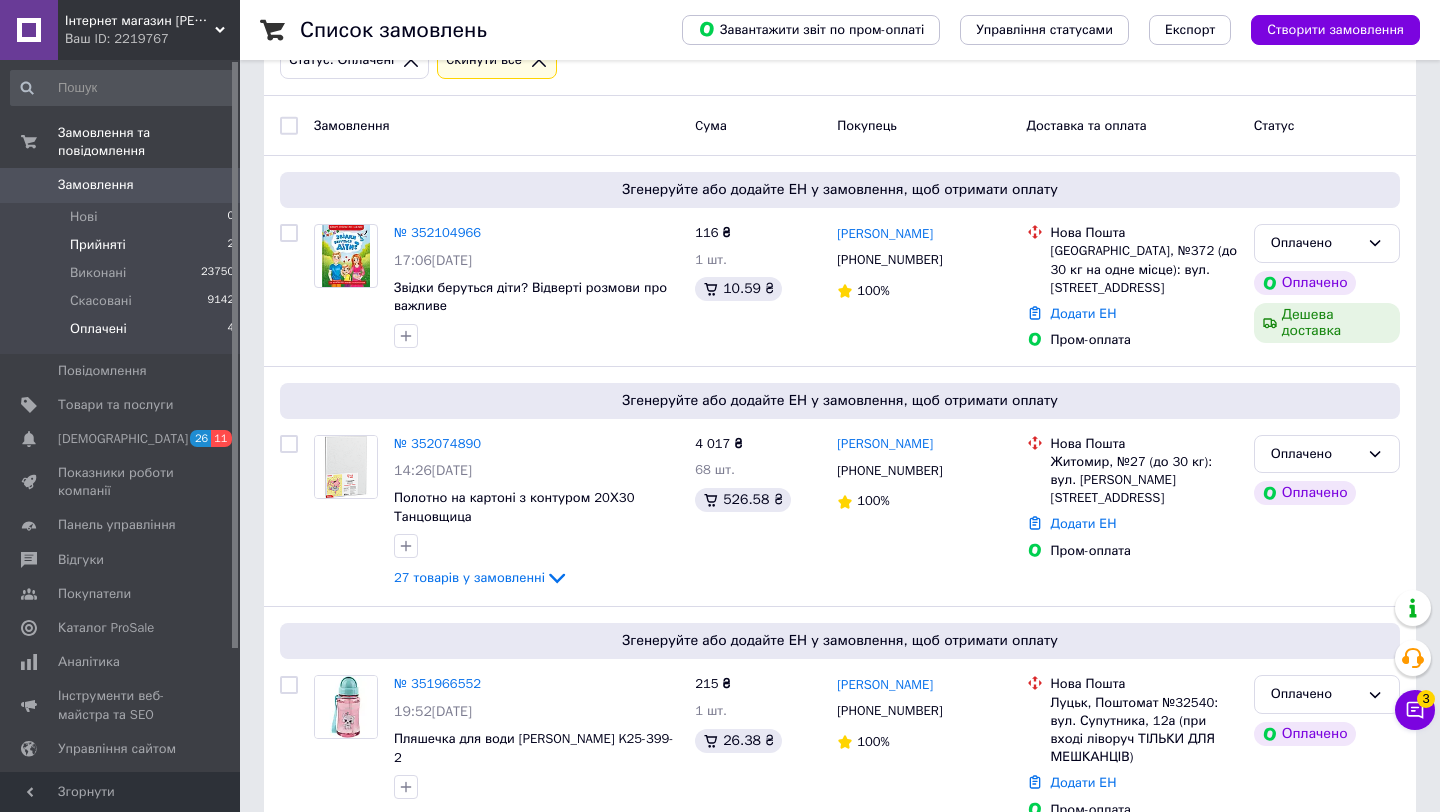 click on "Прийняті 2" at bounding box center [123, 245] 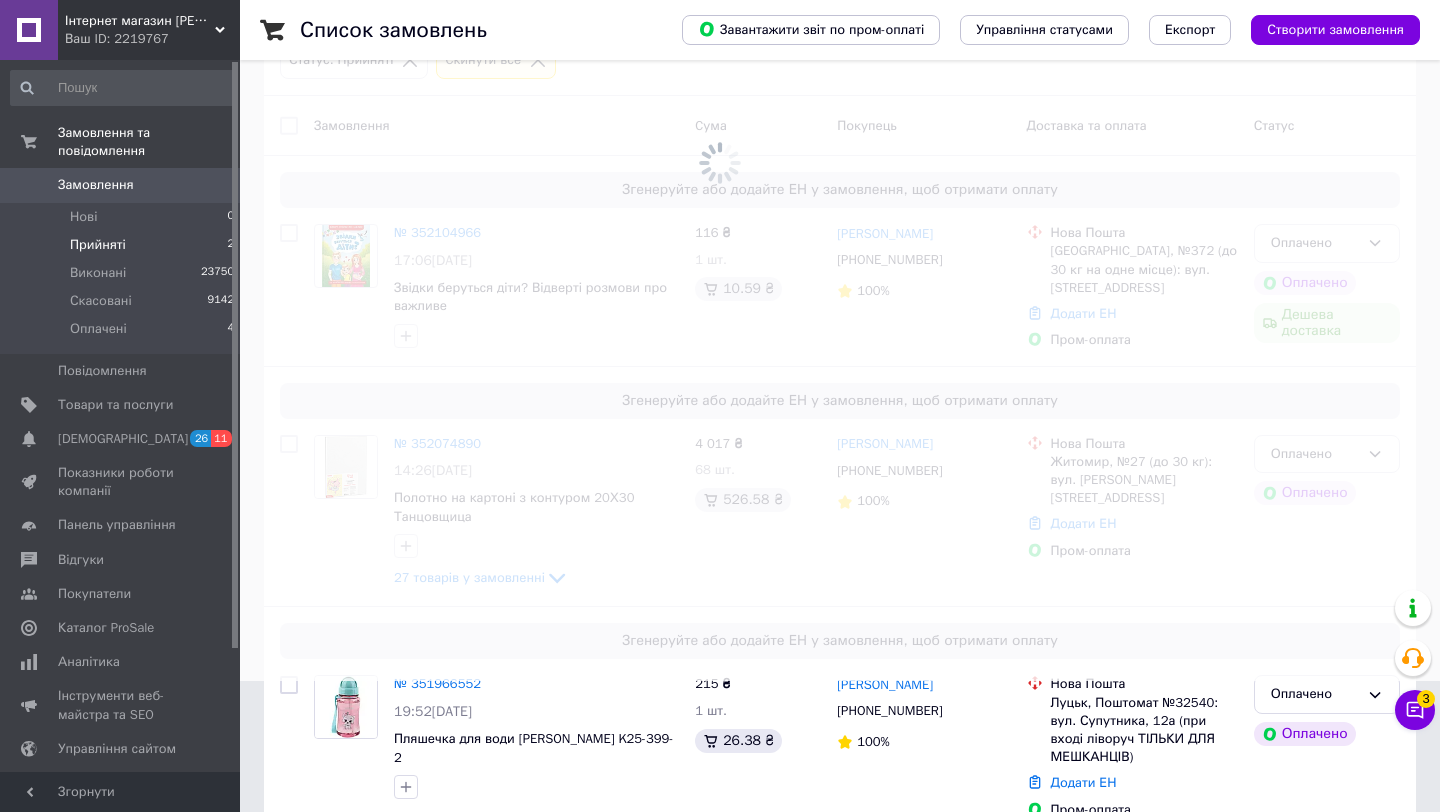 scroll, scrollTop: 0, scrollLeft: 0, axis: both 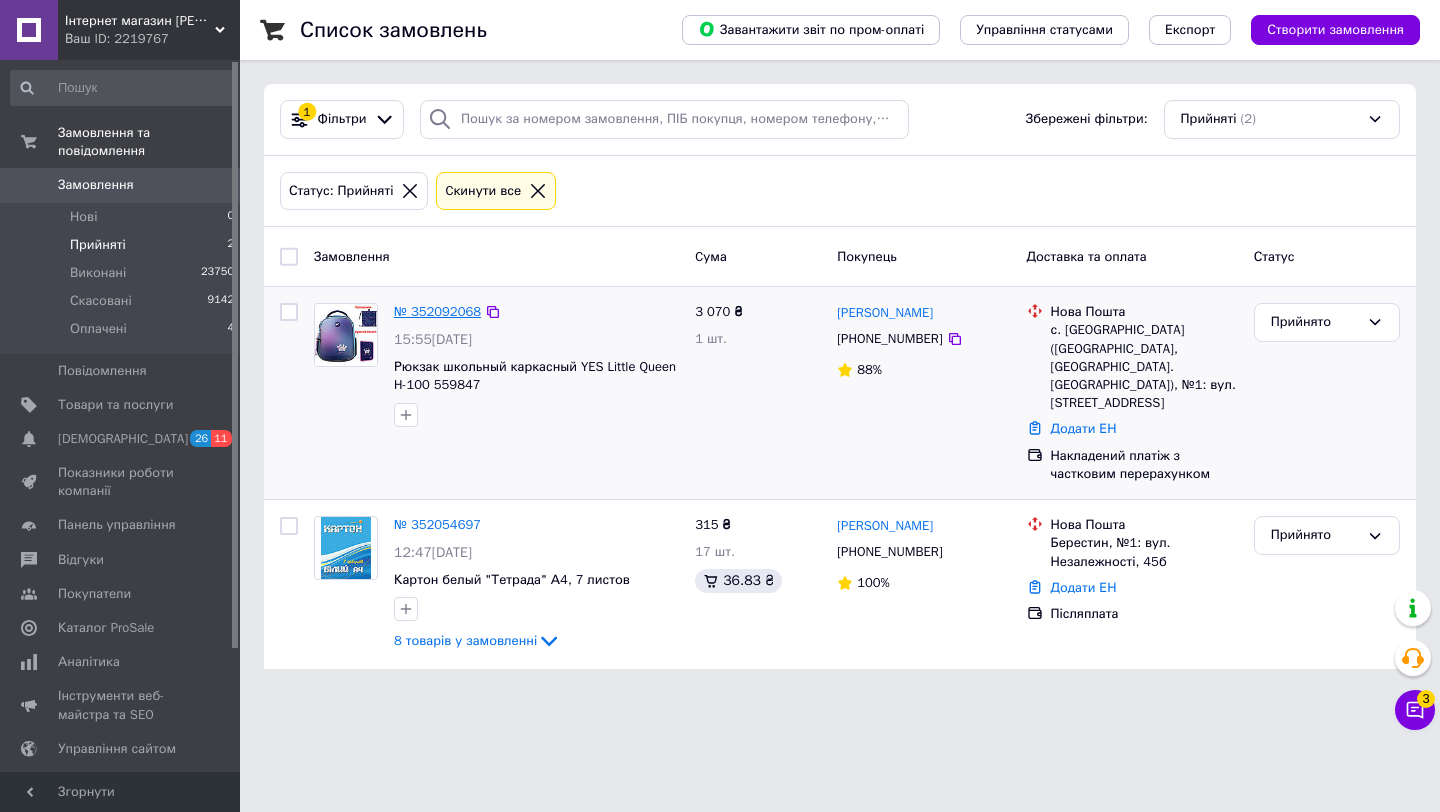 click on "№ 352092068" at bounding box center [437, 311] 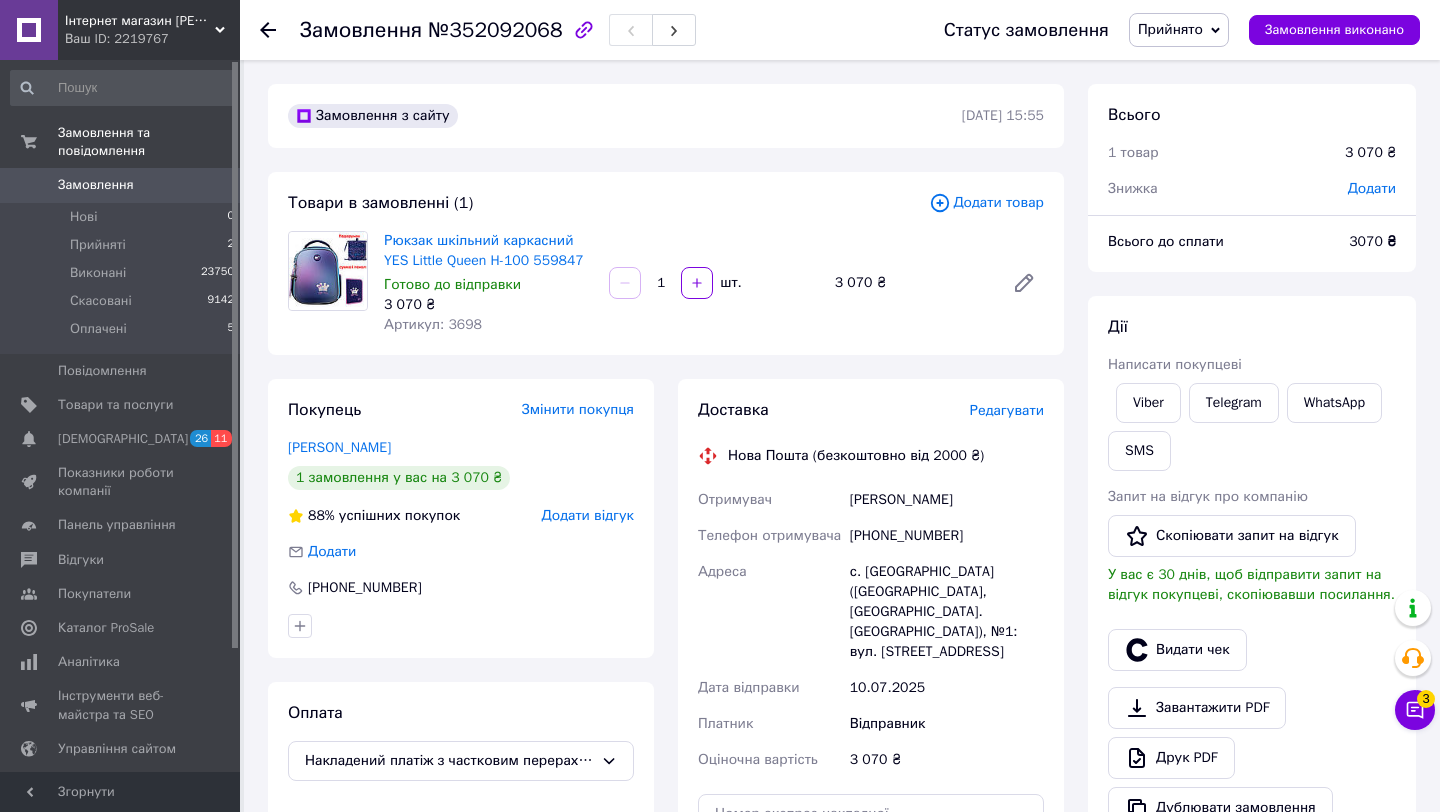 click on "Редагувати" at bounding box center (1007, 410) 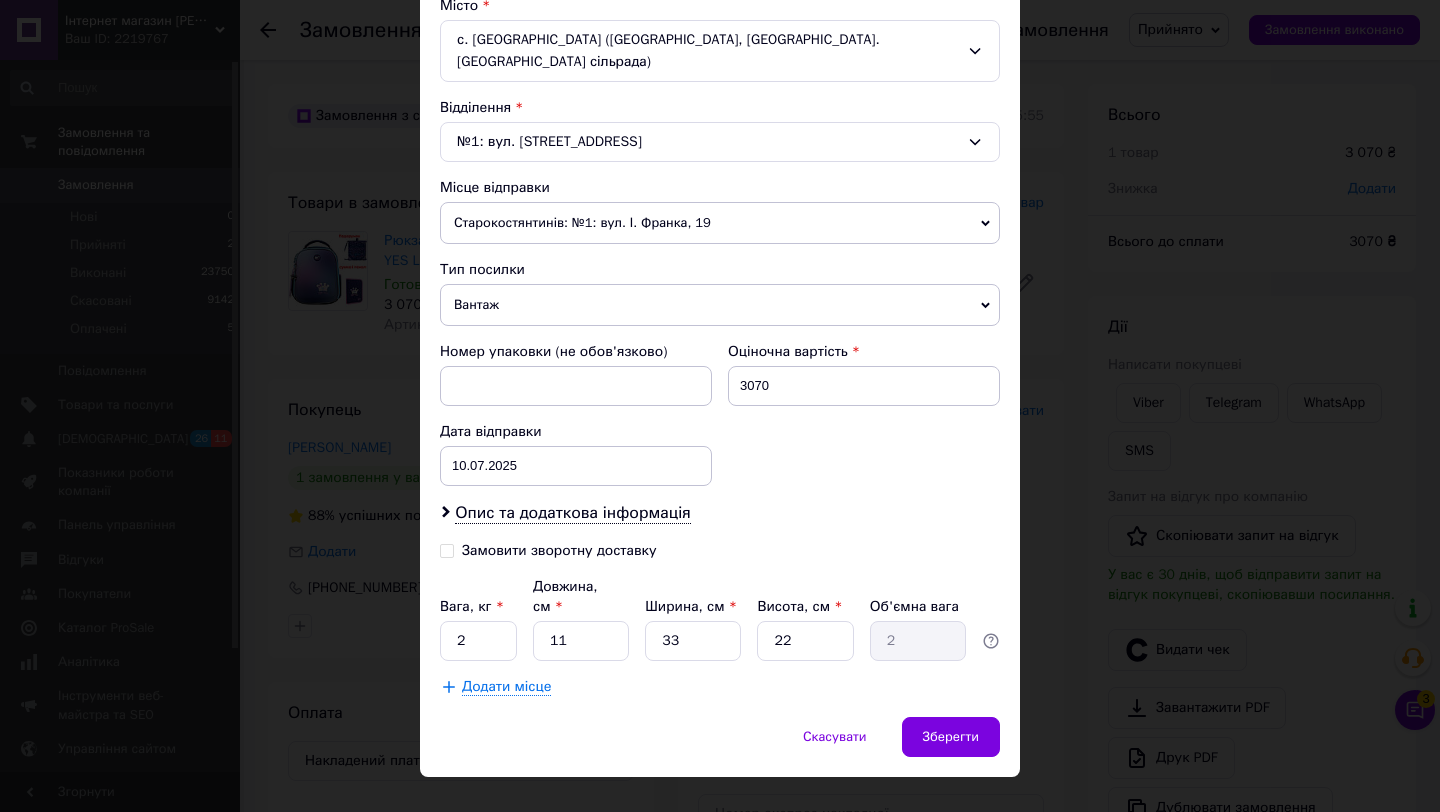 scroll, scrollTop: 594, scrollLeft: 0, axis: vertical 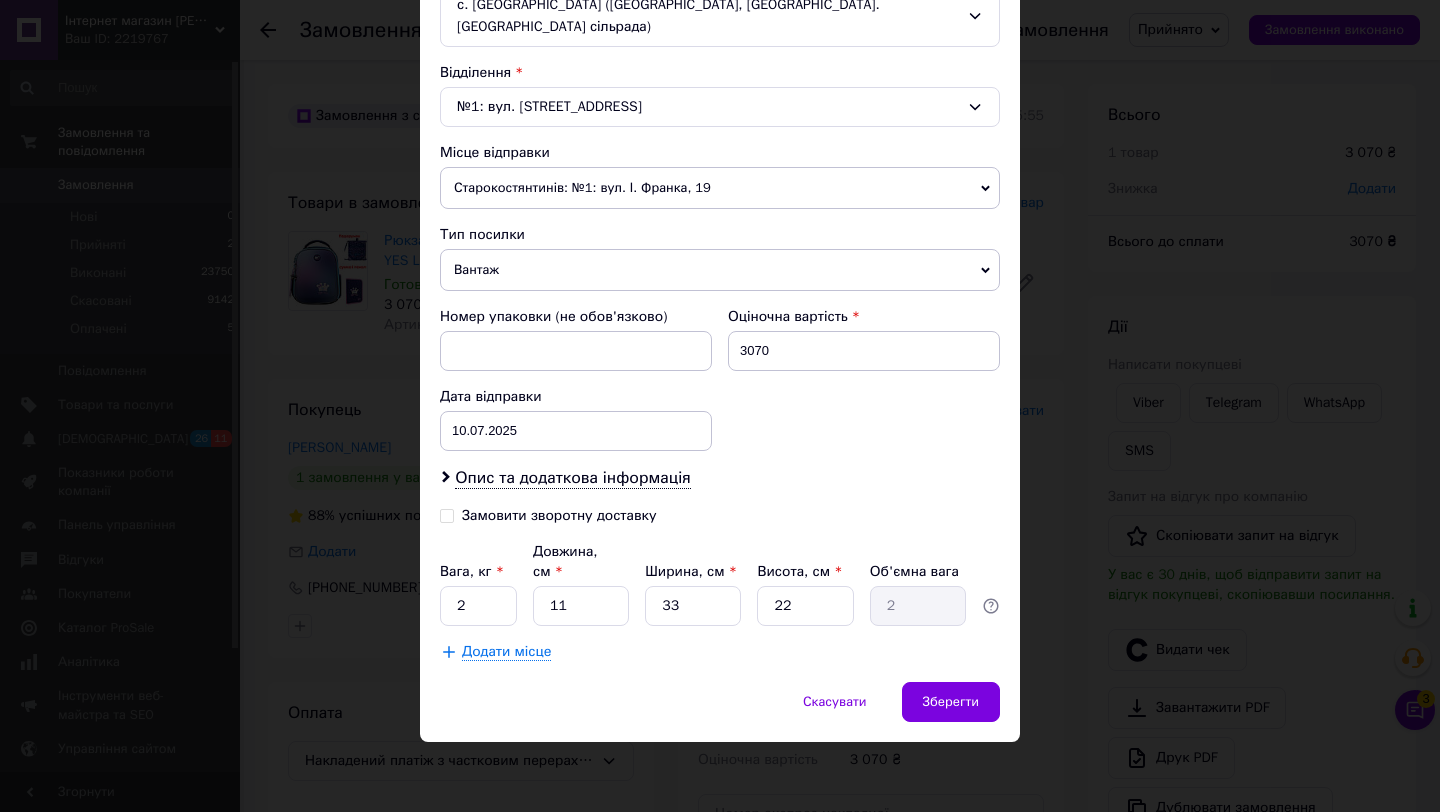 click on "Замовити зворотну доставку" at bounding box center [447, 514] 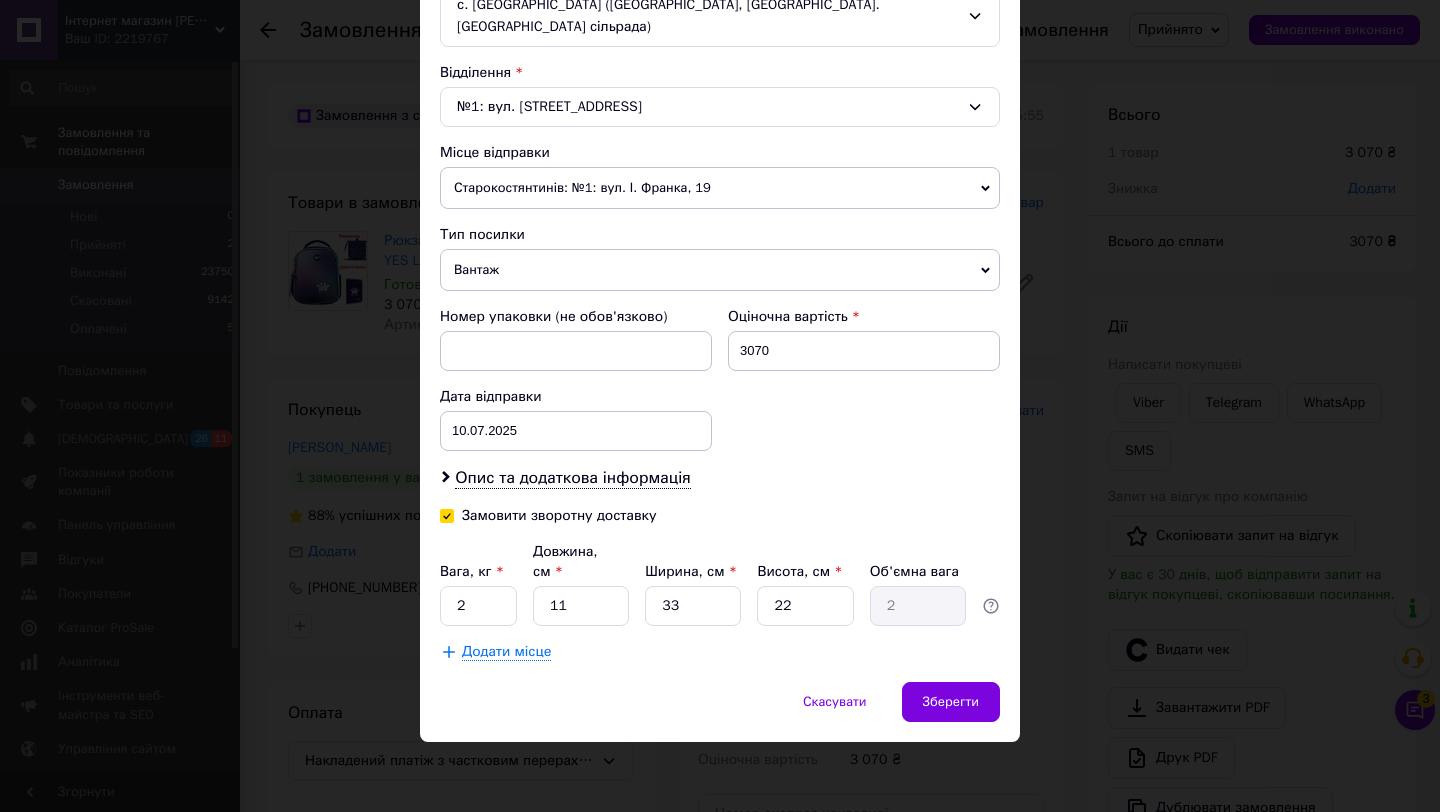 checkbox on "true" 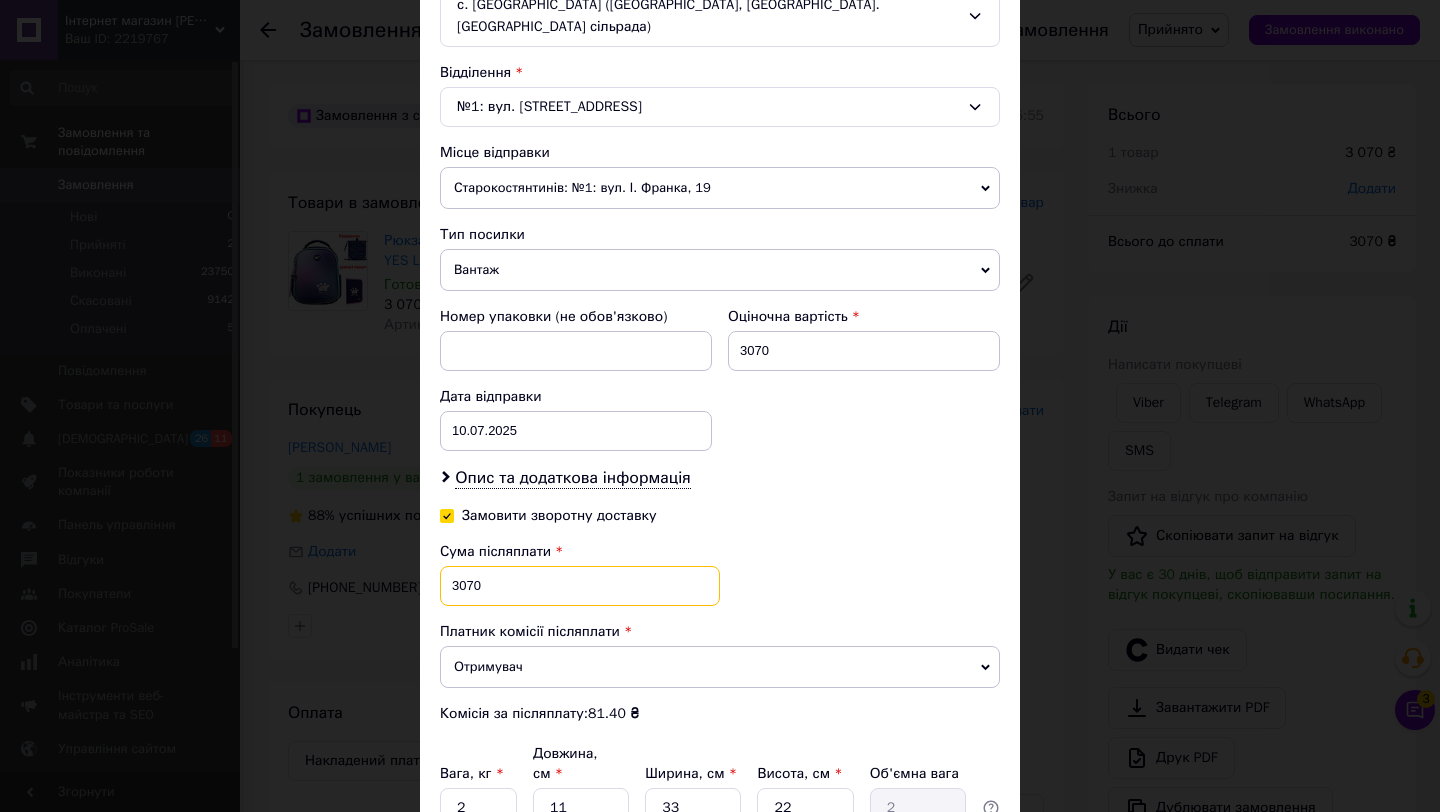 click on "3070" at bounding box center [580, 586] 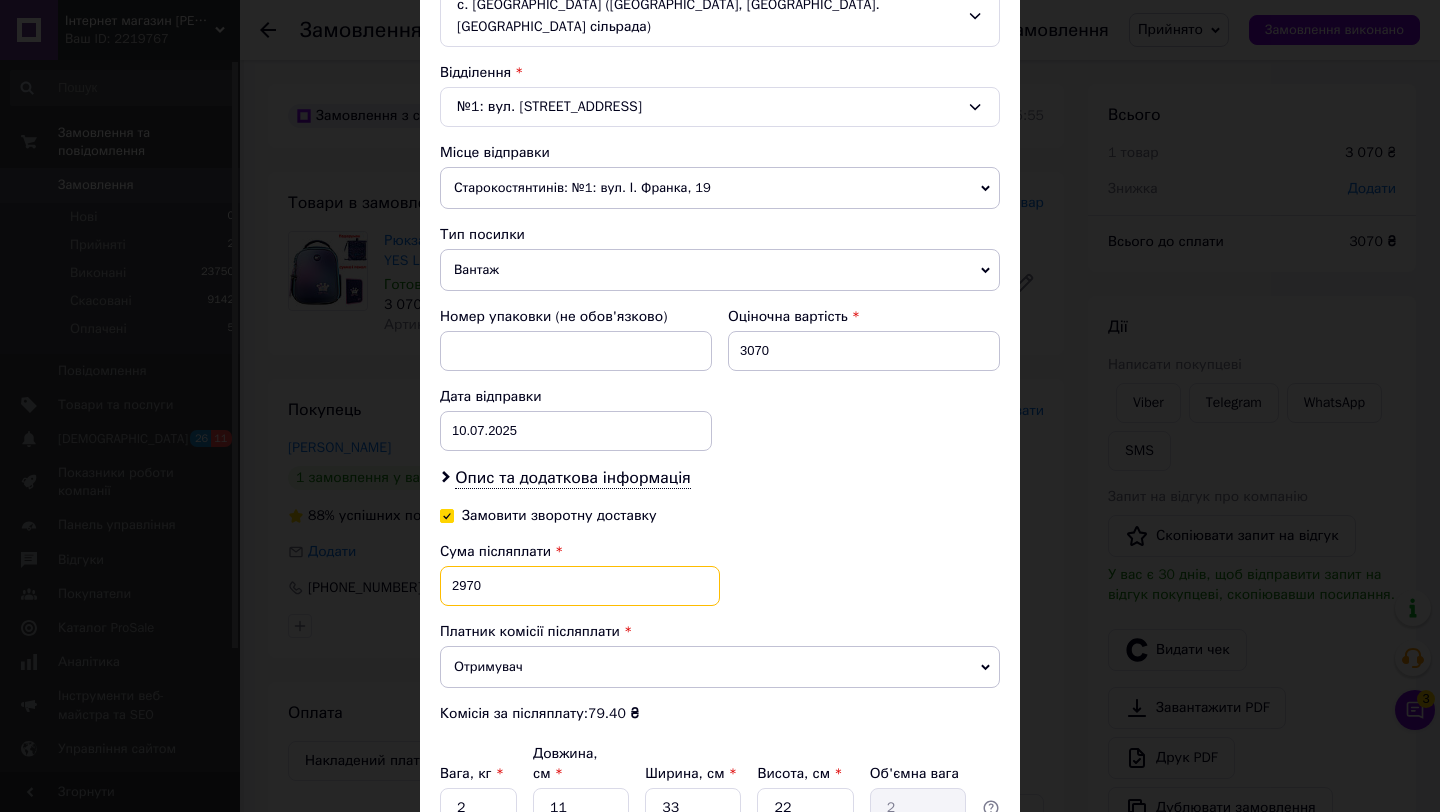 scroll, scrollTop: 796, scrollLeft: 0, axis: vertical 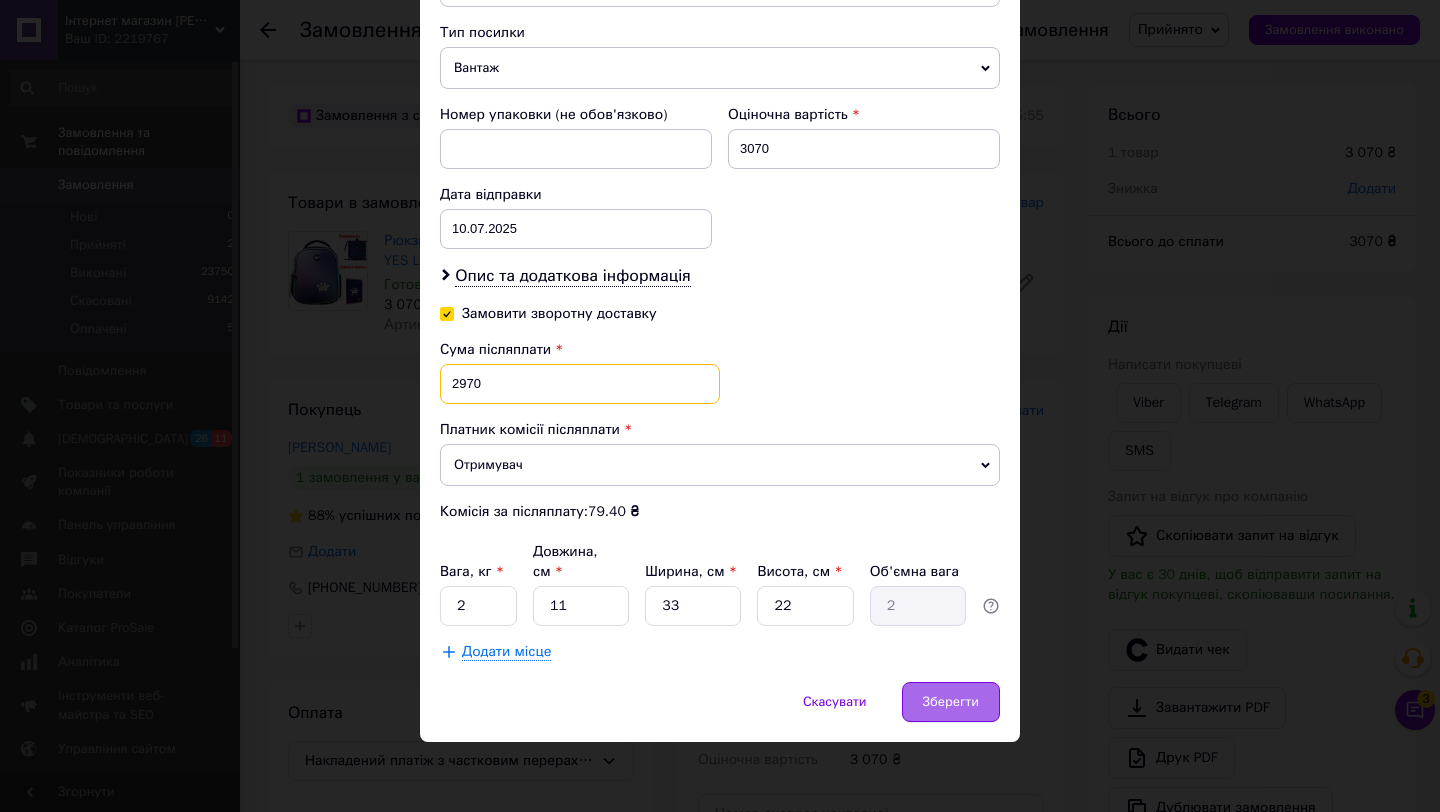 type on "2970" 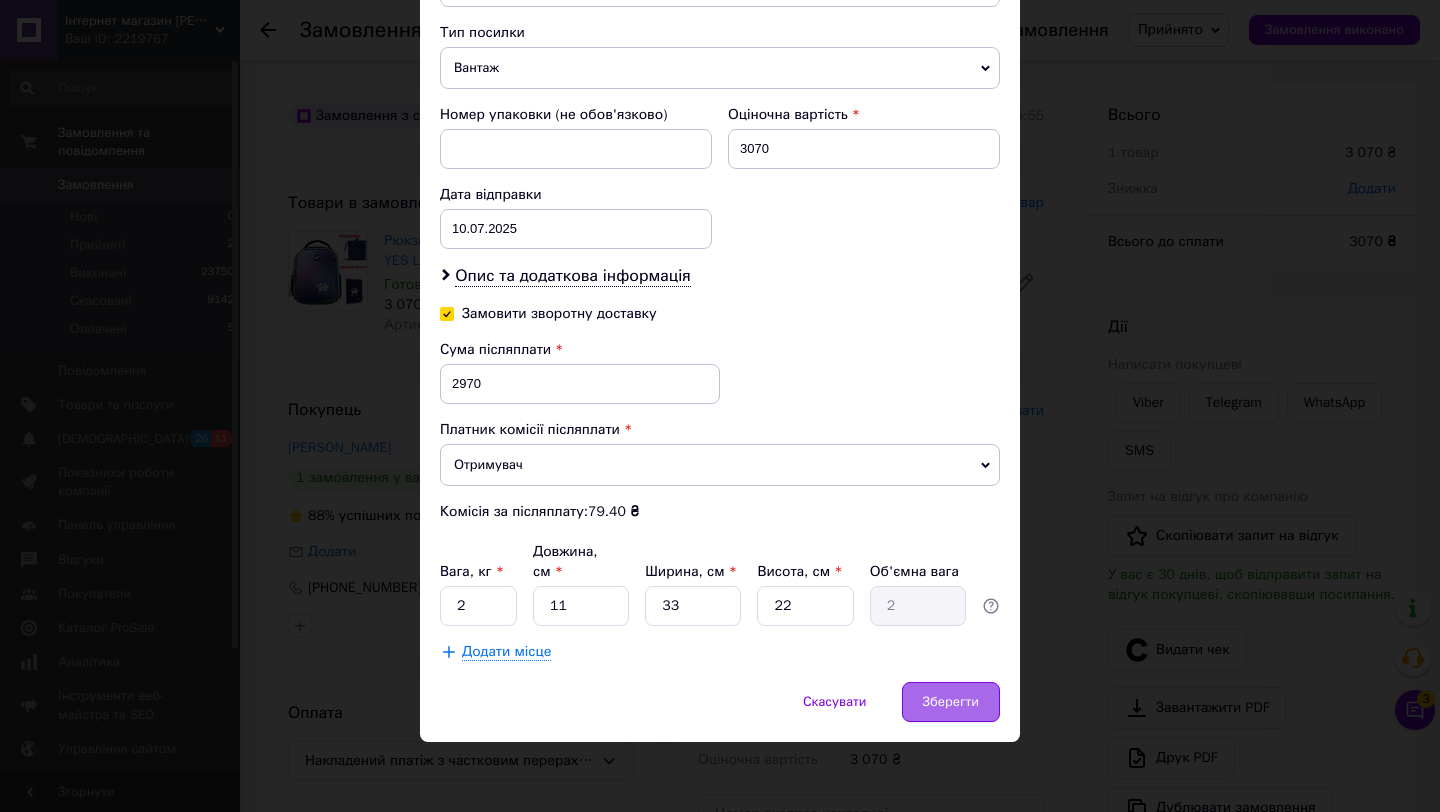 click on "Зберегти" at bounding box center [951, 702] 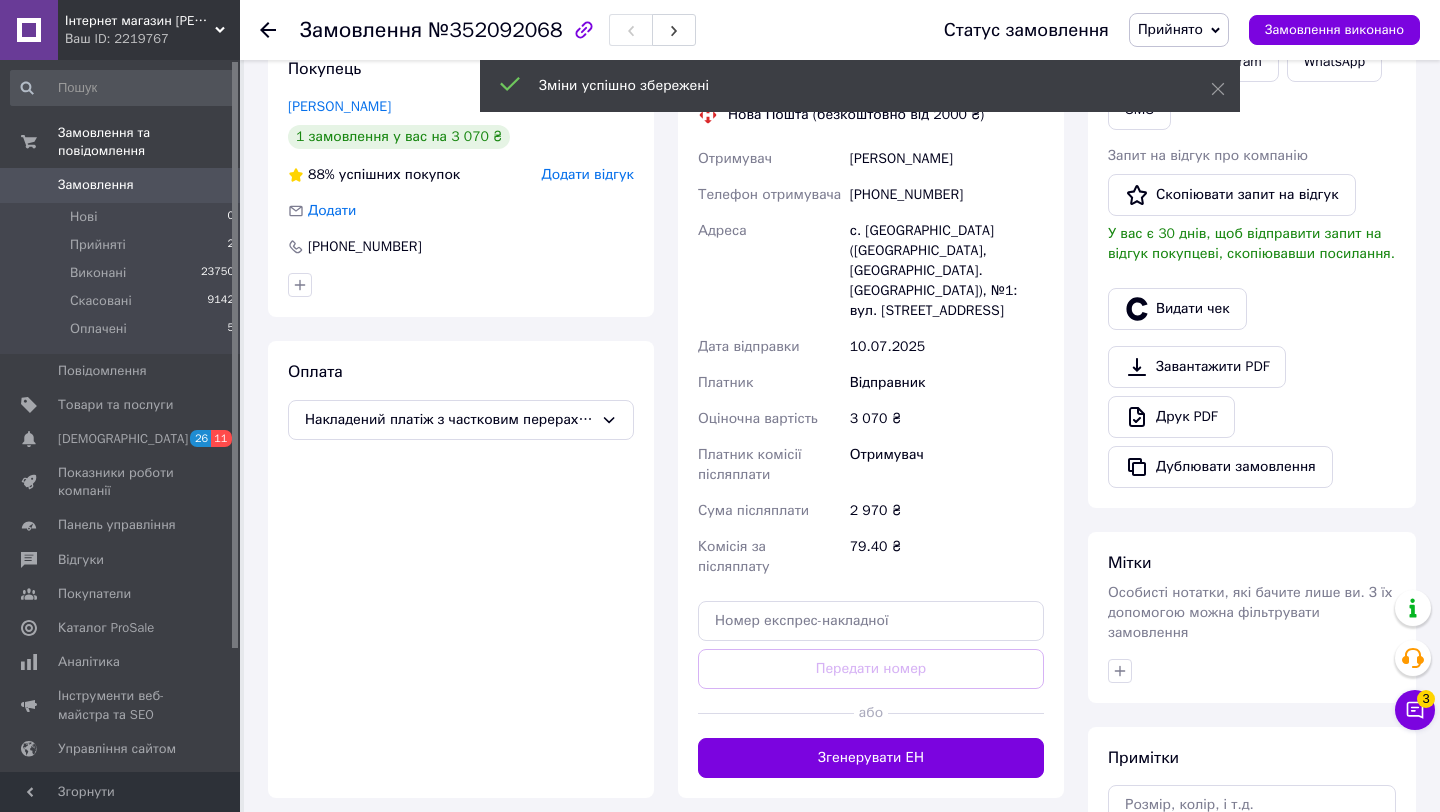 scroll, scrollTop: 389, scrollLeft: 0, axis: vertical 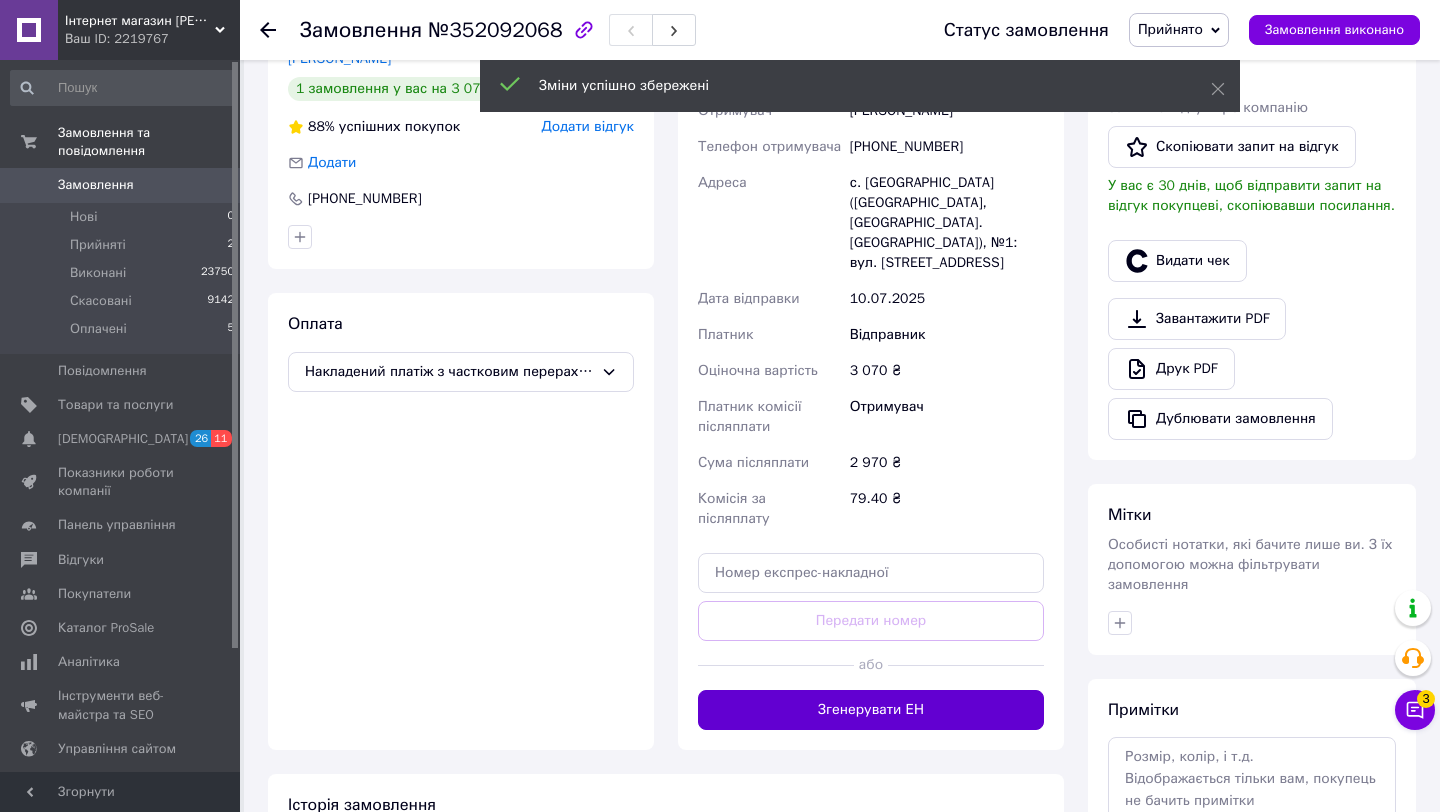click on "Згенерувати ЕН" at bounding box center (871, 710) 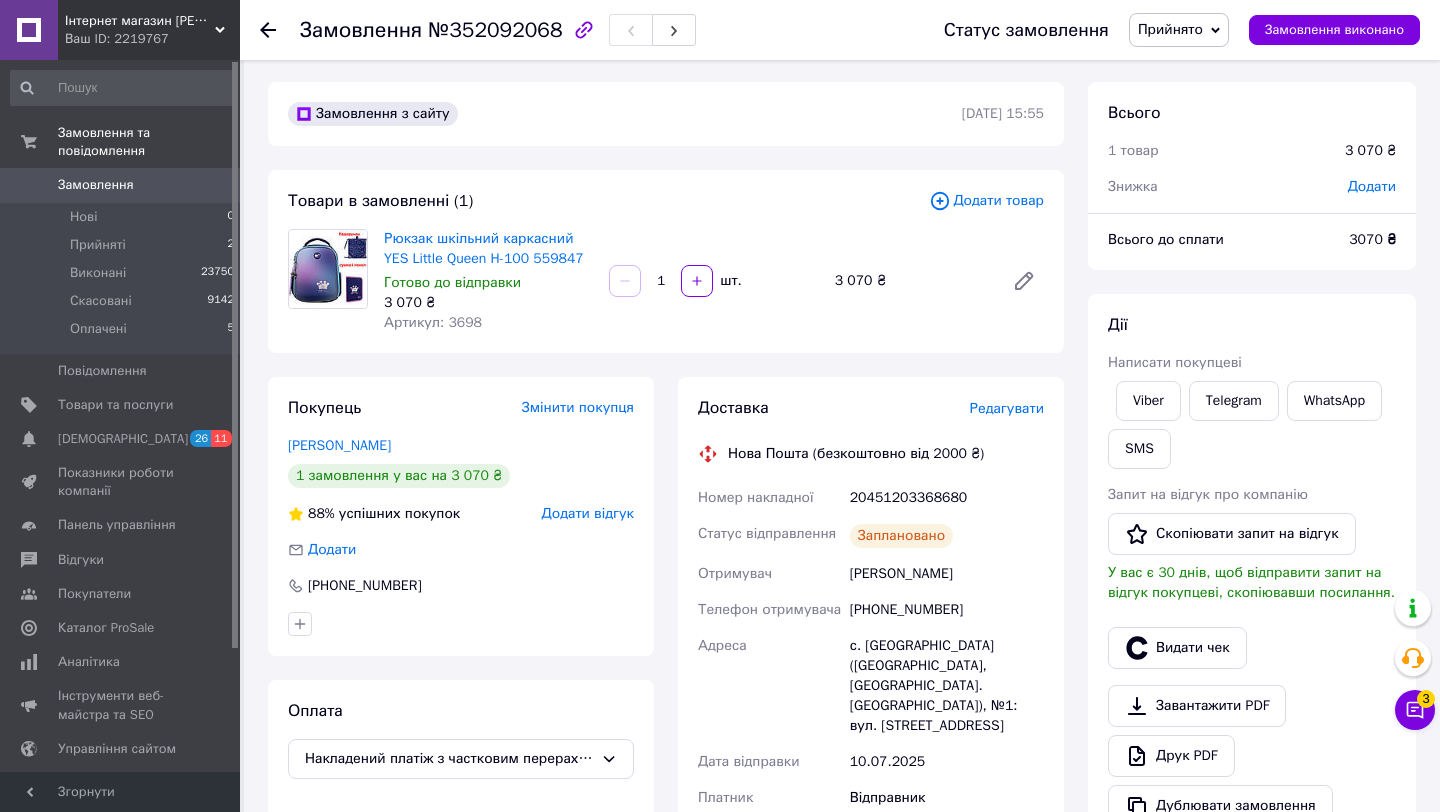 scroll, scrollTop: 0, scrollLeft: 0, axis: both 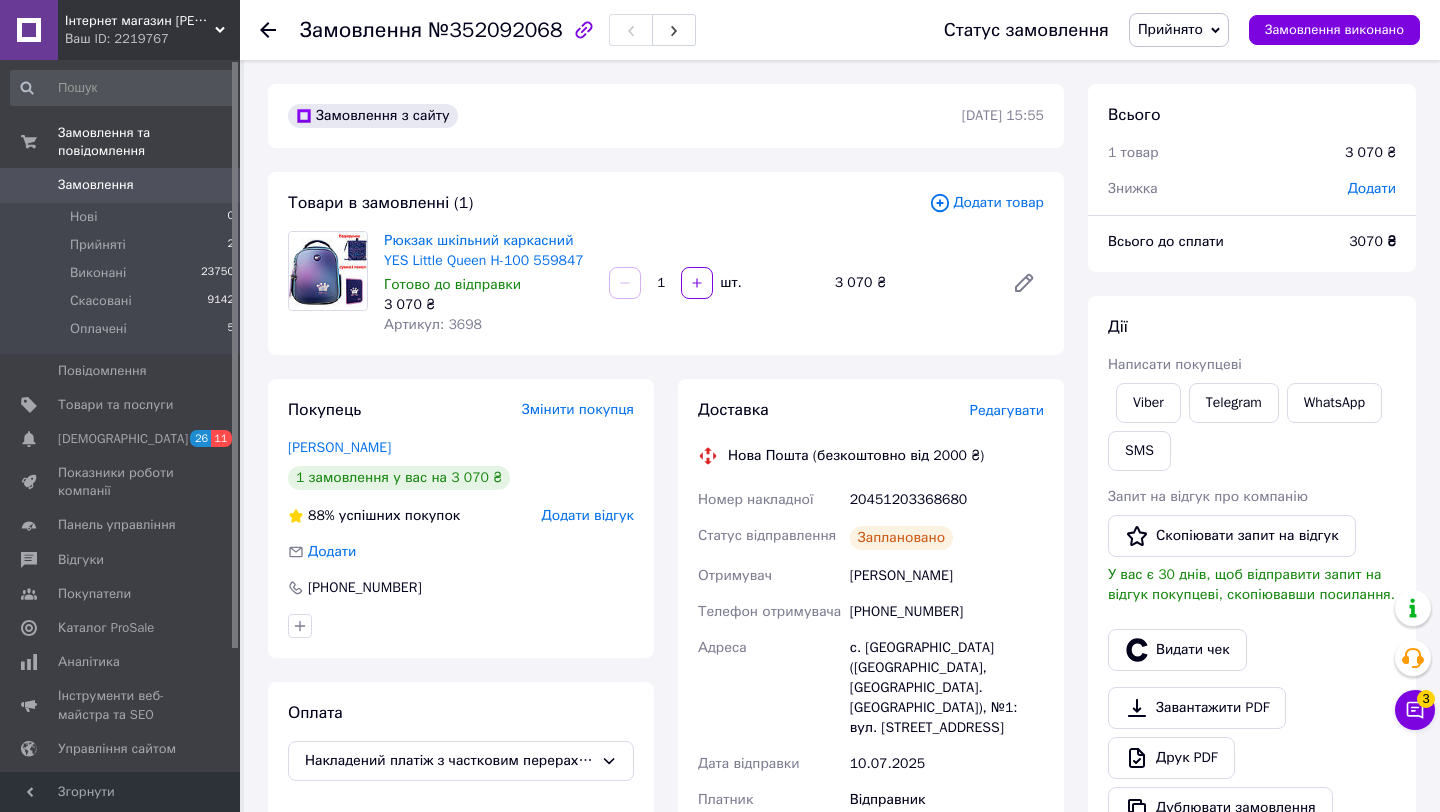 click on "20451203368680" at bounding box center (947, 500) 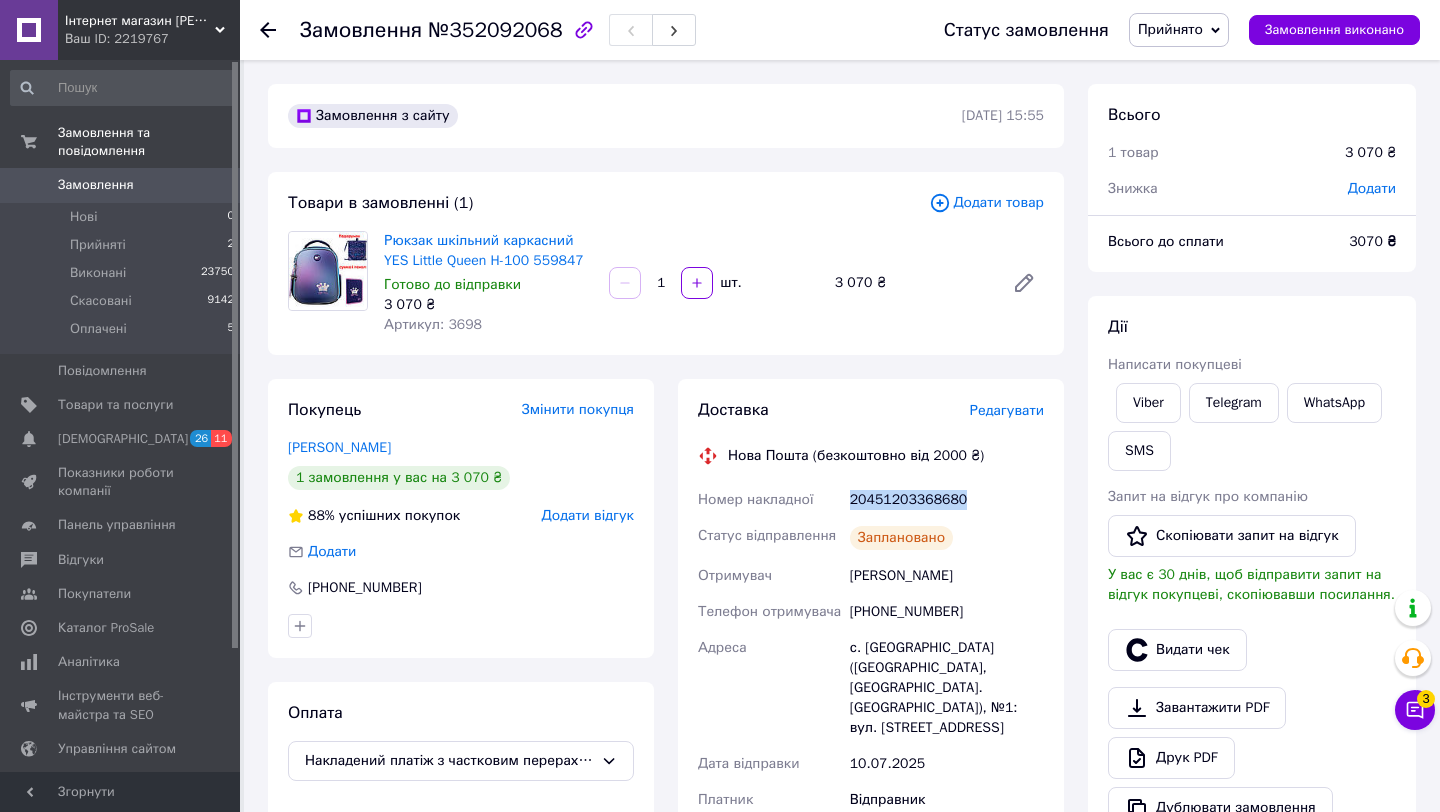 click on "20451203368680" at bounding box center (947, 500) 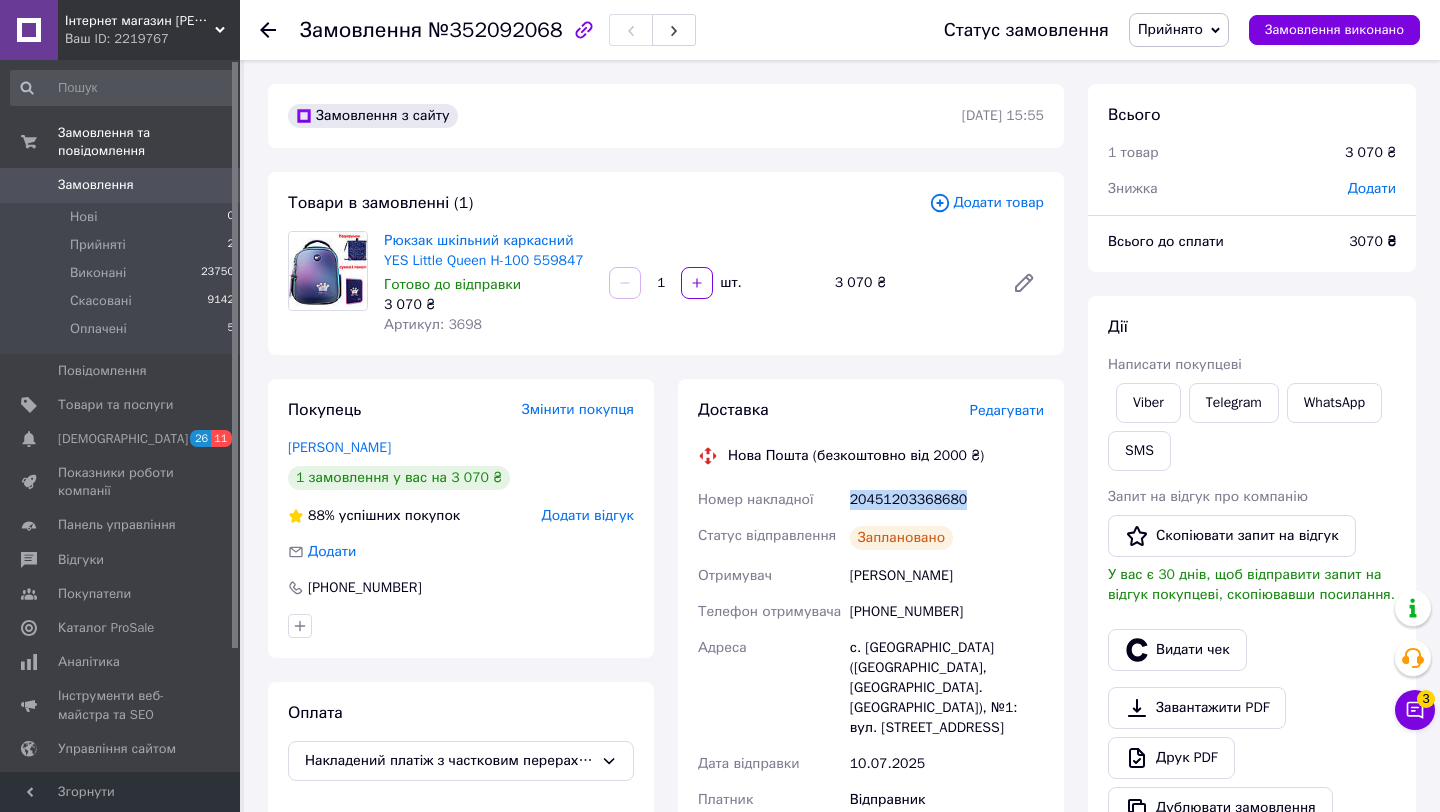 copy on "20451203368680" 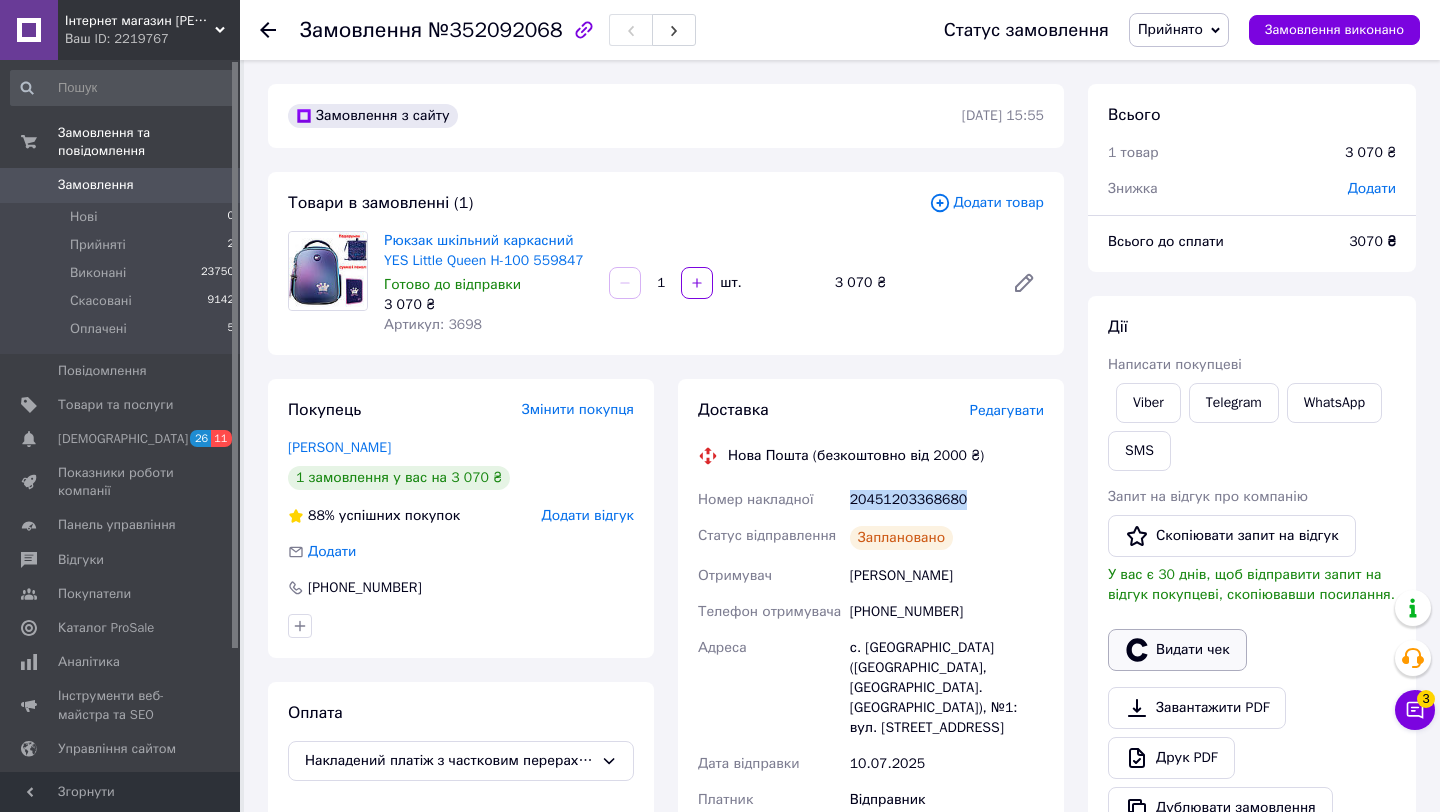 click on "Видати чек" at bounding box center [1177, 650] 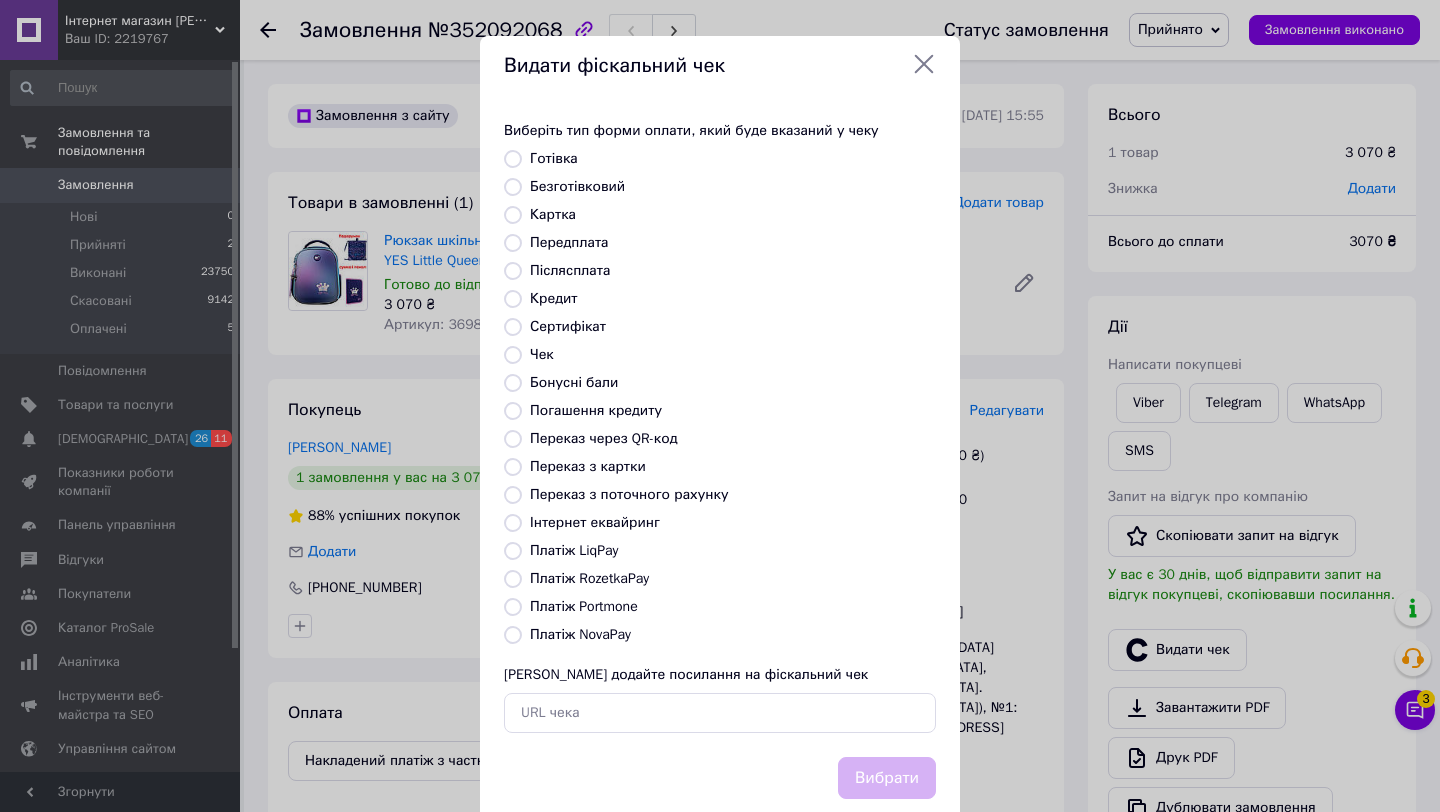 click on "Виберіть тип форми оплати, який буде вказаний у чеку Готівка Безготівковий Картка Передплата Післясплата Кредит Сертифікат Чек Бонусні бали Погашення кредиту Переказ через QR-код Переказ з картки Переказ з поточного рахунку Інтернет еквайринг Платіж LiqPay Платіж RozetkaPay Платіж Portmone Платіж NovaPay Або додайте посилання на фіскальний чек" at bounding box center (720, 427) 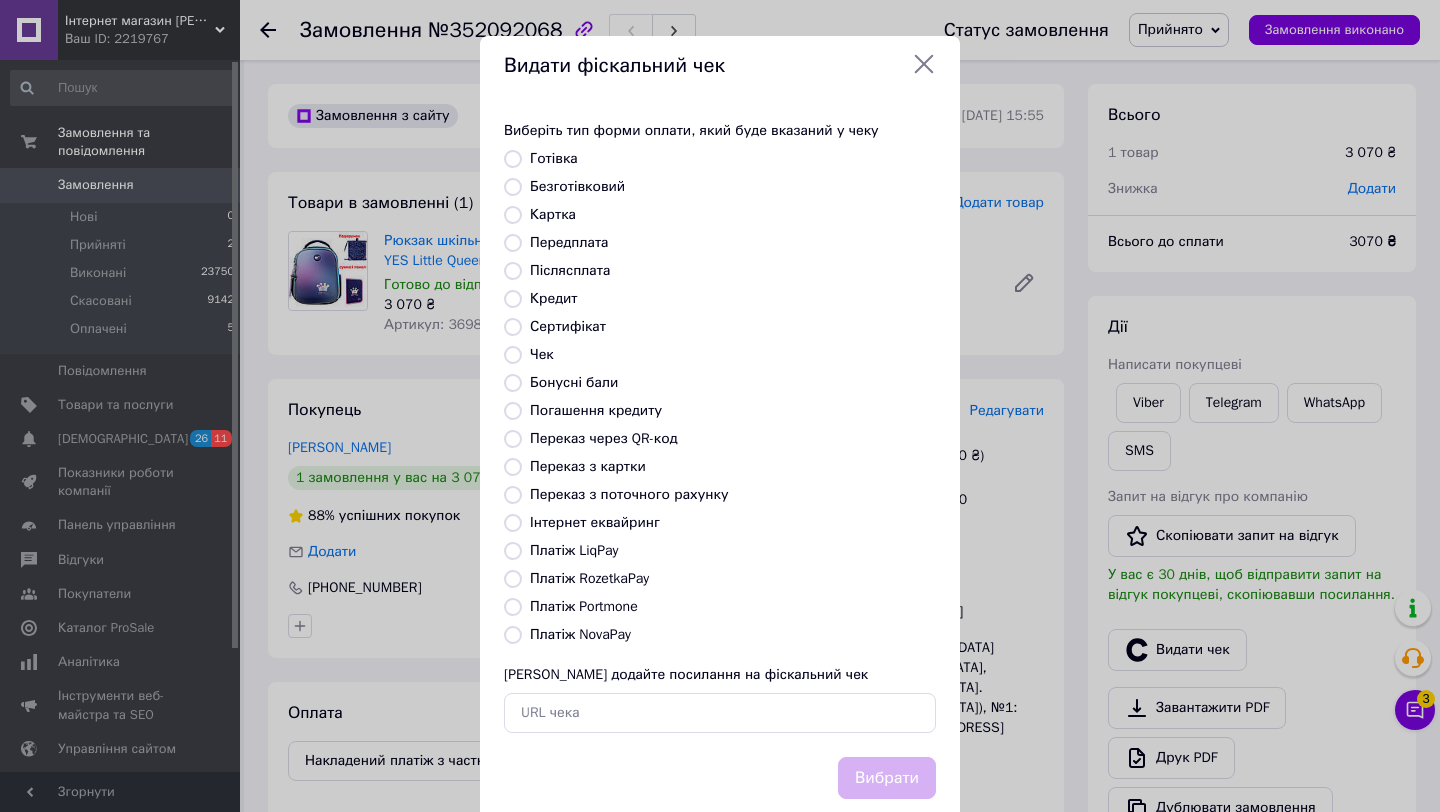 radio on "true" 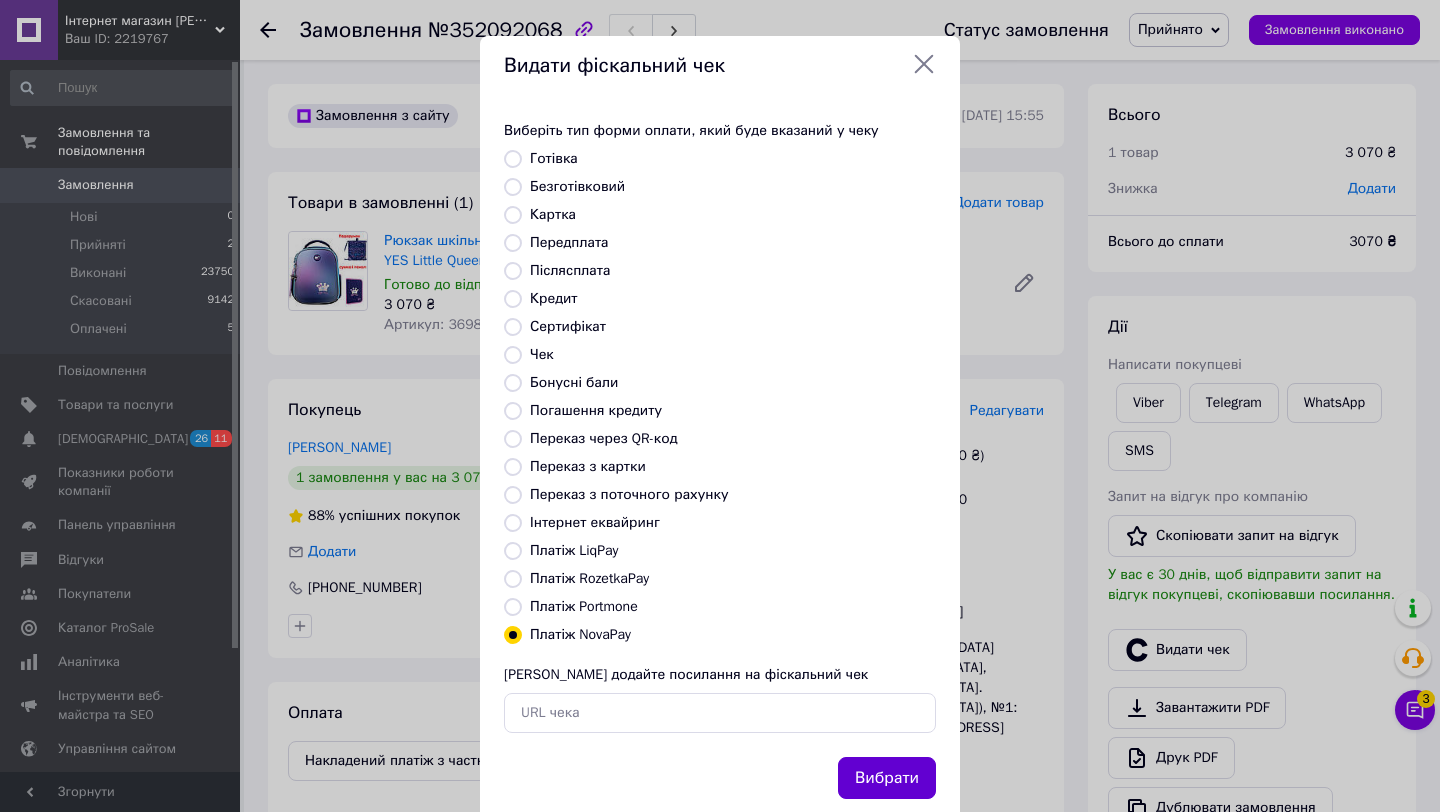 click on "Вибрати" at bounding box center (887, 778) 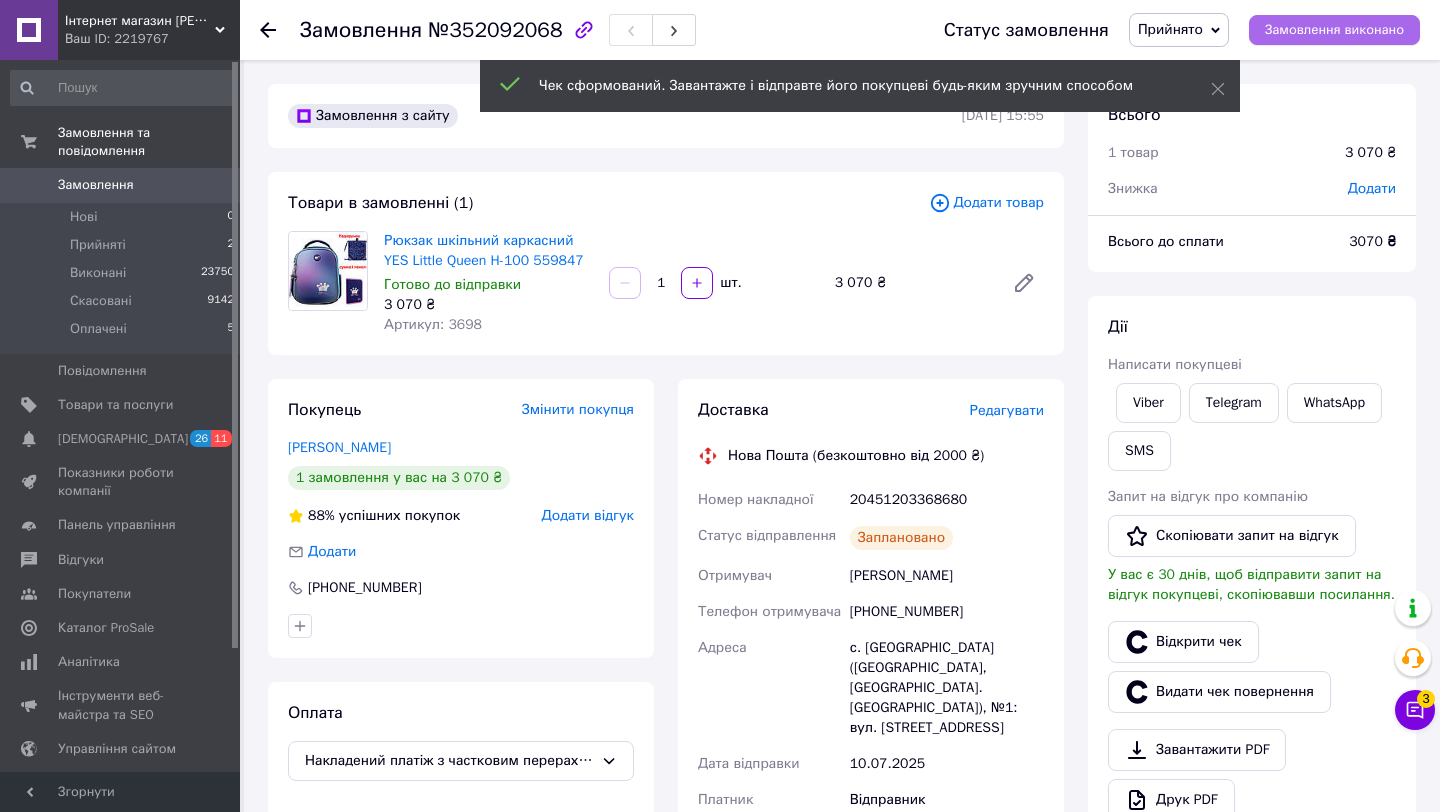 click on "Замовлення виконано" at bounding box center (1334, 30) 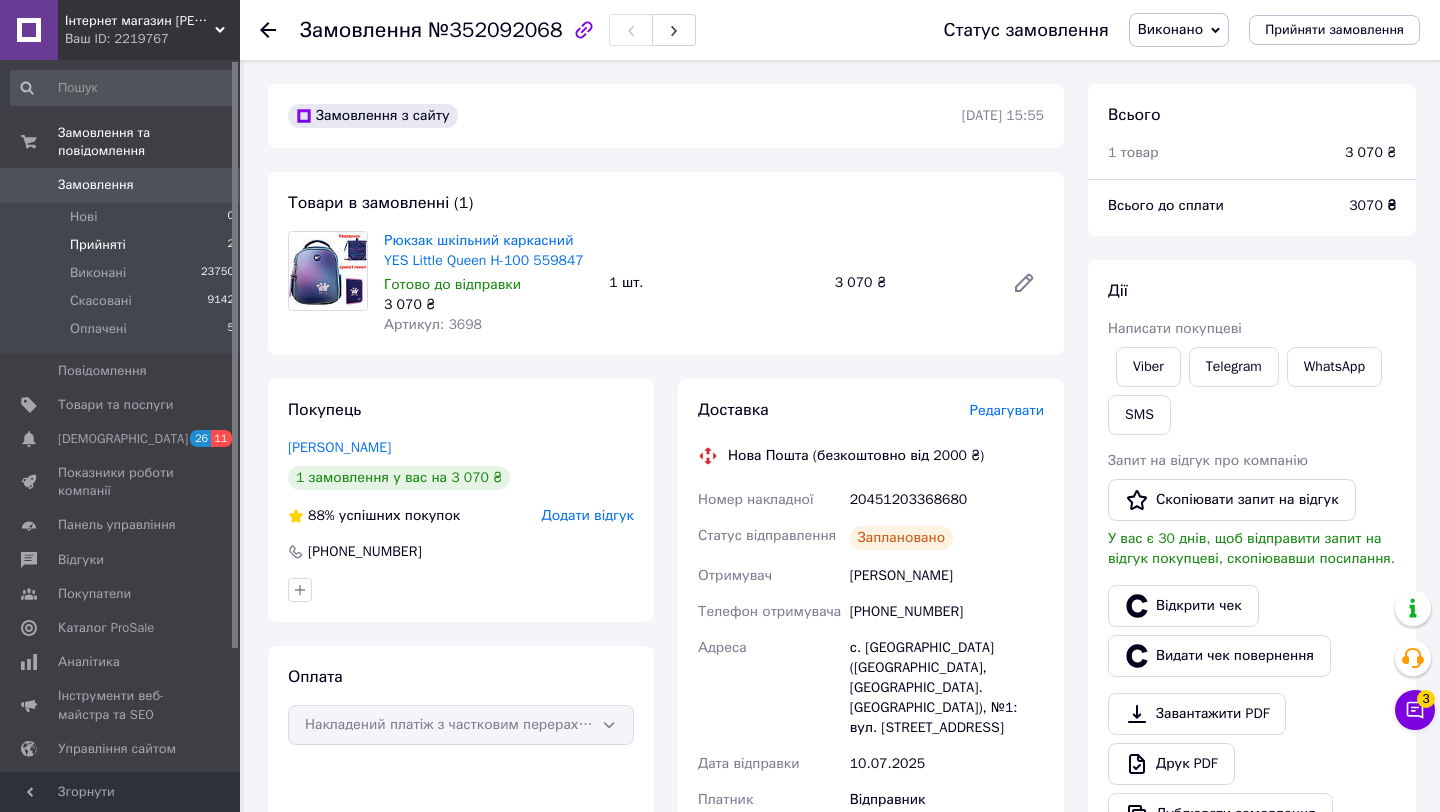 click on "Прийняті 2" at bounding box center (123, 245) 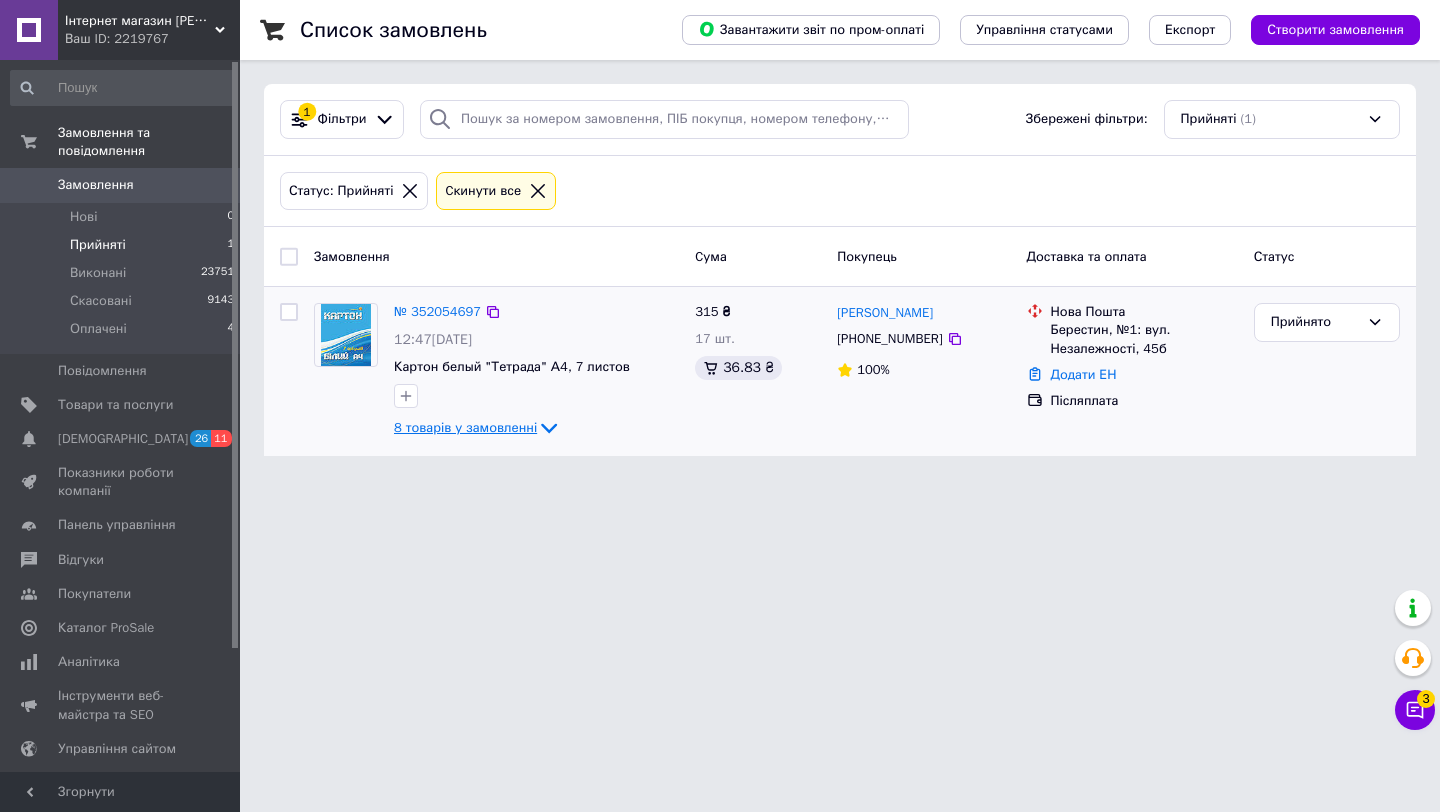 click on "8 товарів у замовленні" at bounding box center (465, 427) 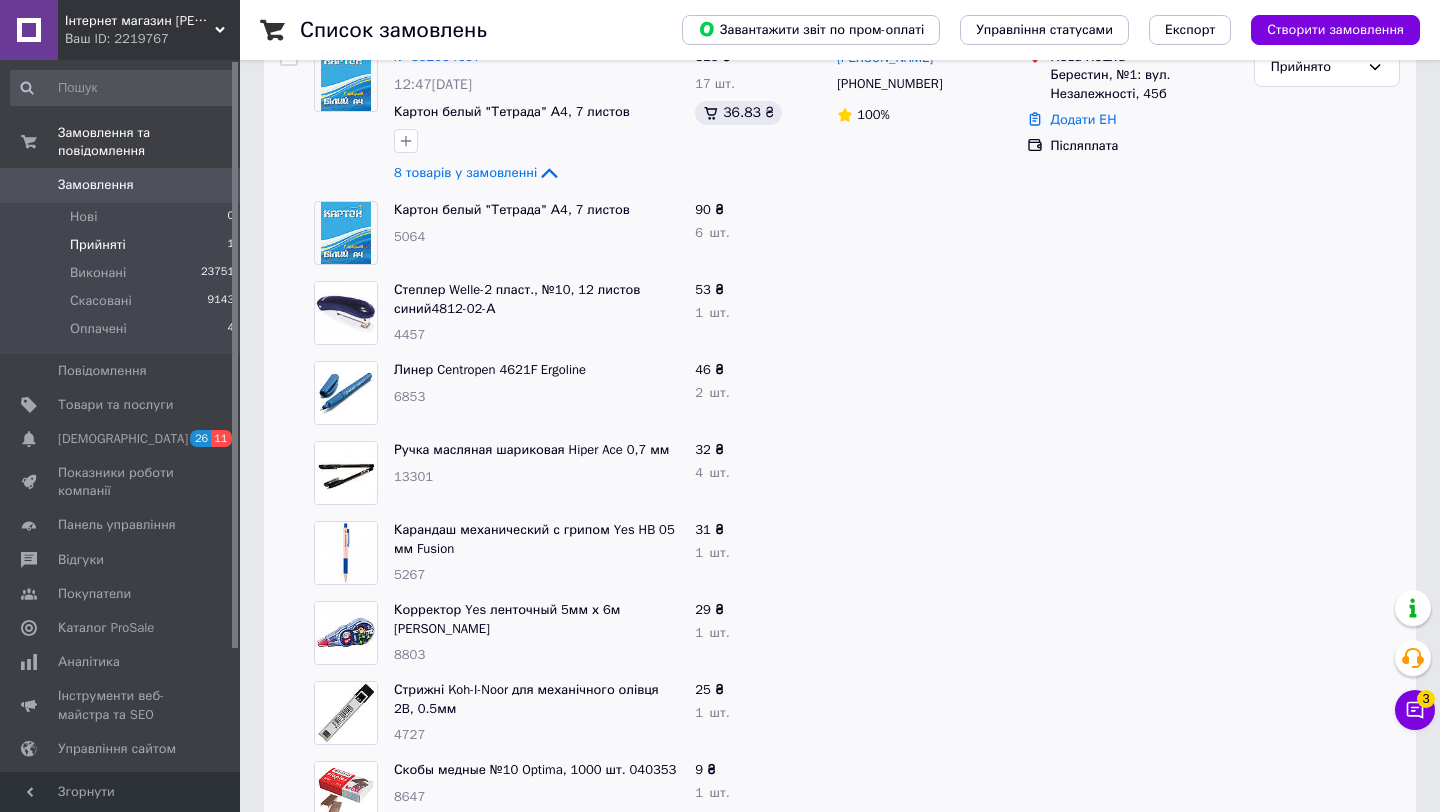 scroll, scrollTop: 245, scrollLeft: 0, axis: vertical 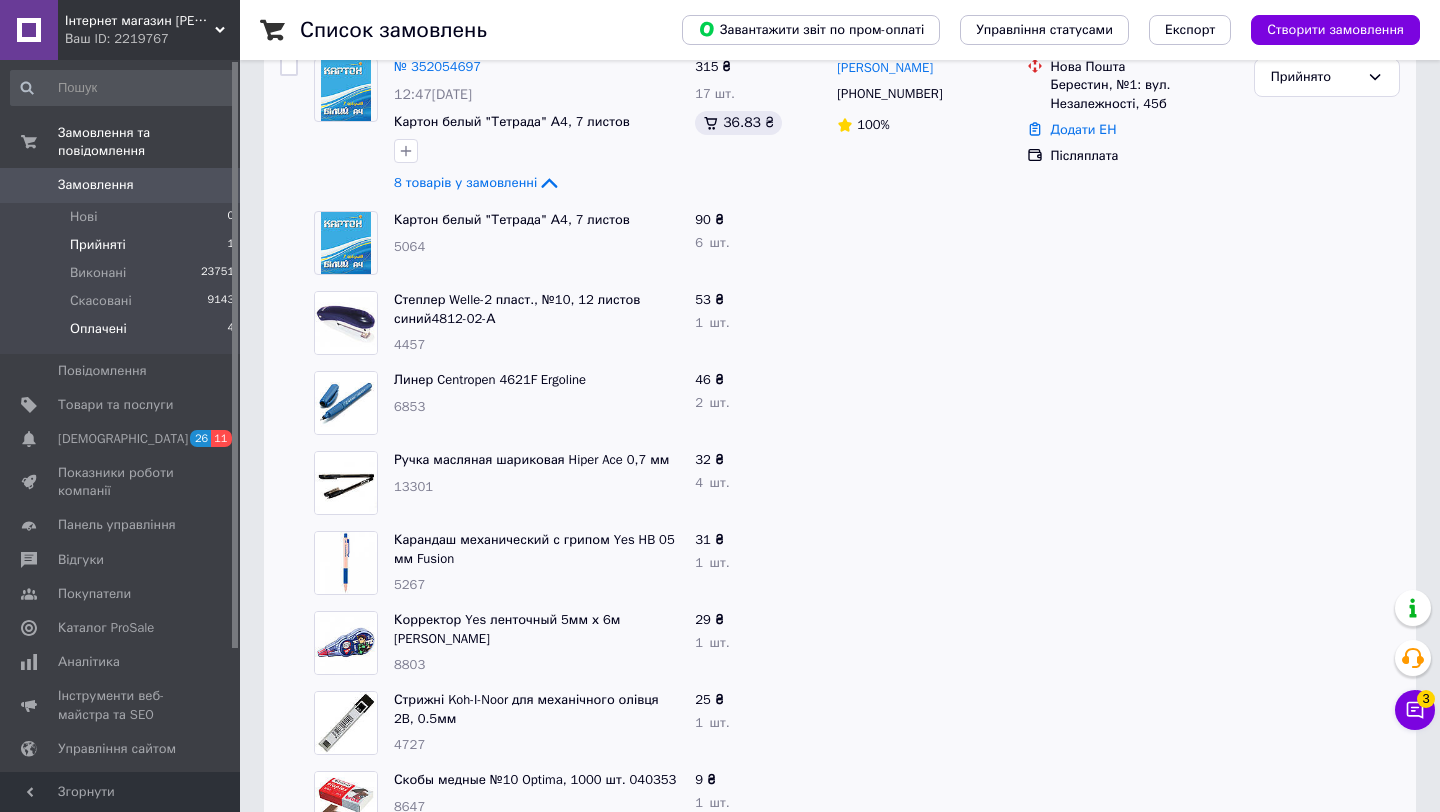 click on "Оплачені 4" at bounding box center (123, 334) 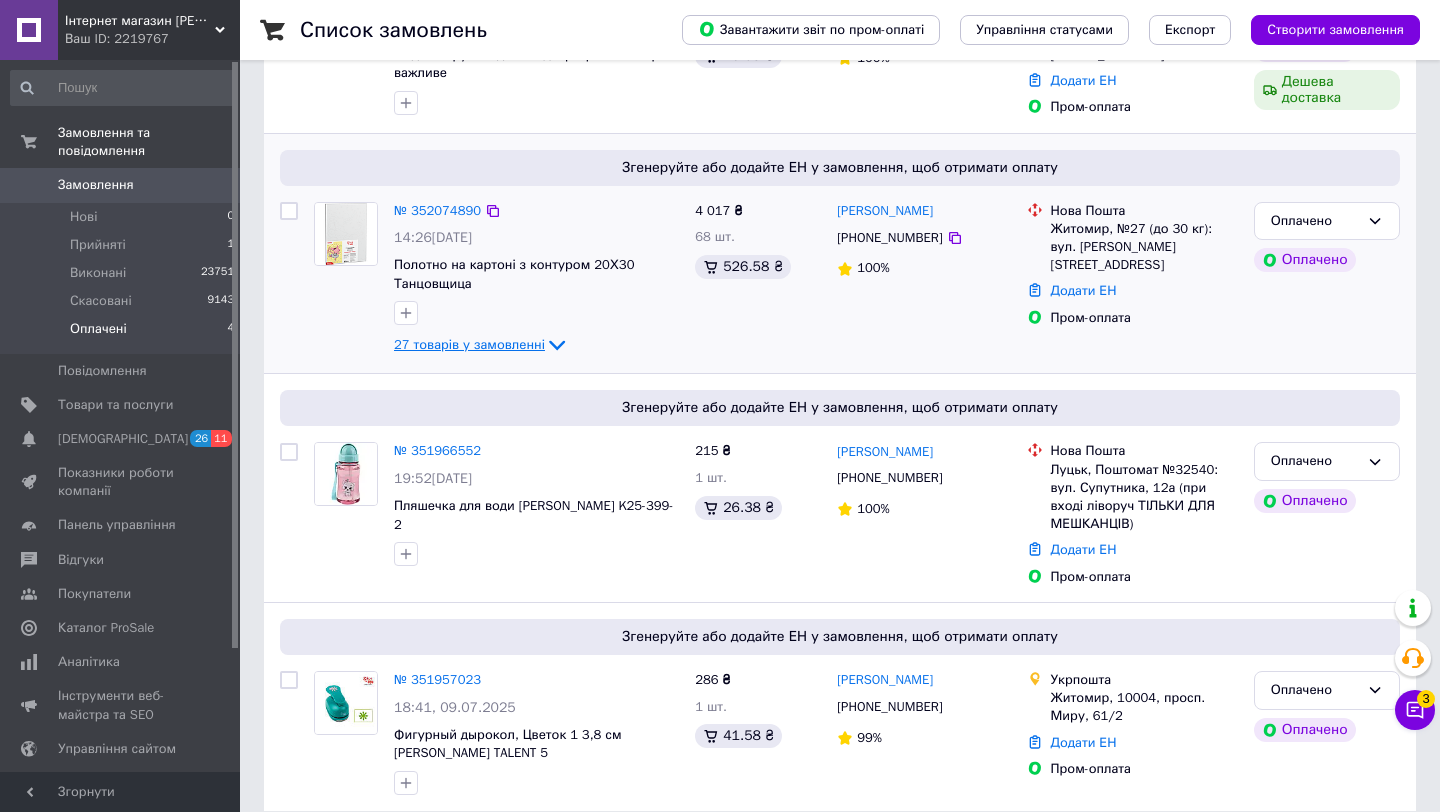 scroll, scrollTop: 385, scrollLeft: 0, axis: vertical 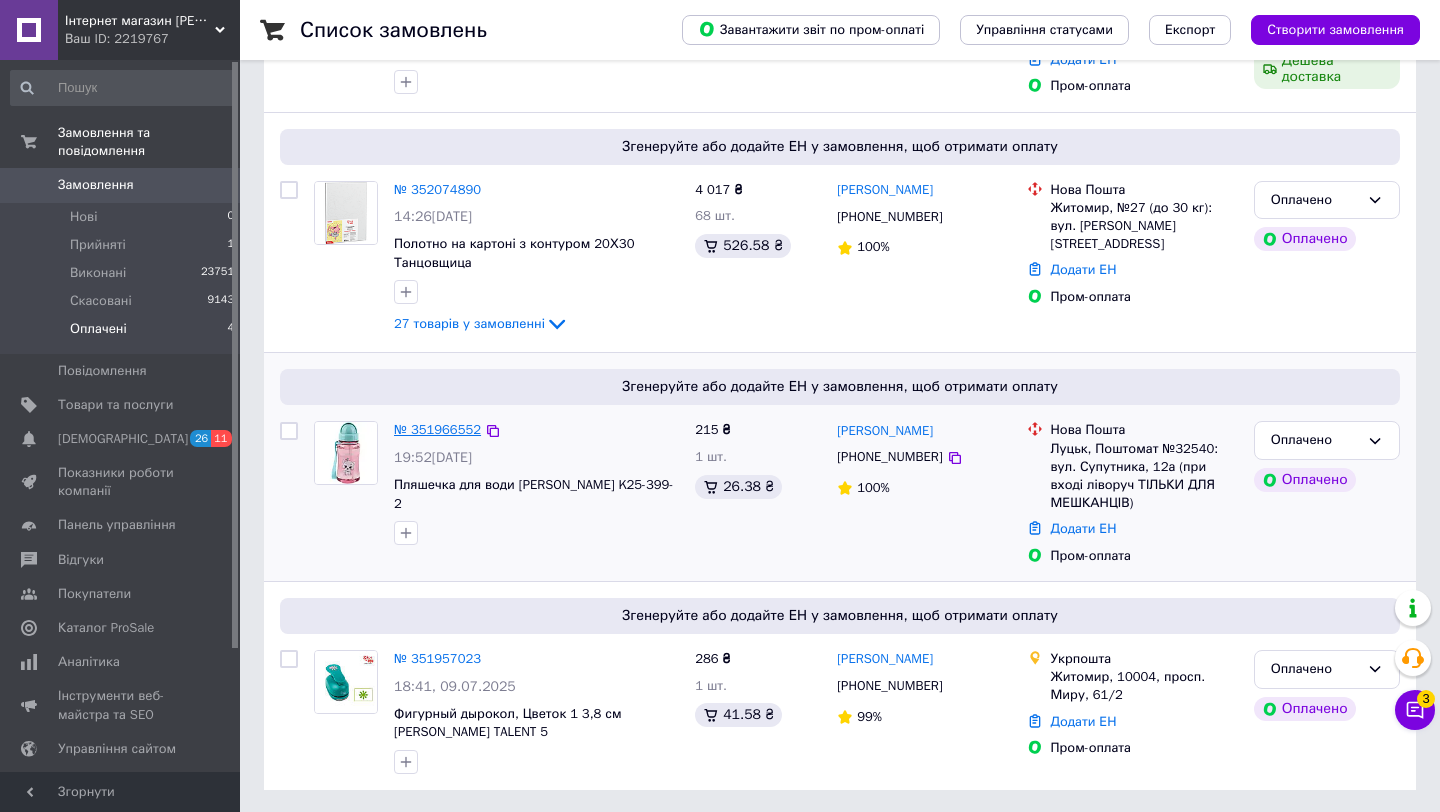 click on "№ 351966552" at bounding box center [437, 429] 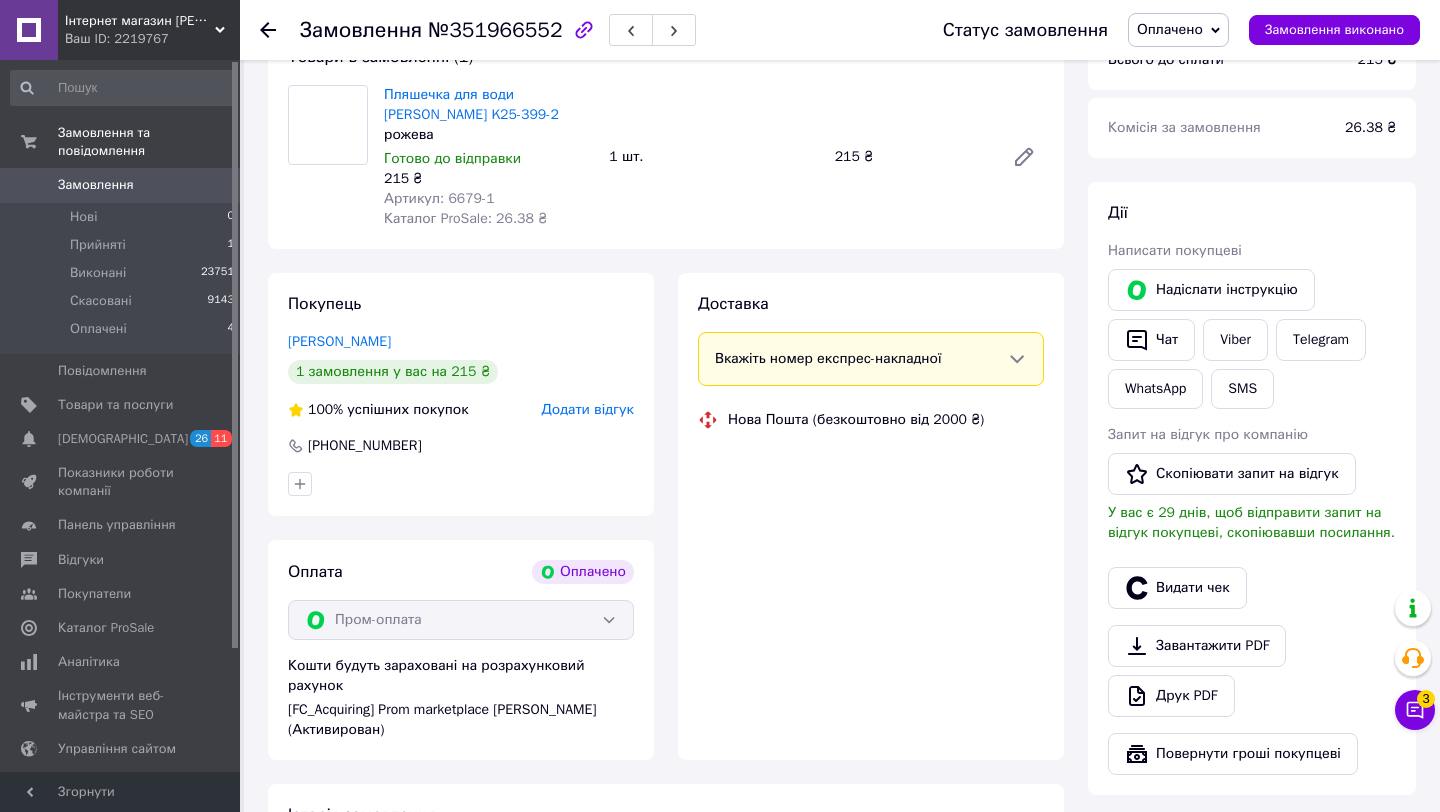 scroll, scrollTop: 385, scrollLeft: 0, axis: vertical 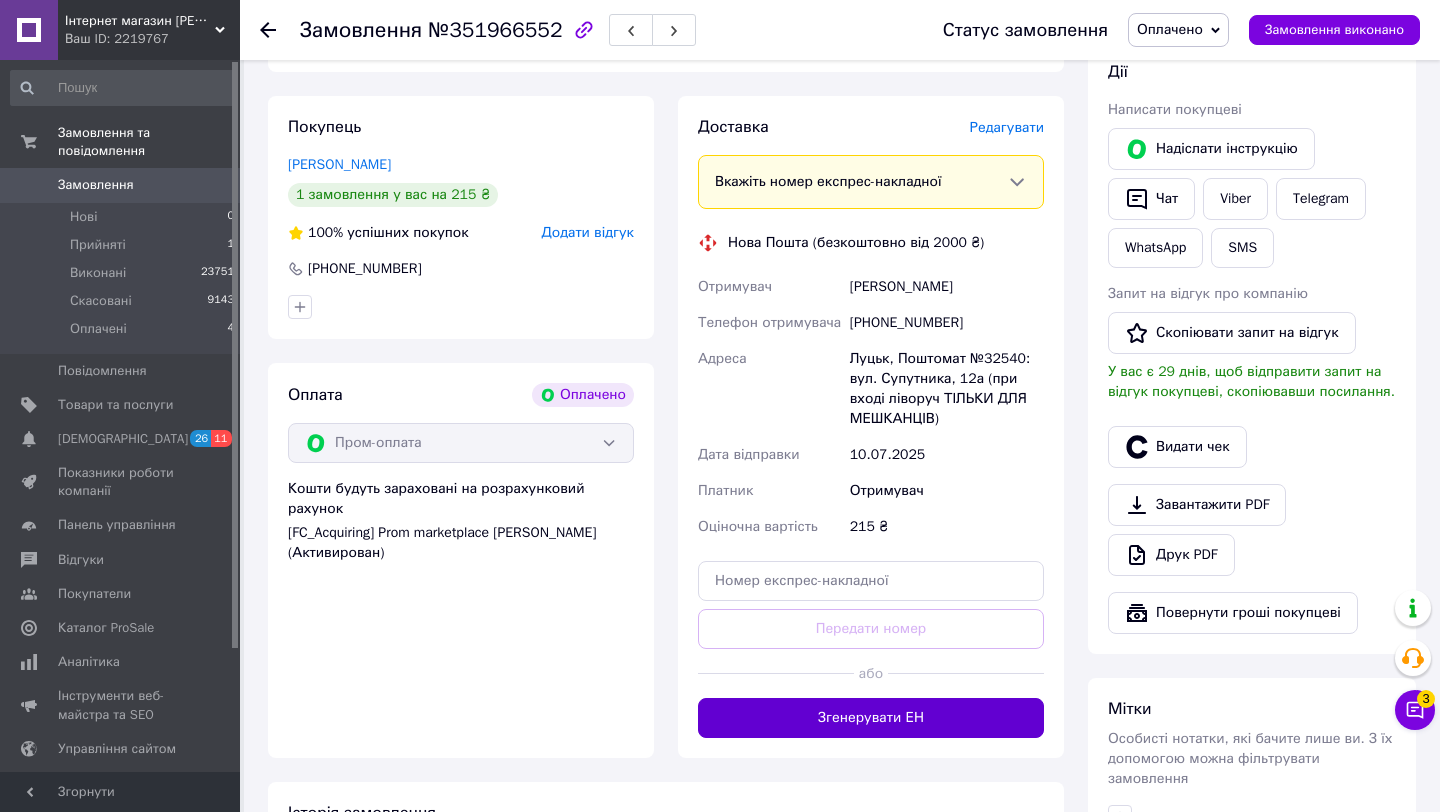 click on "Згенерувати ЕН" at bounding box center [871, 718] 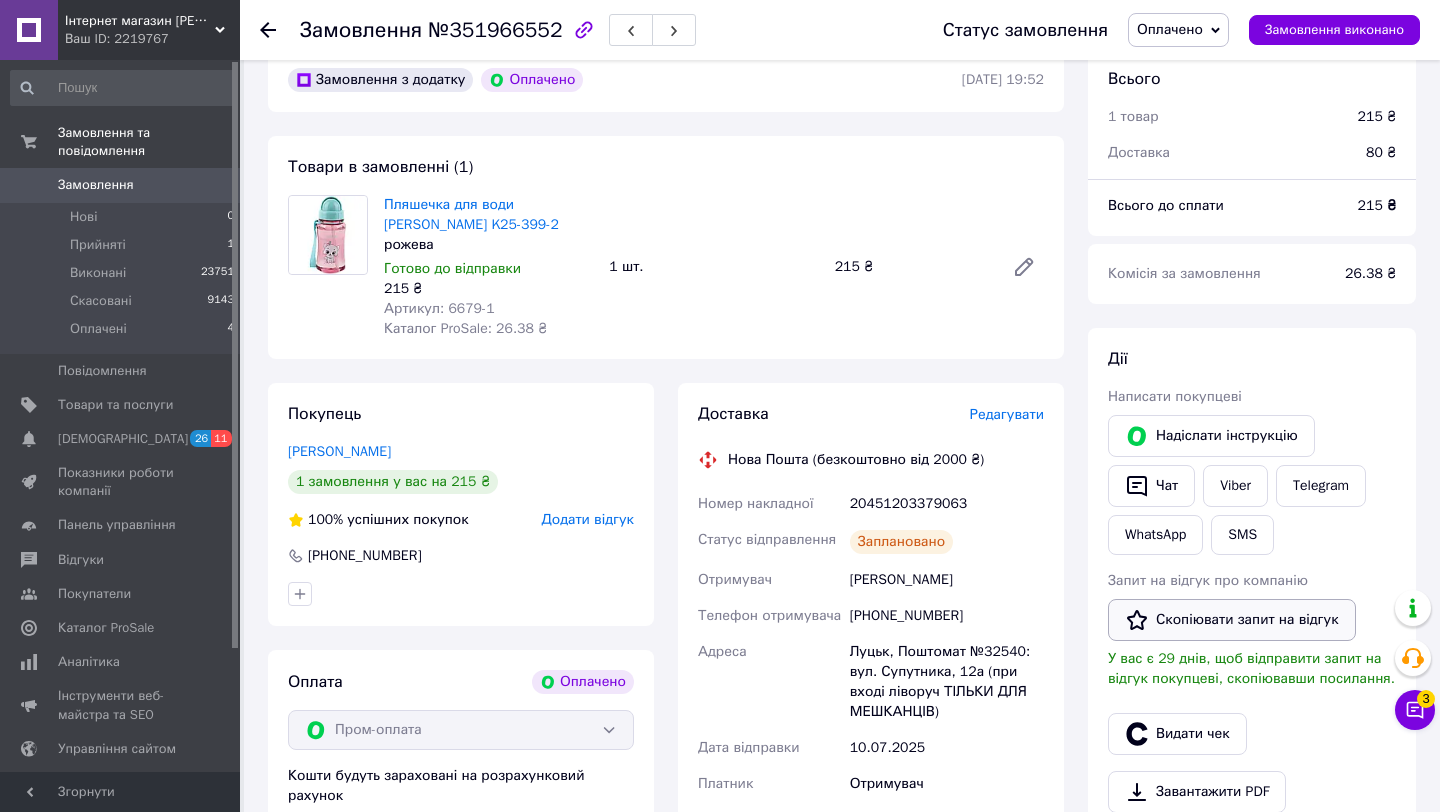 scroll, scrollTop: 248, scrollLeft: 0, axis: vertical 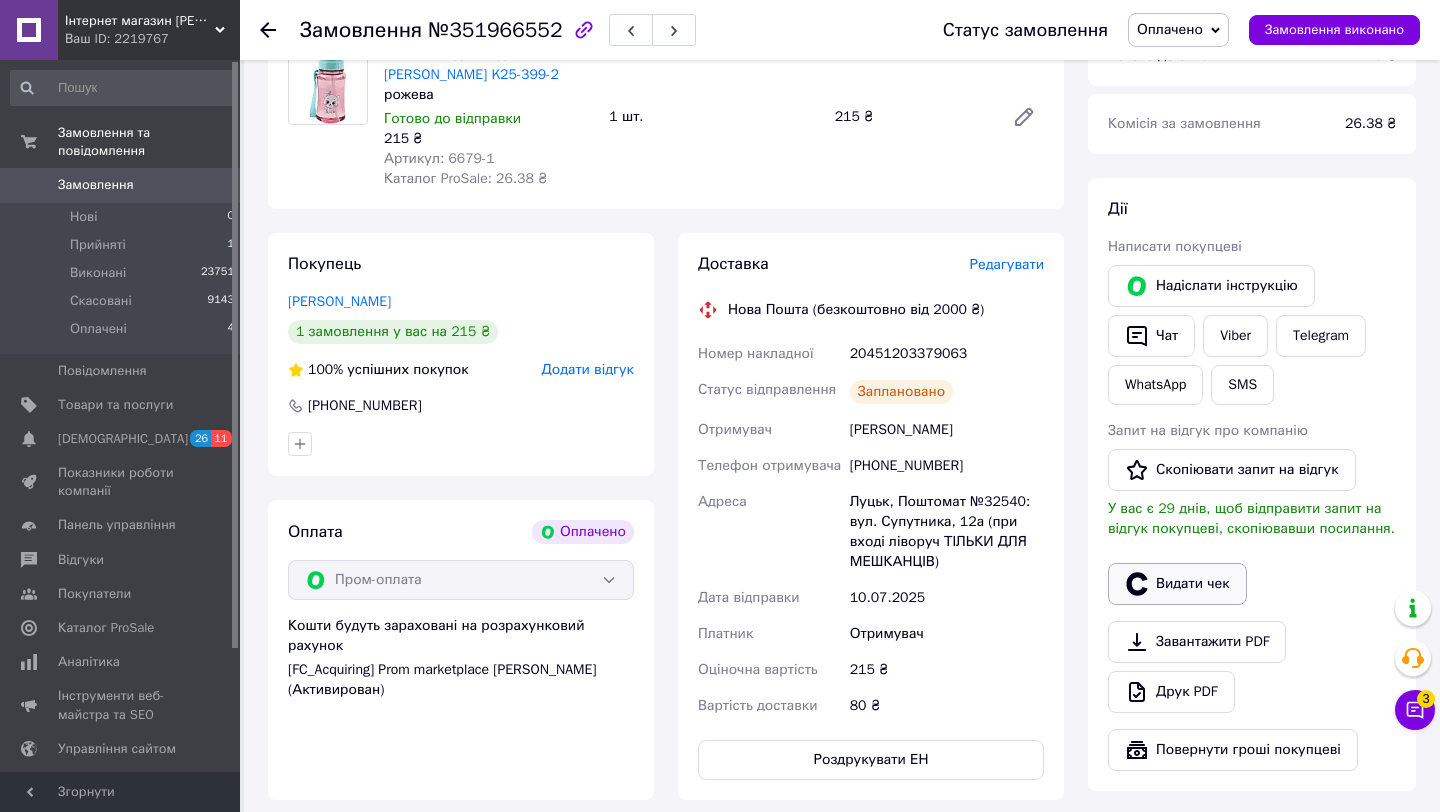 click on "Видати чек" at bounding box center [1177, 584] 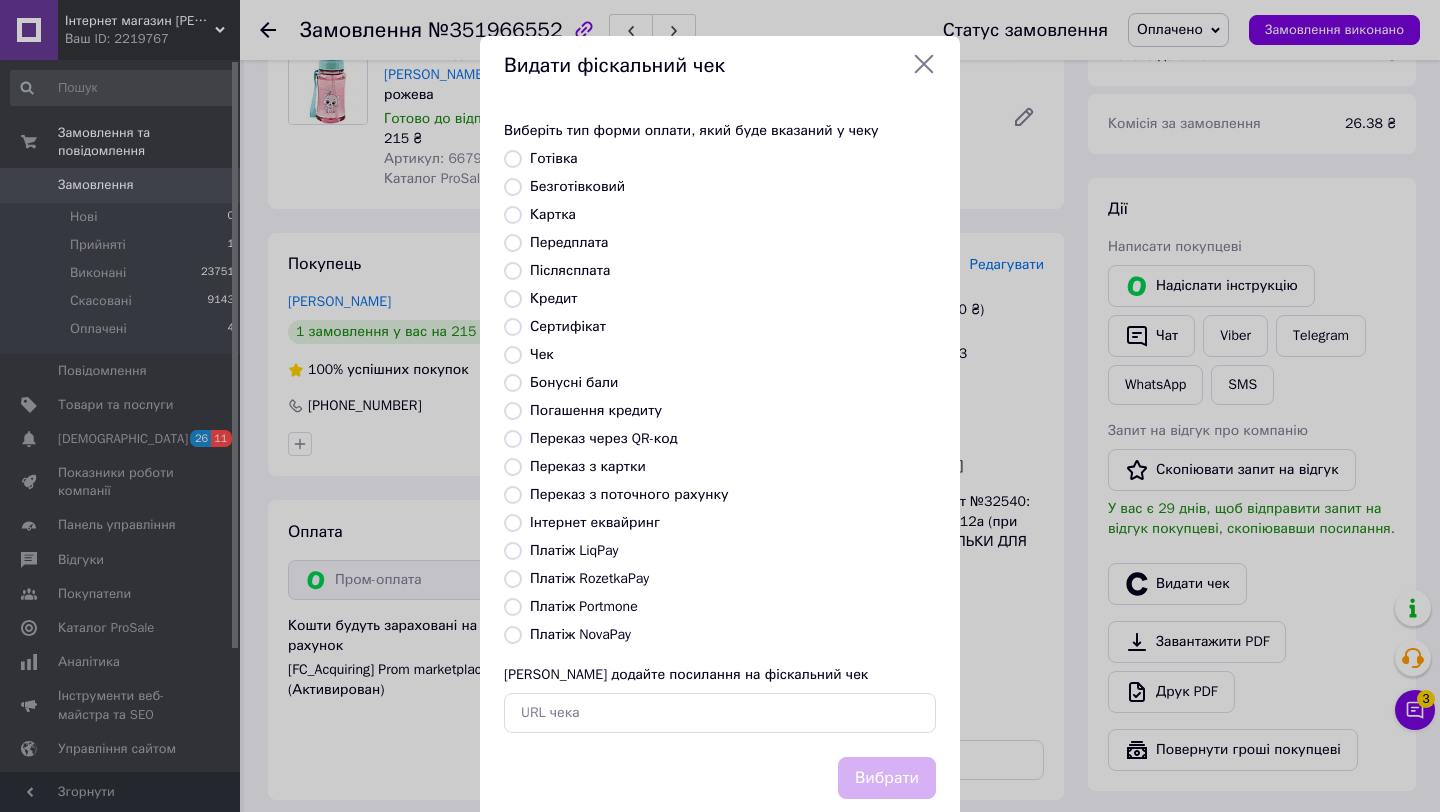 click on "Платіж RozetkaPay" at bounding box center (589, 578) 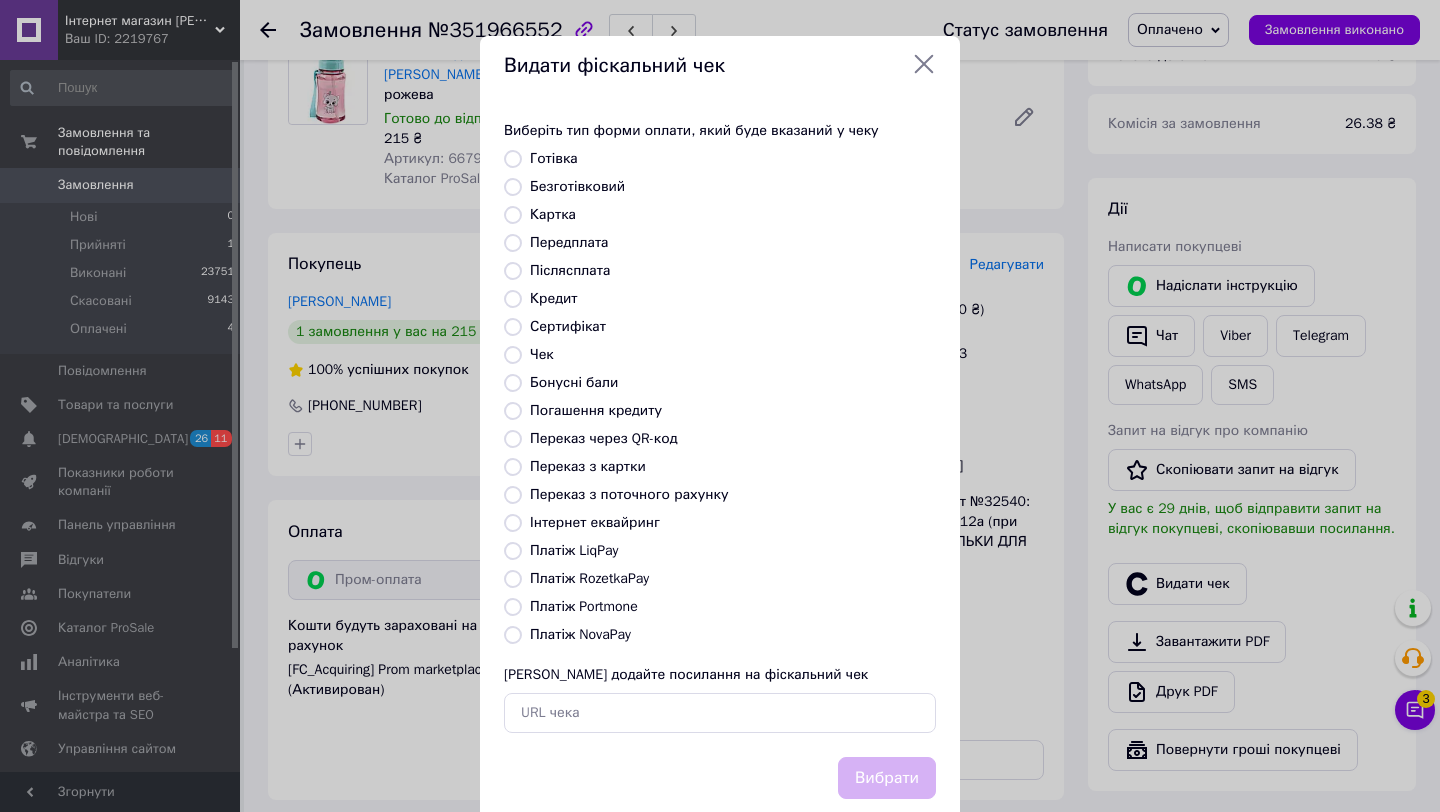 radio on "true" 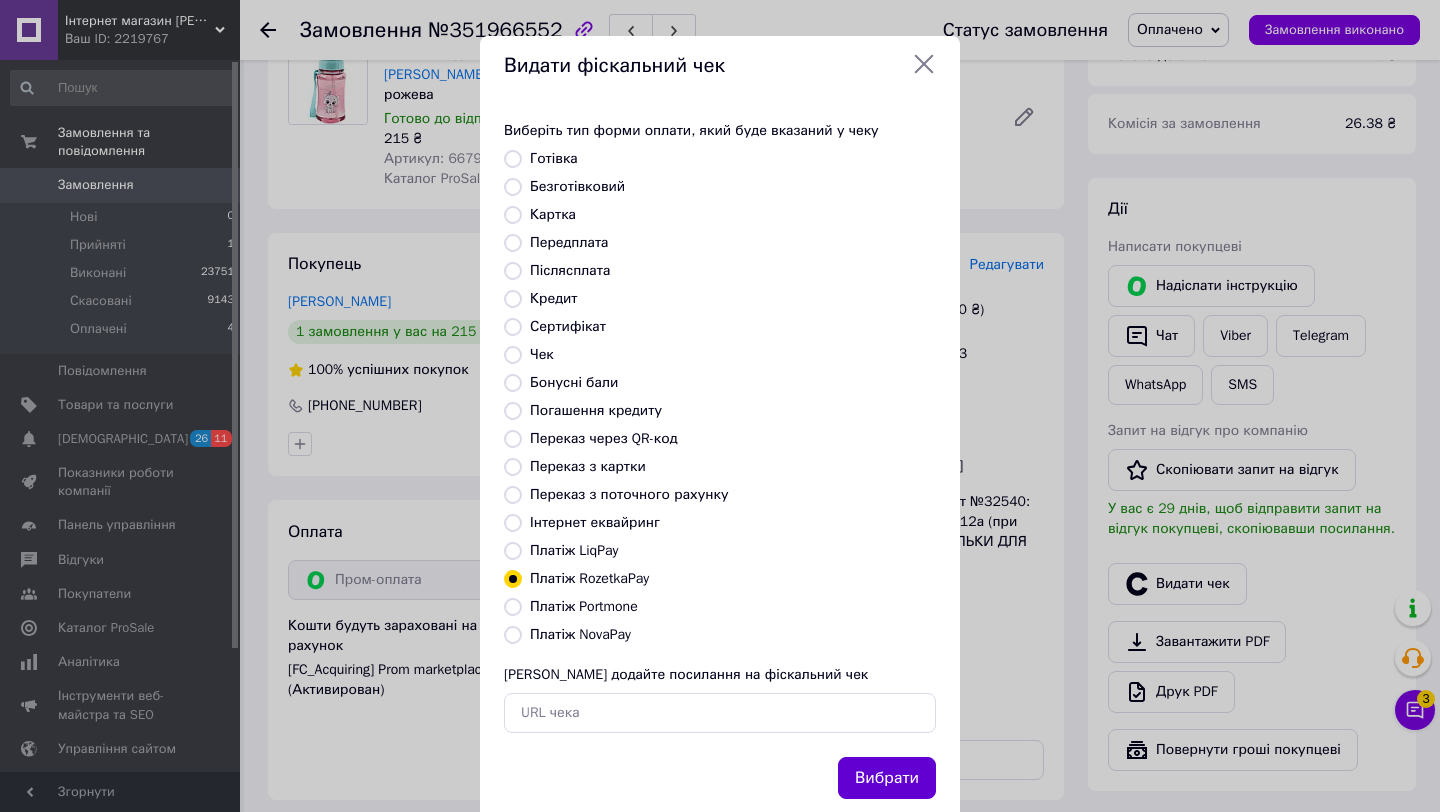 click on "Вибрати" at bounding box center (887, 778) 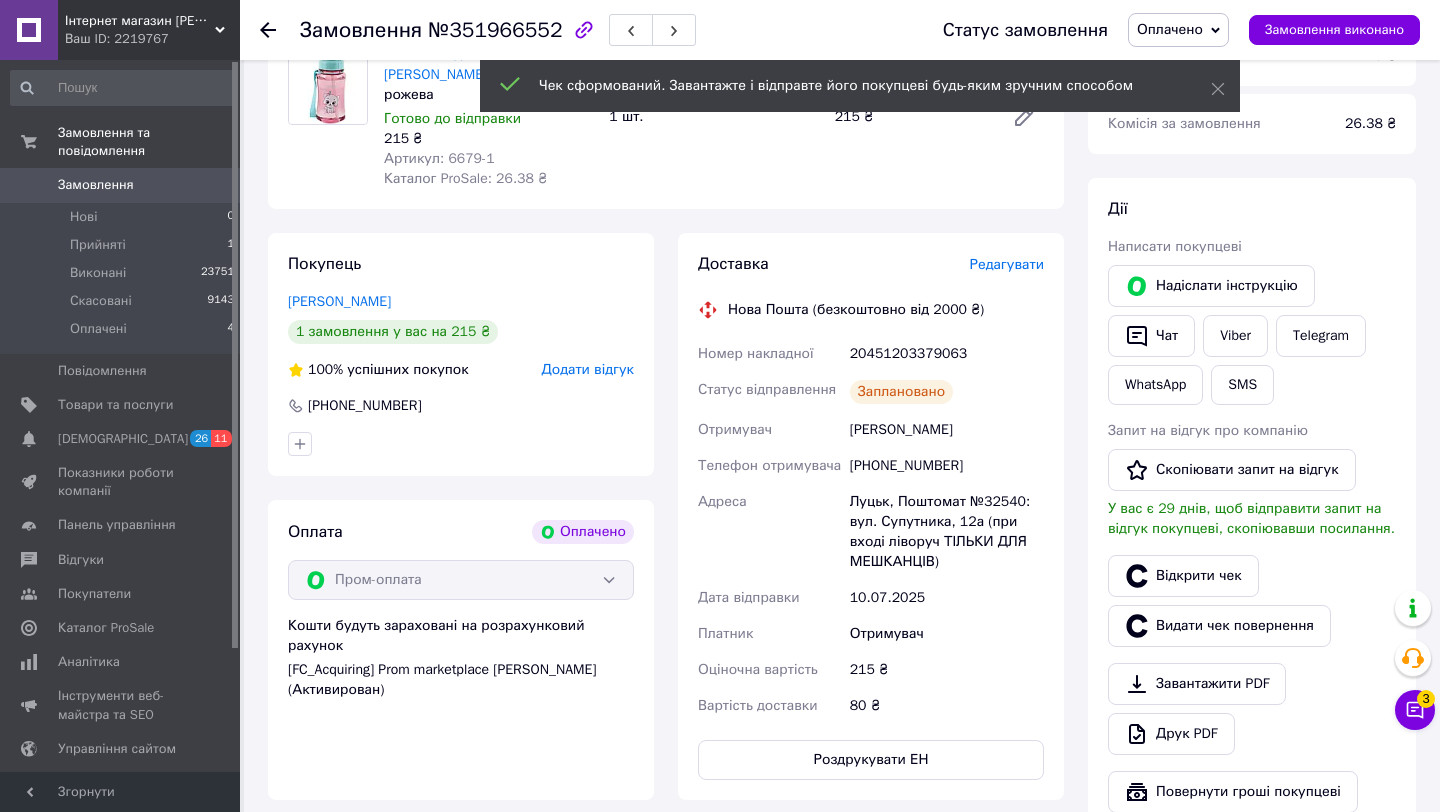 click on "Замовлення виконано" at bounding box center (1334, 30) 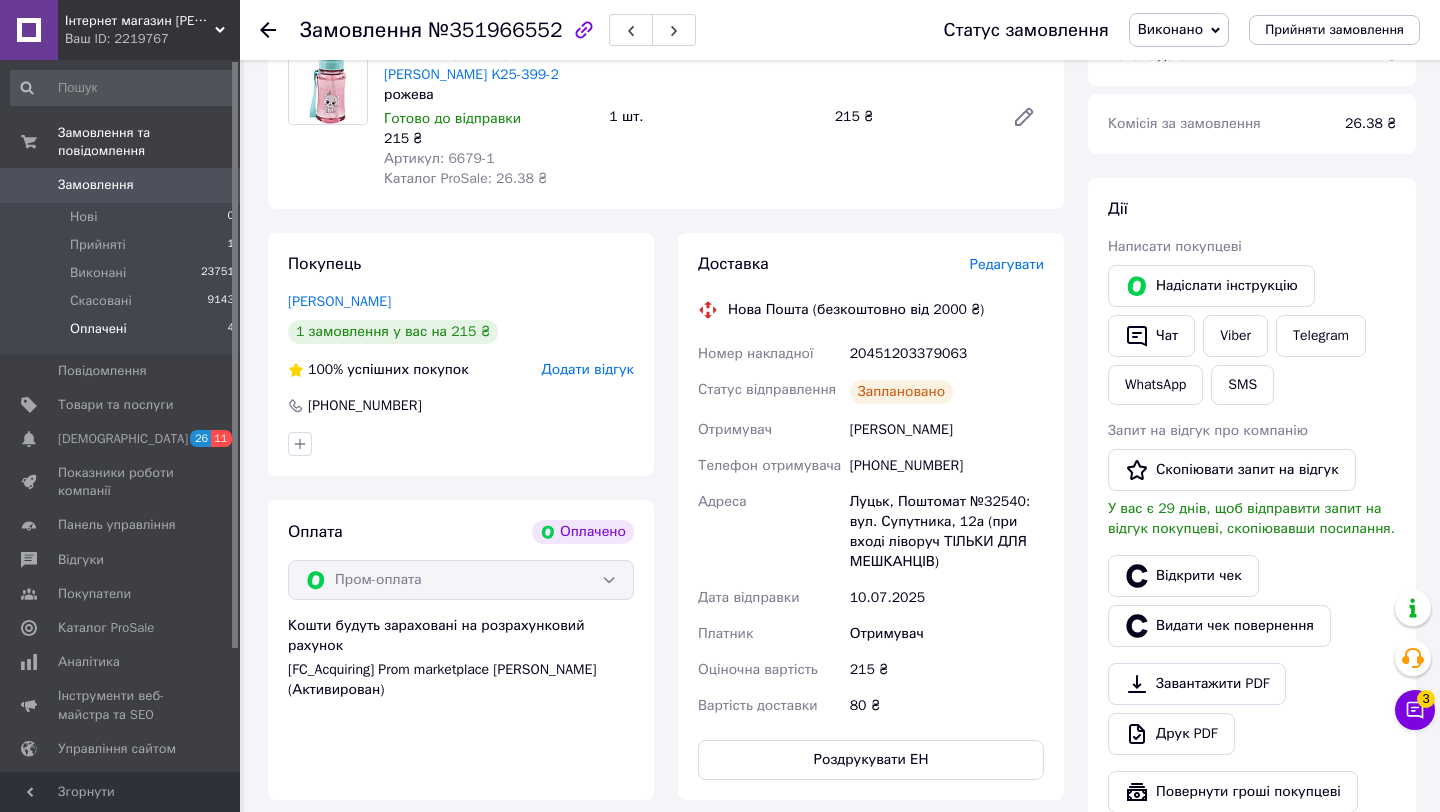 click on "Оплачені" at bounding box center (98, 329) 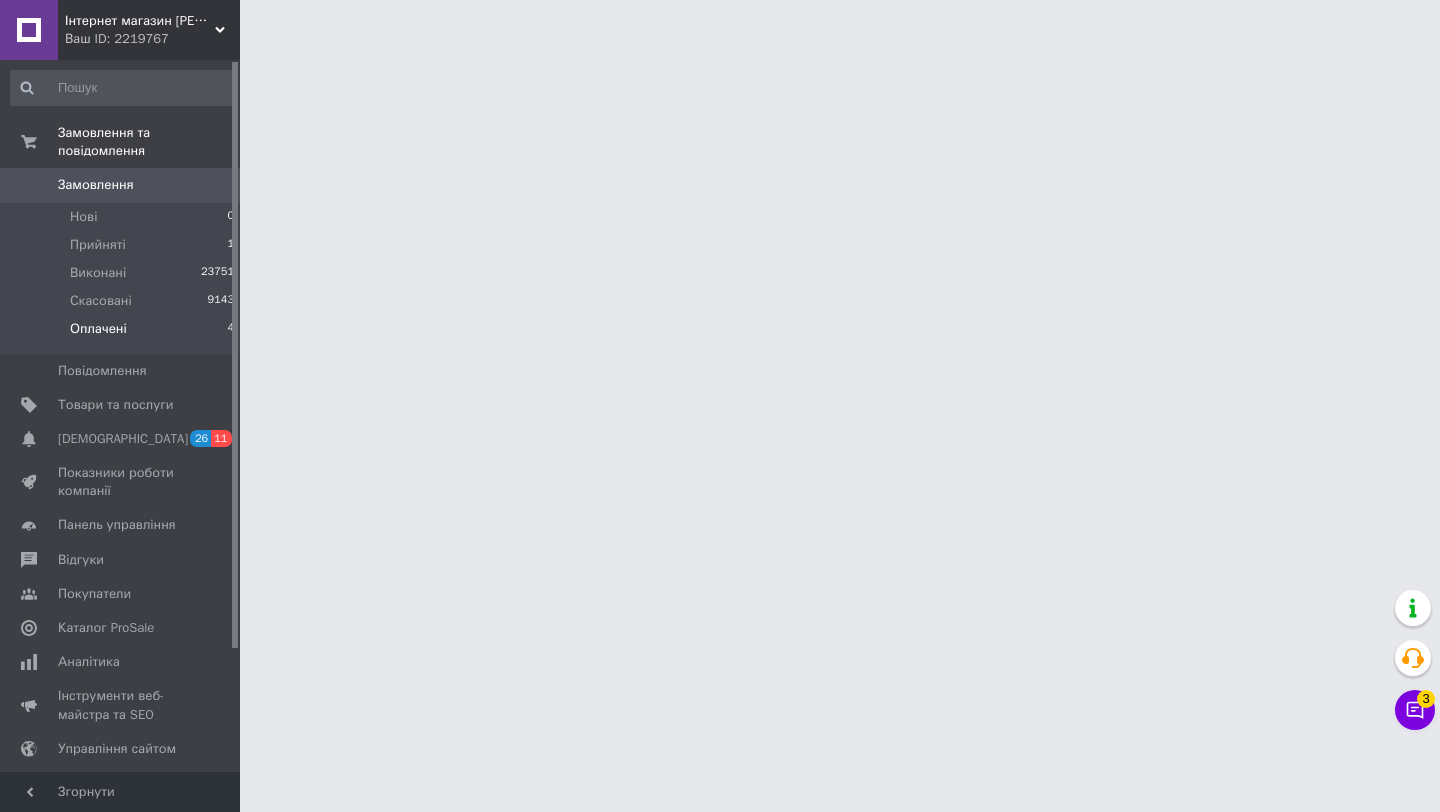 scroll, scrollTop: 0, scrollLeft: 0, axis: both 